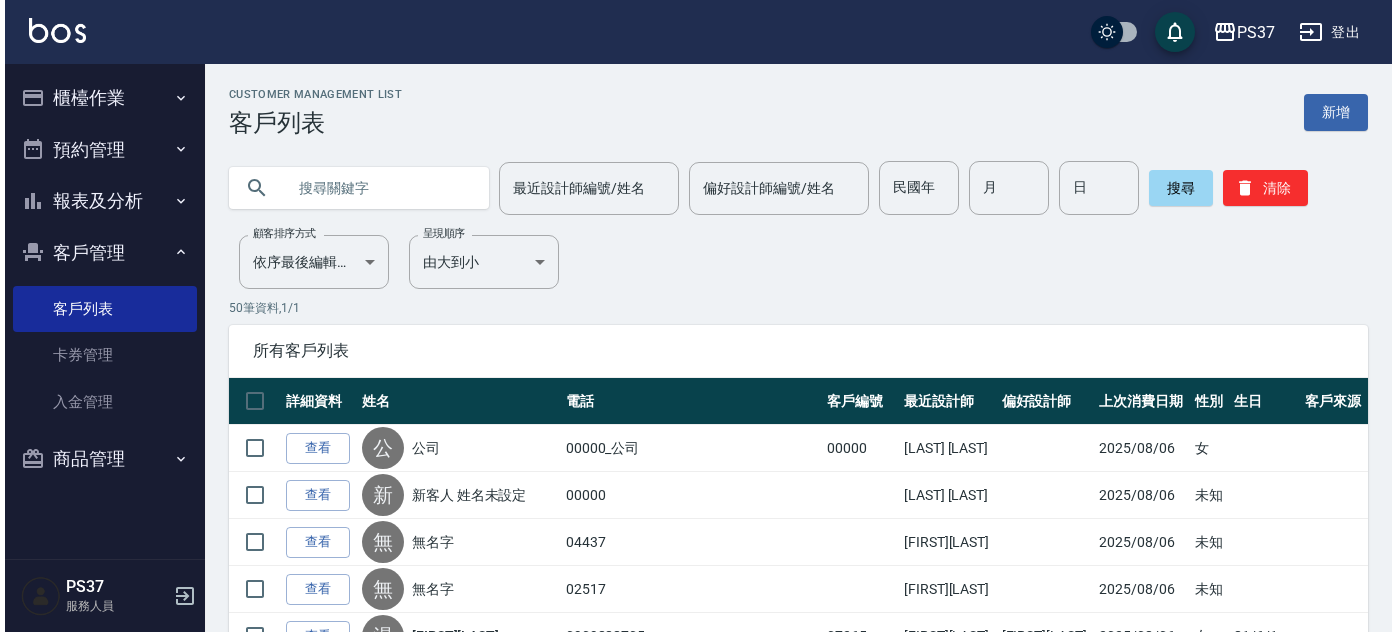 scroll, scrollTop: 0, scrollLeft: 0, axis: both 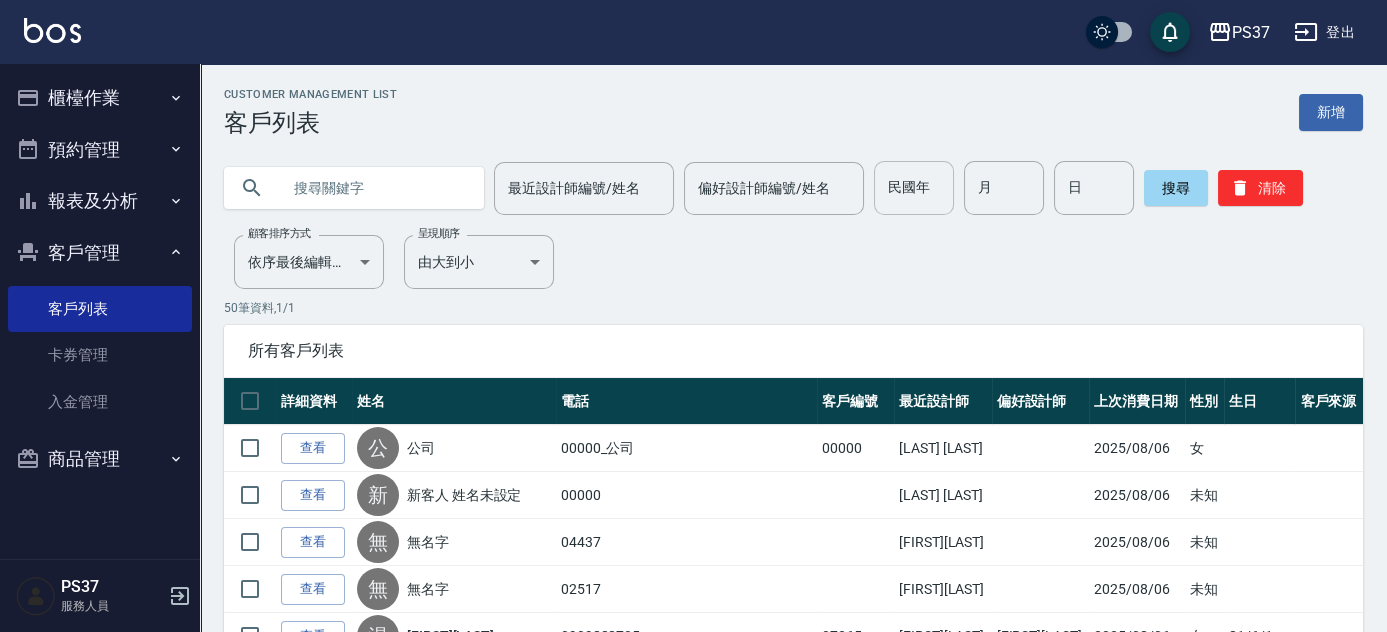 drag, startPoint x: 931, startPoint y: 196, endPoint x: 946, endPoint y: 196, distance: 15 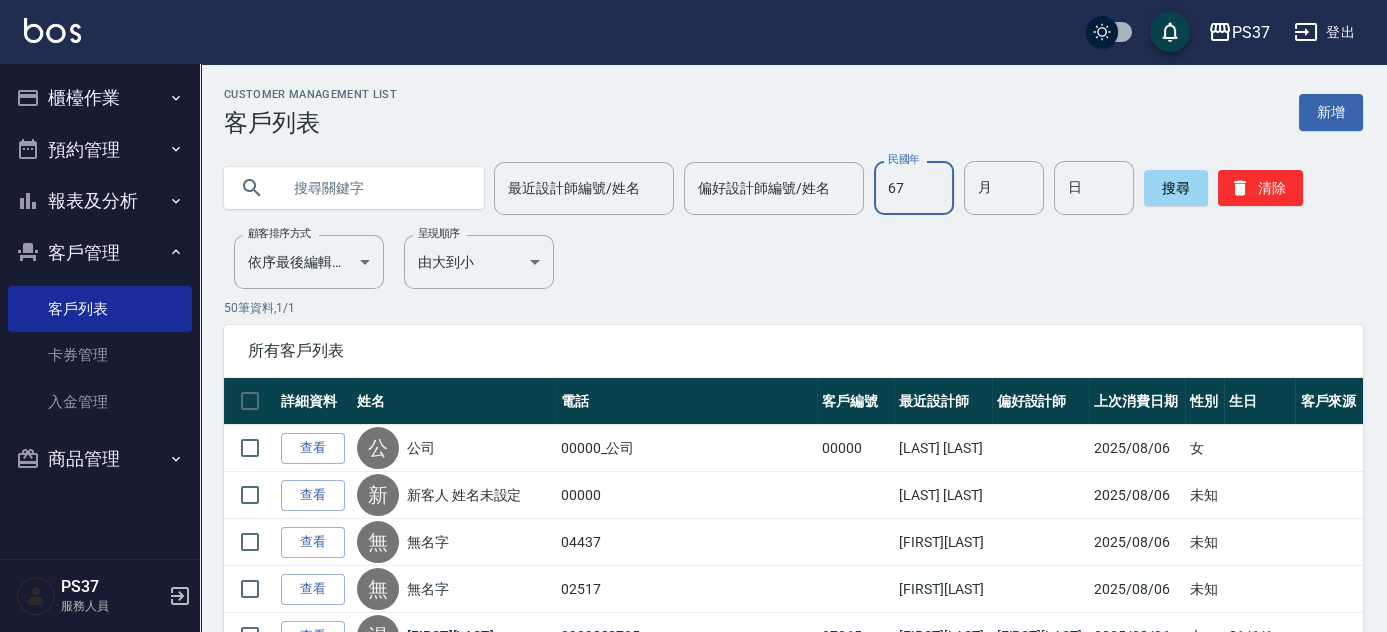 type on "67" 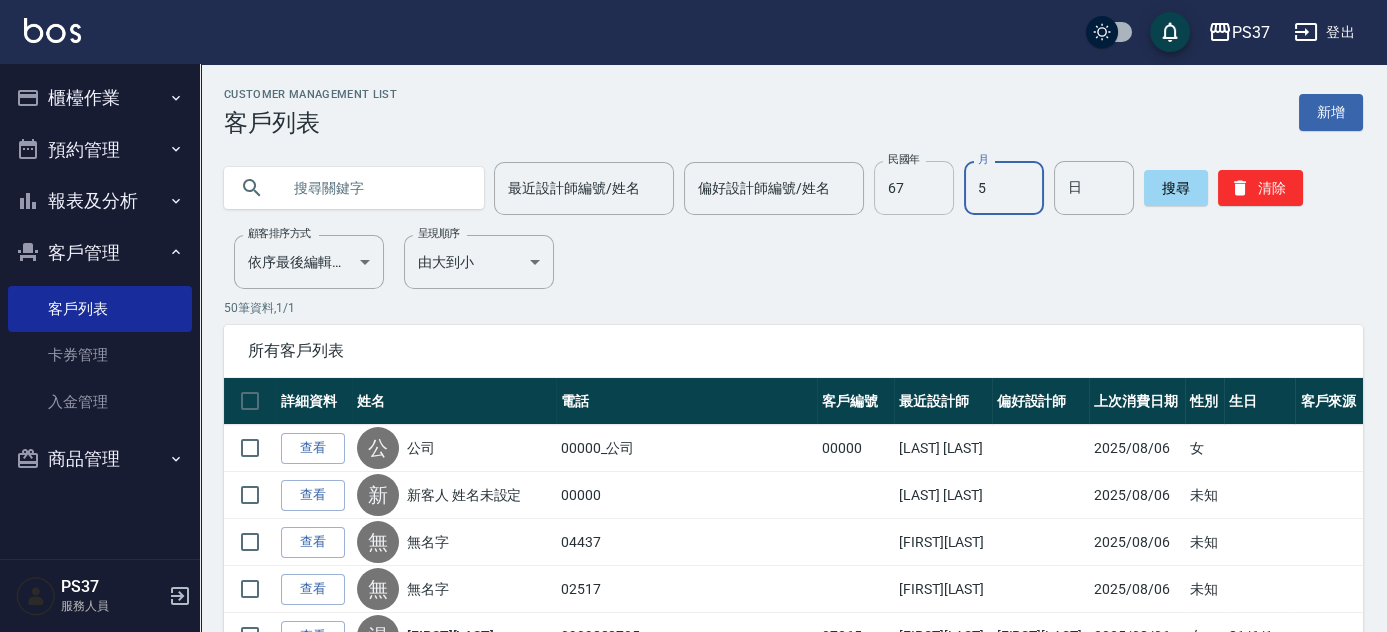 type on "5" 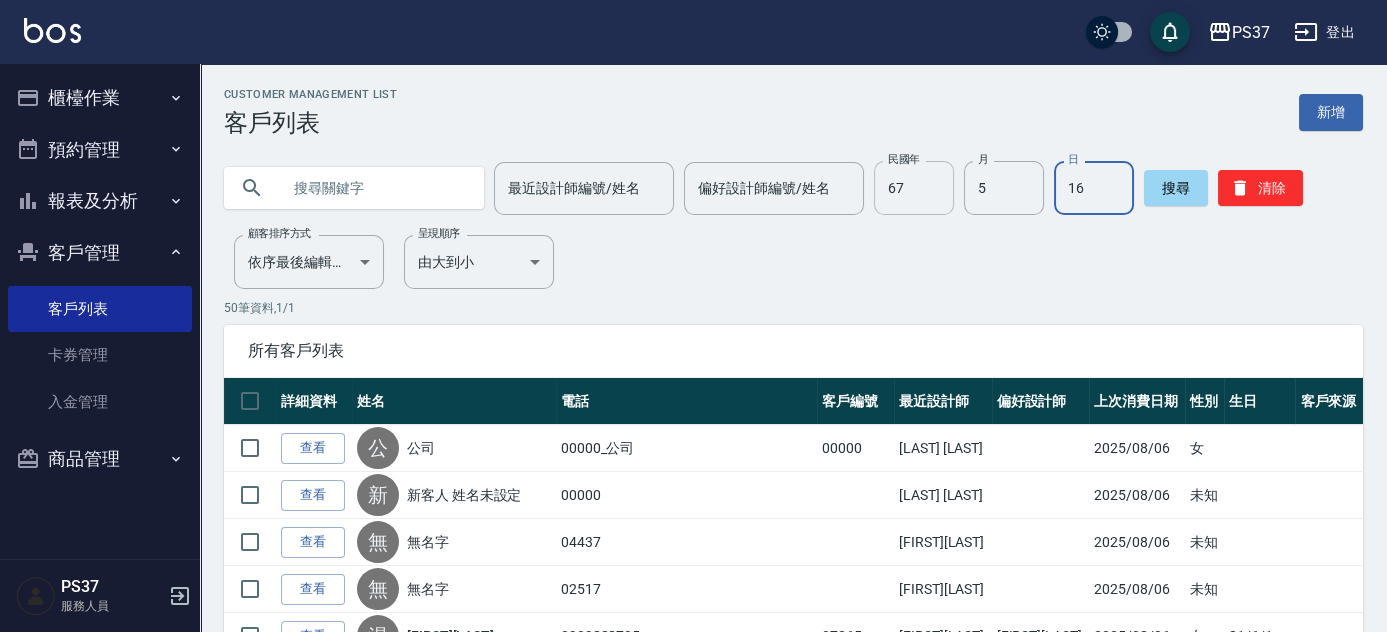 type on "16" 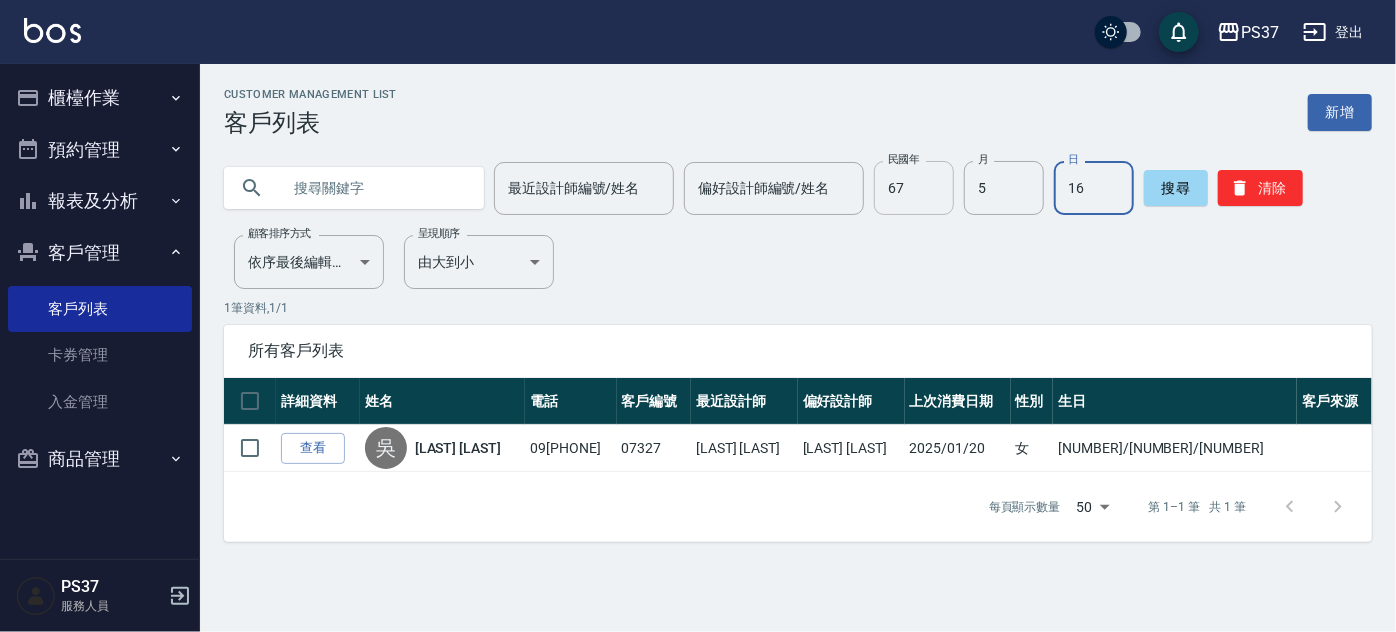click on "67" at bounding box center (914, 188) 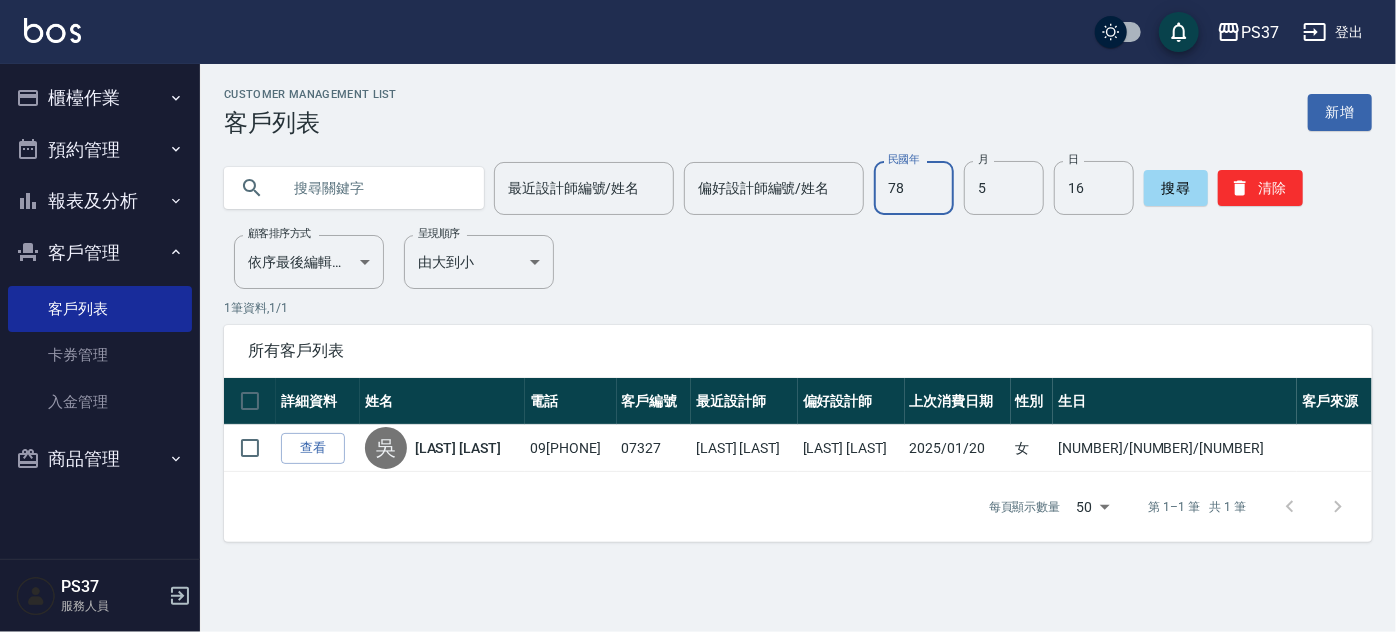 type on "78" 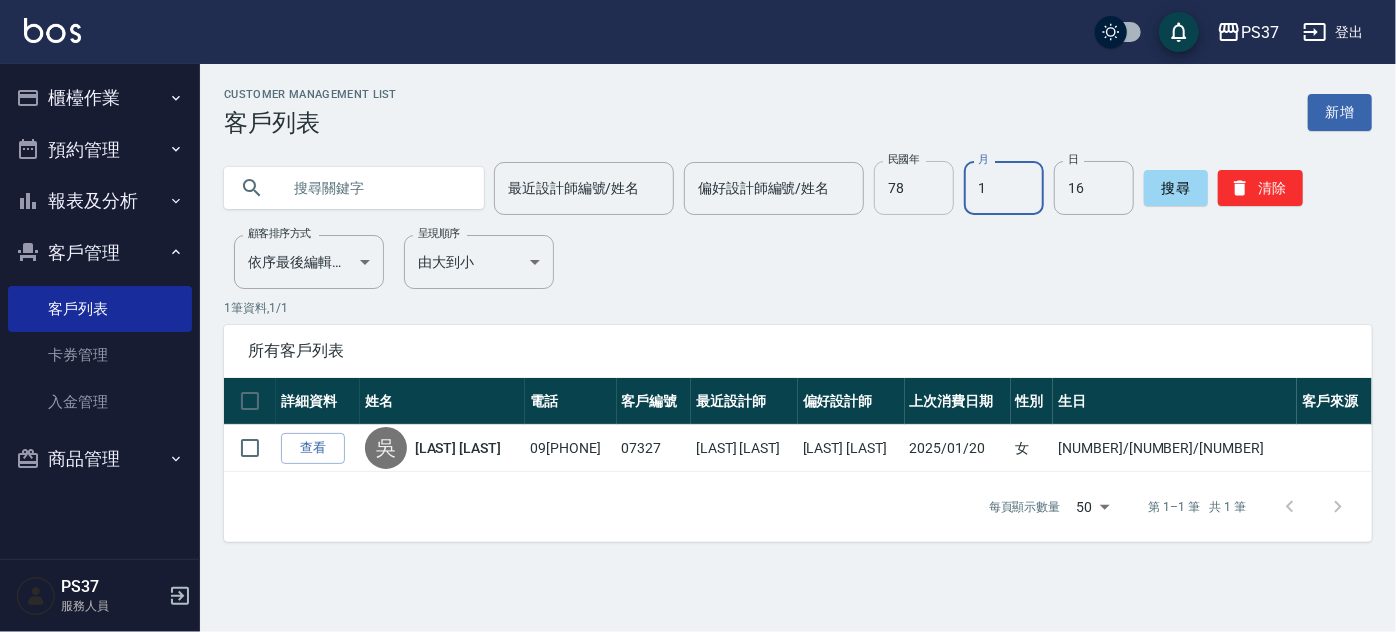 type on "1" 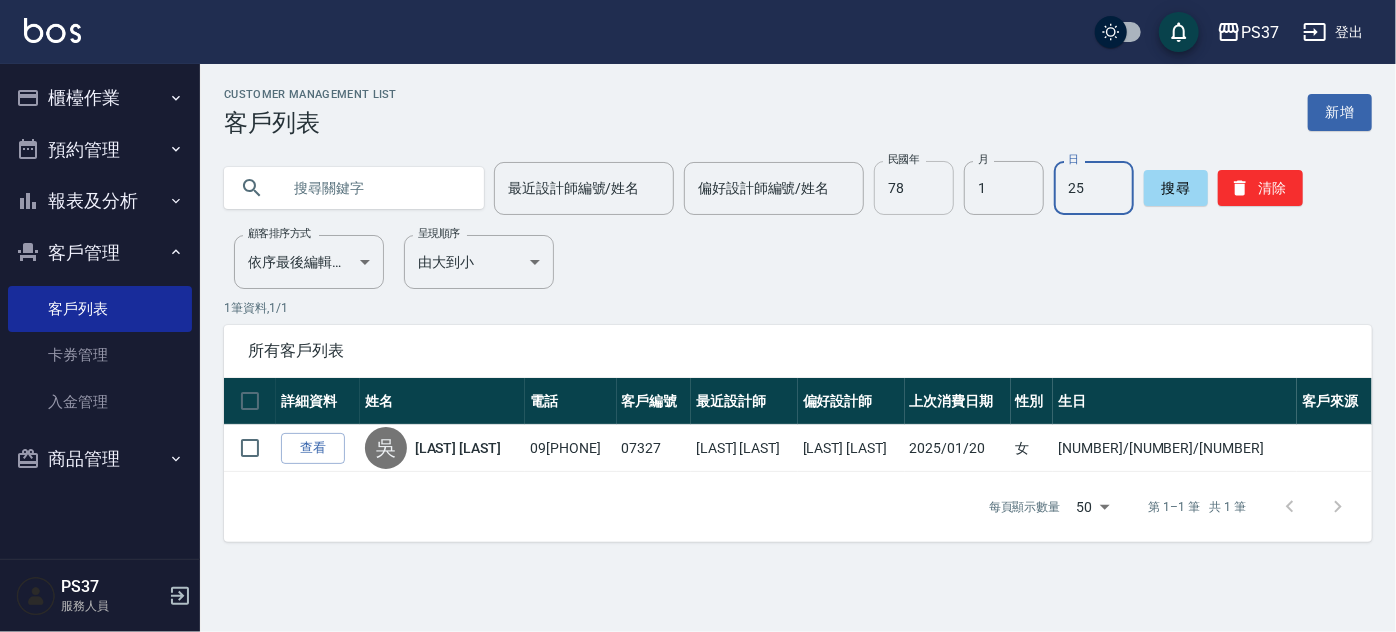 type on "25" 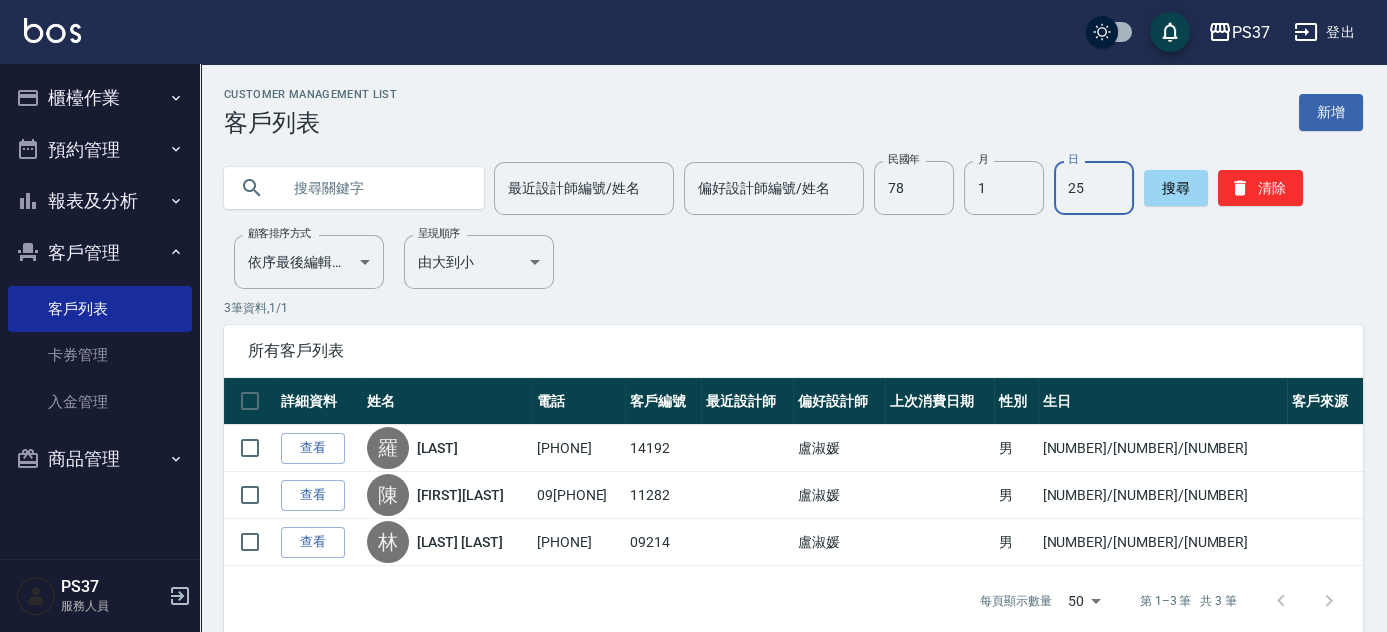 click on "報表及分析" at bounding box center (100, 201) 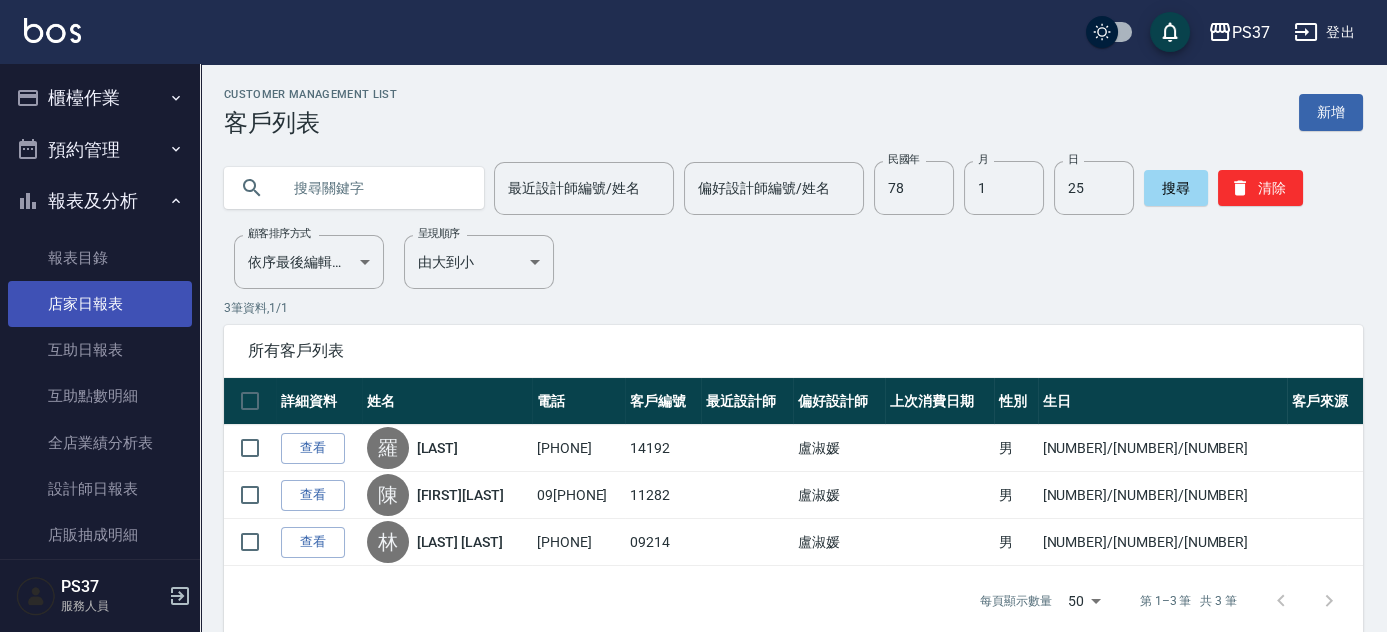 click on "店家日報表" at bounding box center (100, 304) 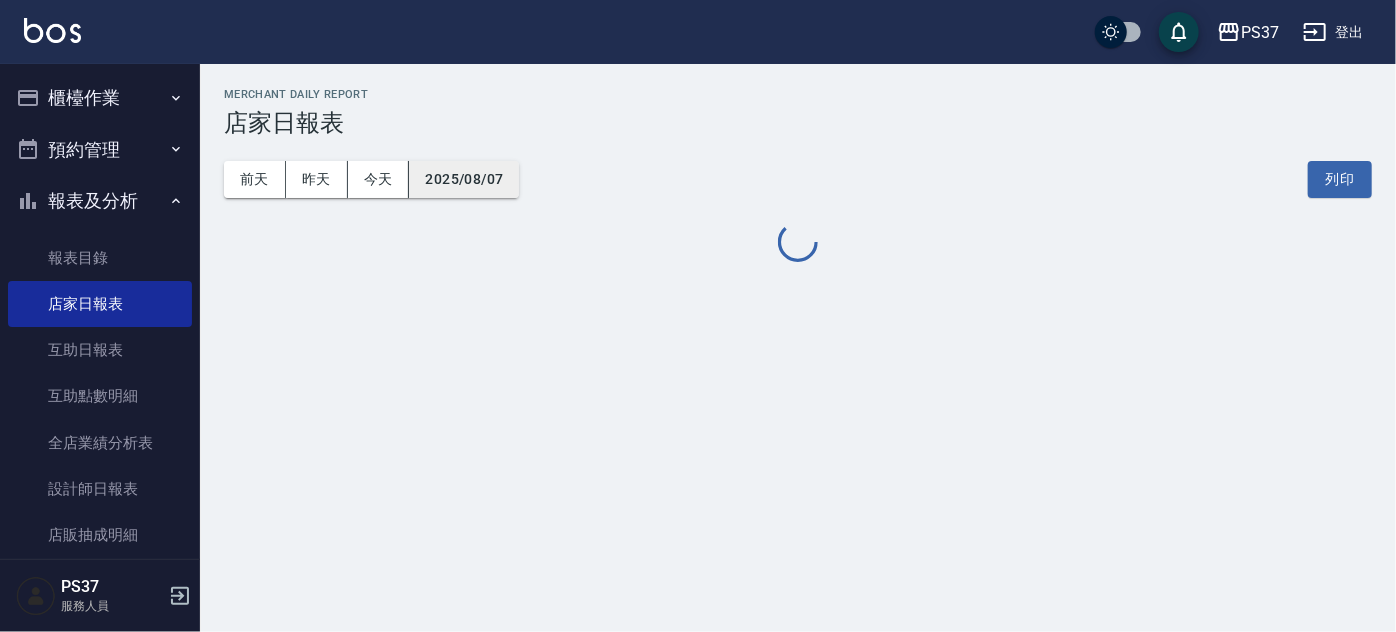 click on "2025/08/07" at bounding box center (464, 179) 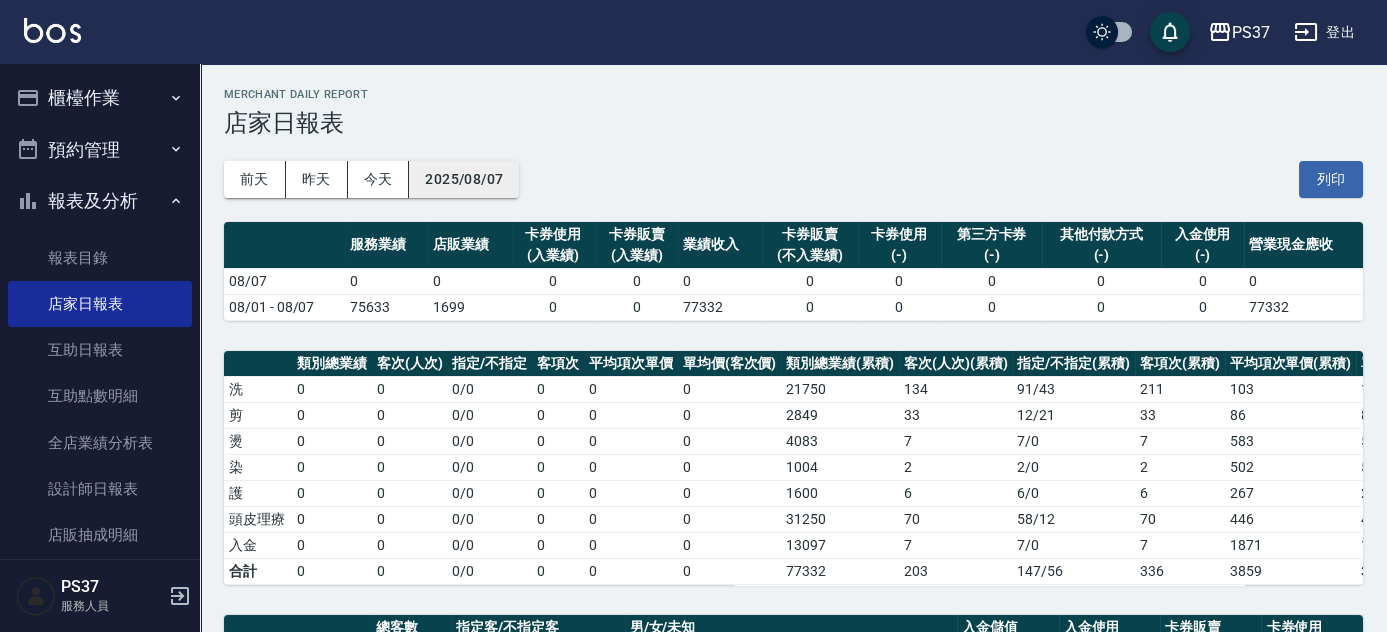 click on "2025/08/07" at bounding box center (464, 179) 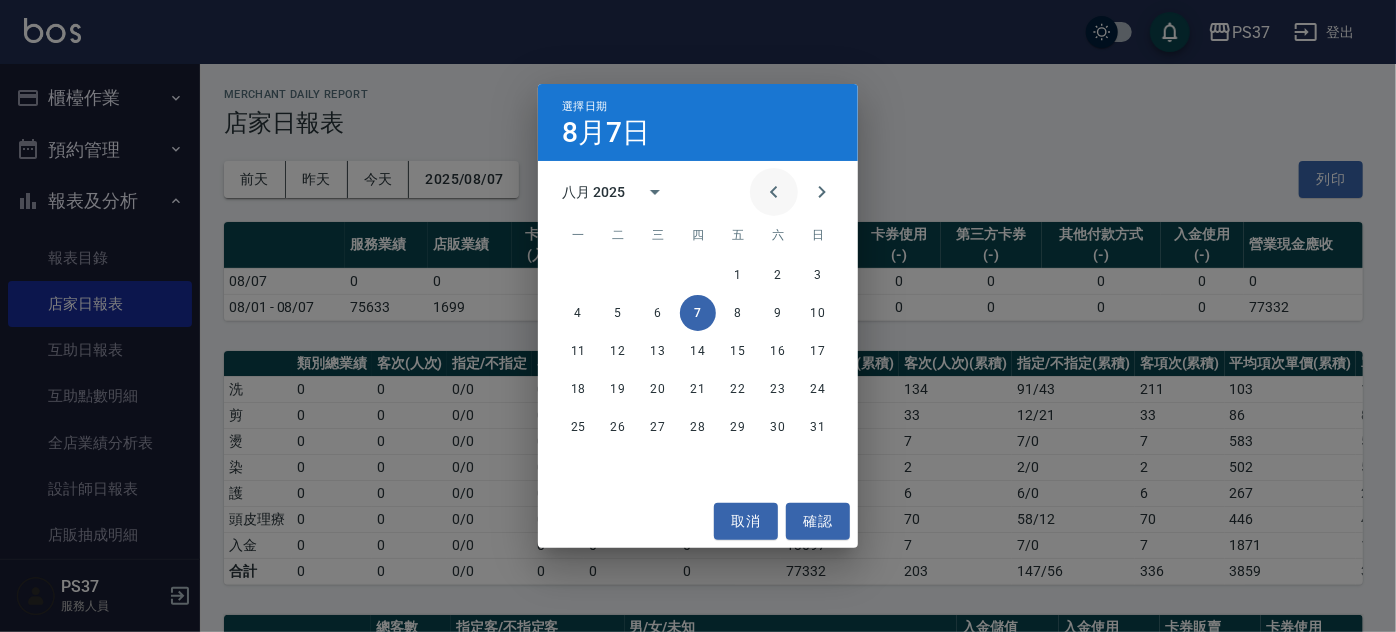 click 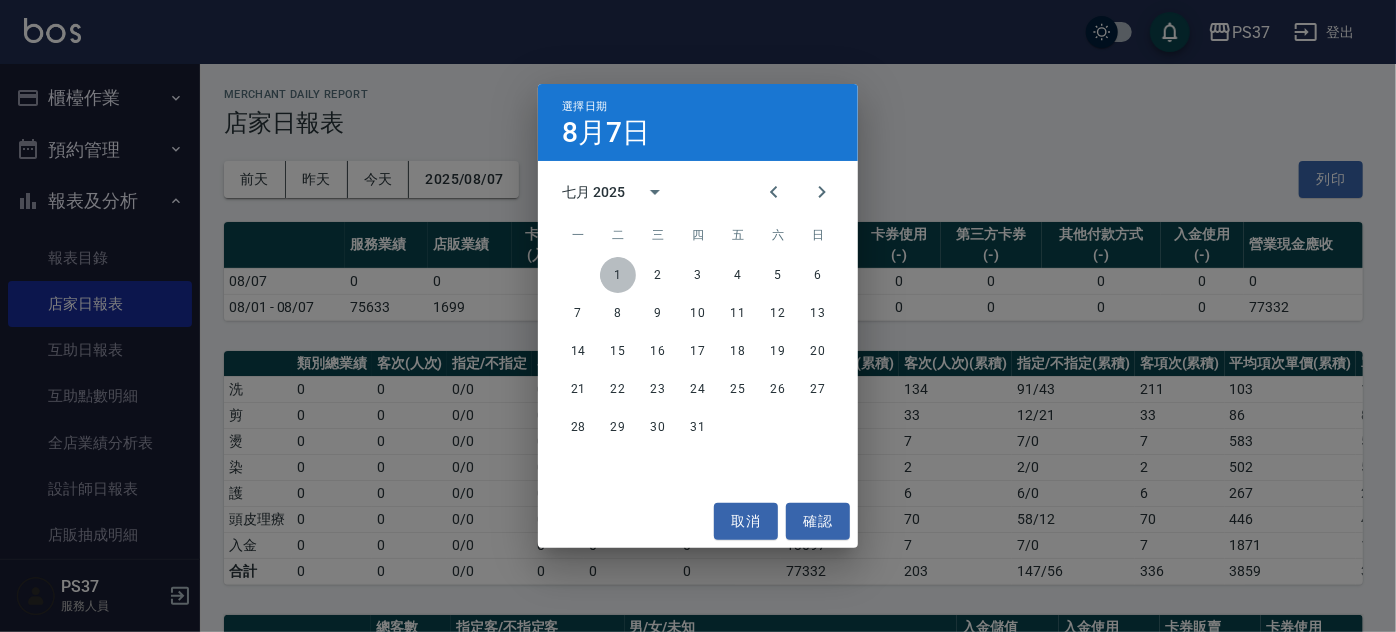 click on "1" at bounding box center [618, 275] 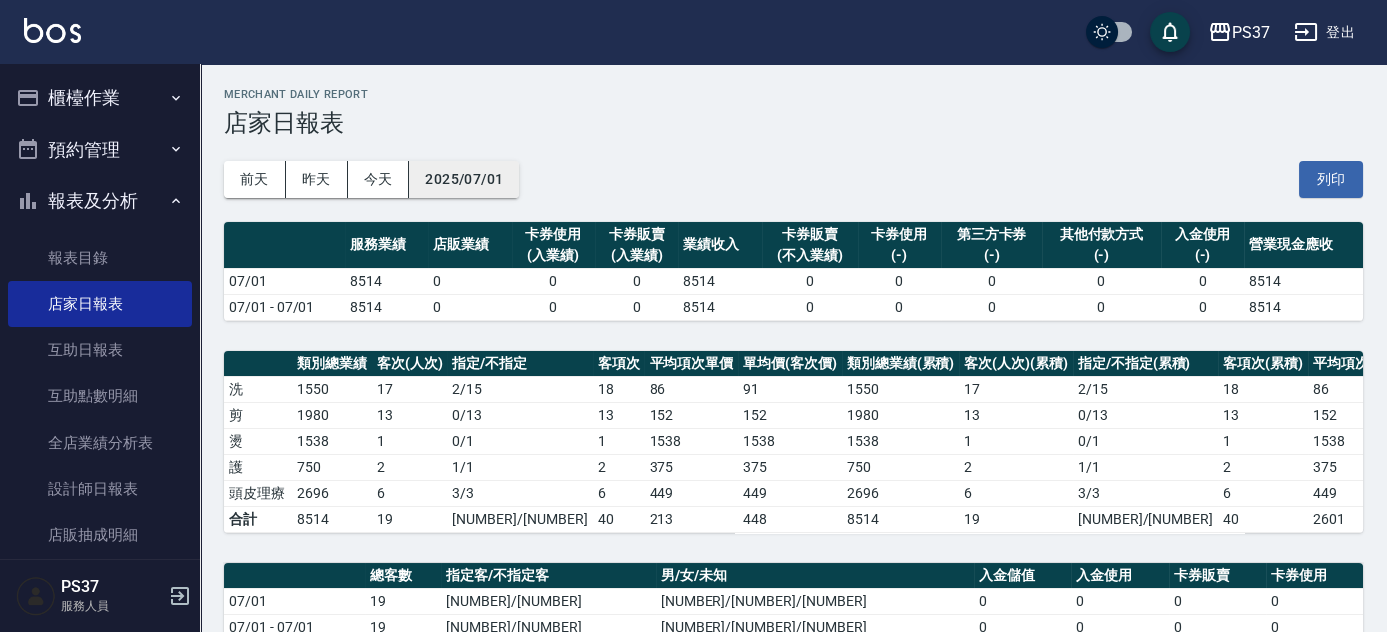 click on "2025/07/01" at bounding box center (464, 179) 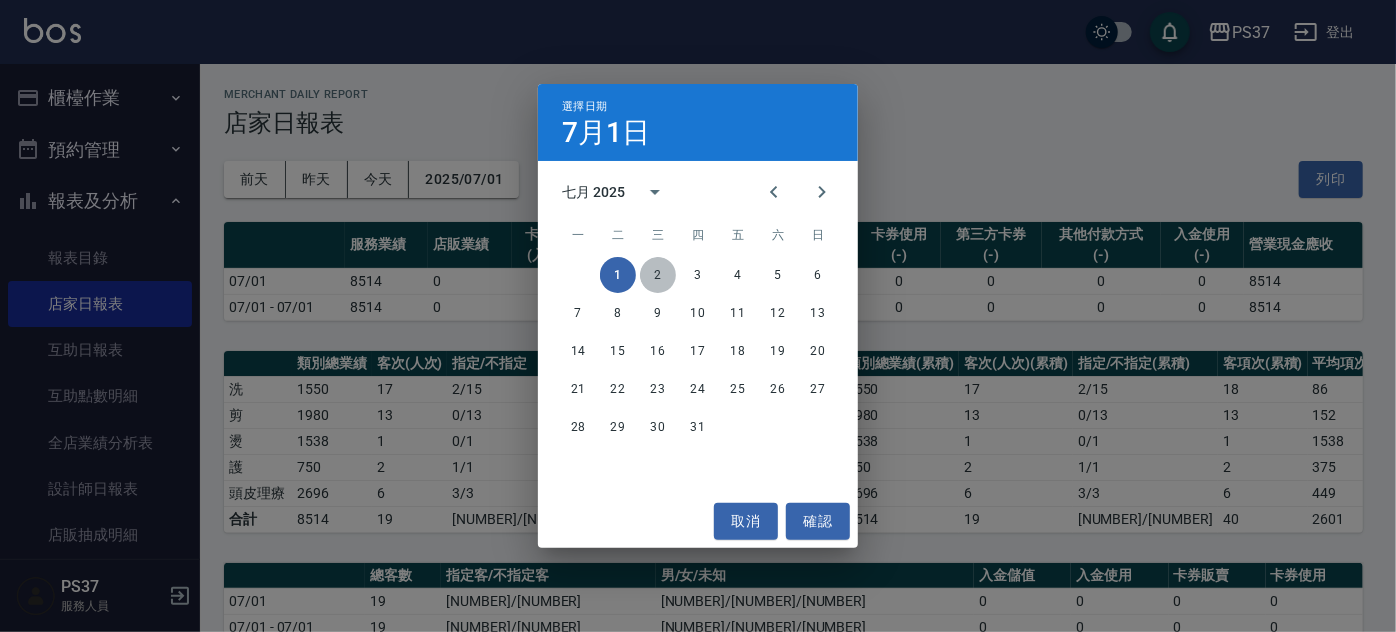 click on "2" at bounding box center [658, 275] 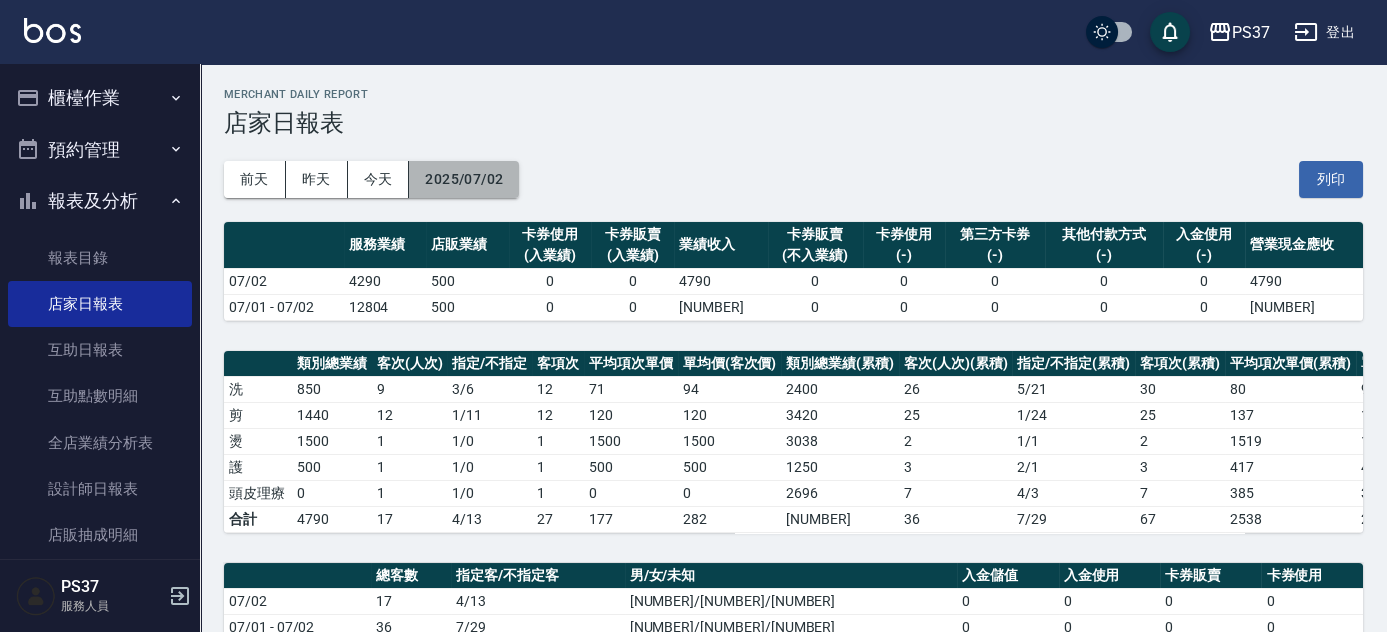 click on "2025/07/02" at bounding box center (464, 179) 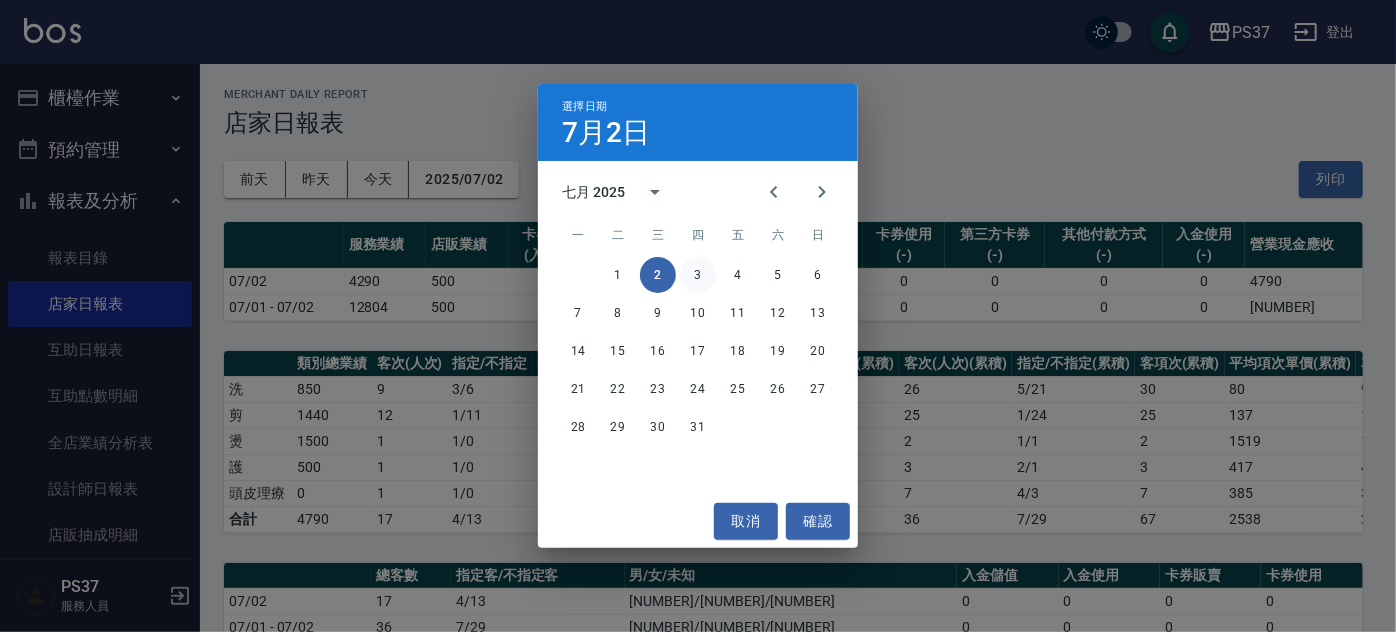 click on "3" at bounding box center [698, 275] 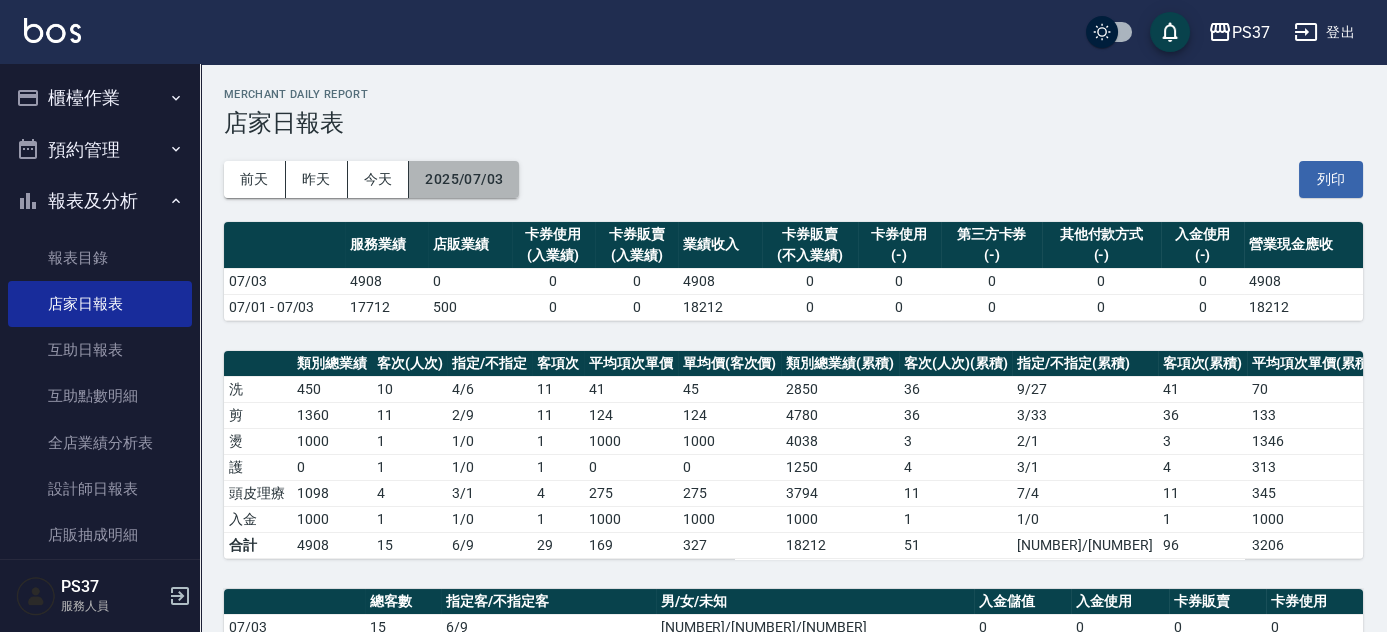 click on "2025/07/03" at bounding box center [464, 179] 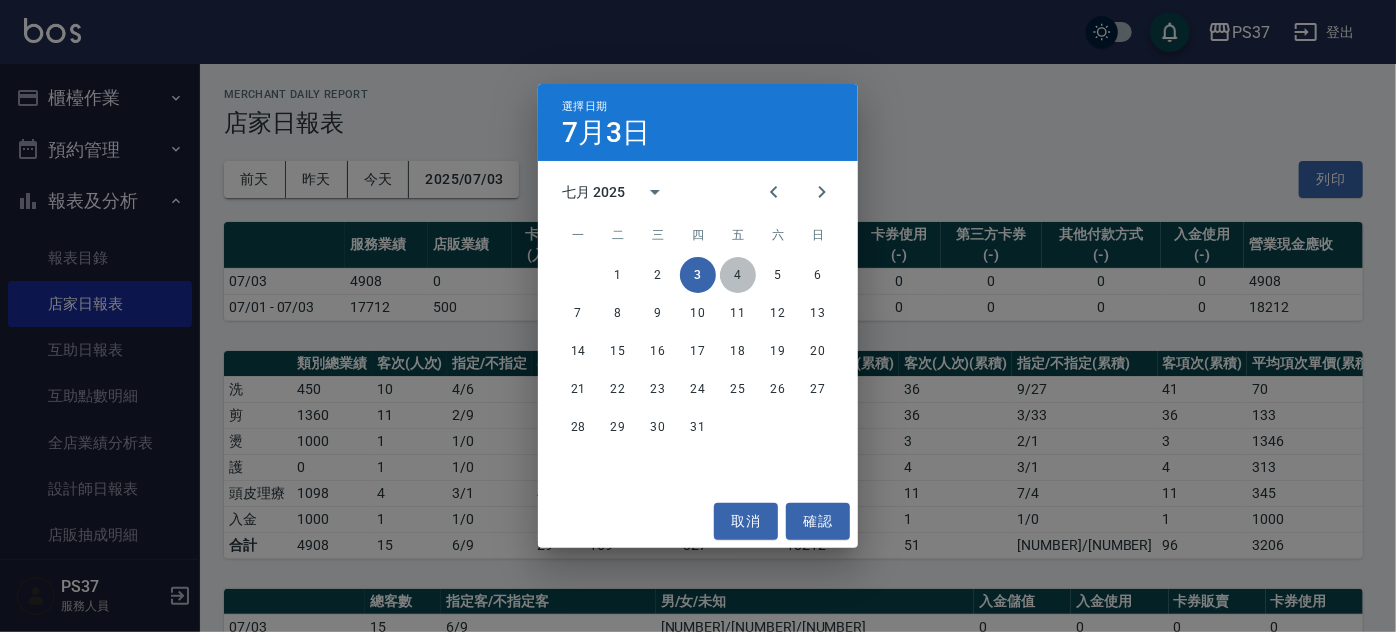 click on "4" at bounding box center [738, 275] 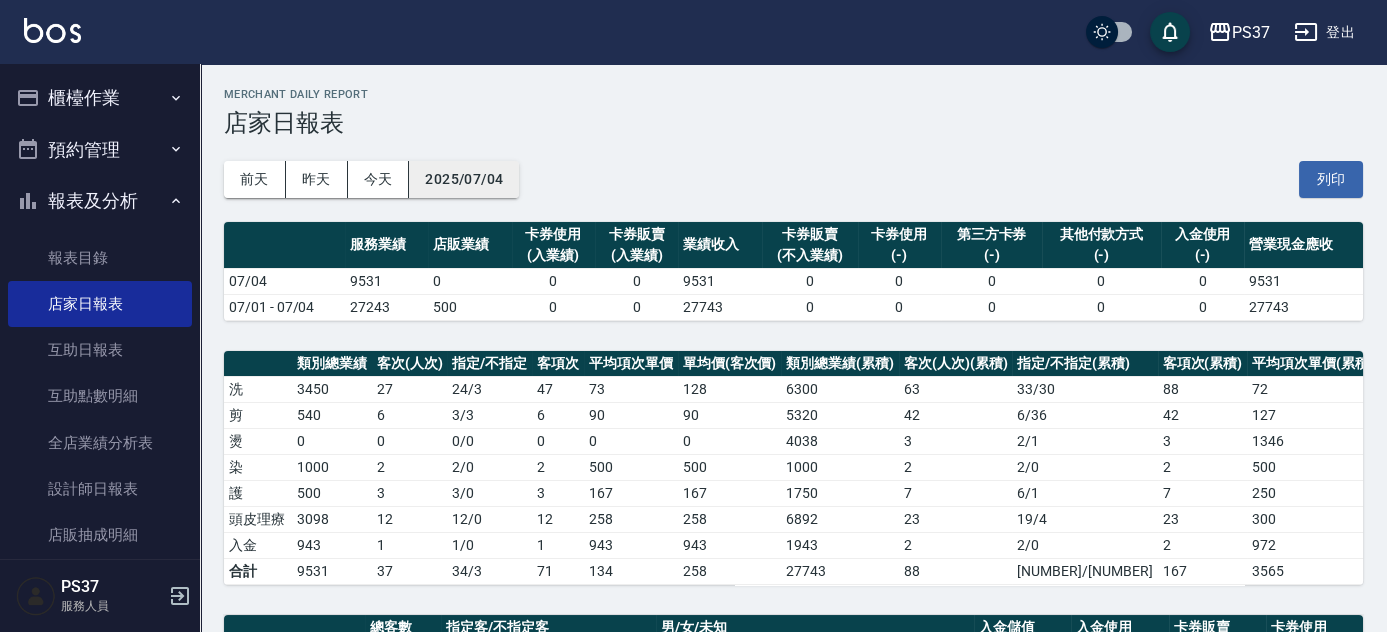 click on "2025/07/04" at bounding box center (464, 179) 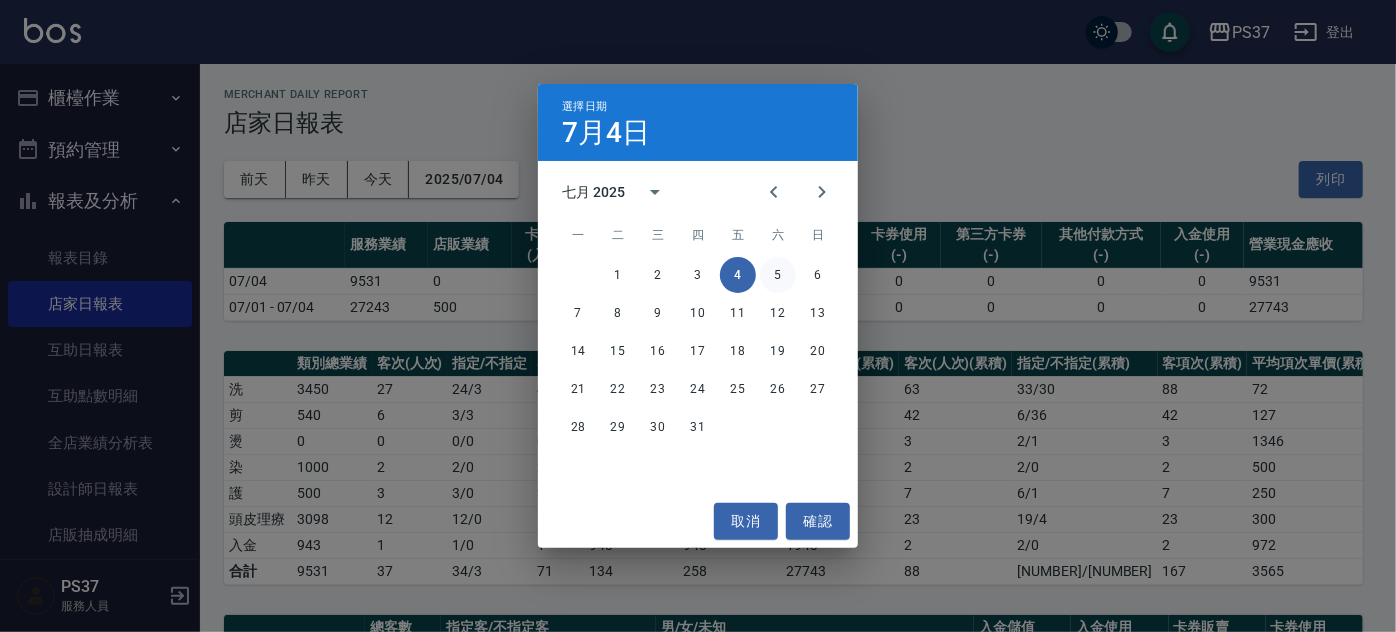click on "5" at bounding box center [778, 275] 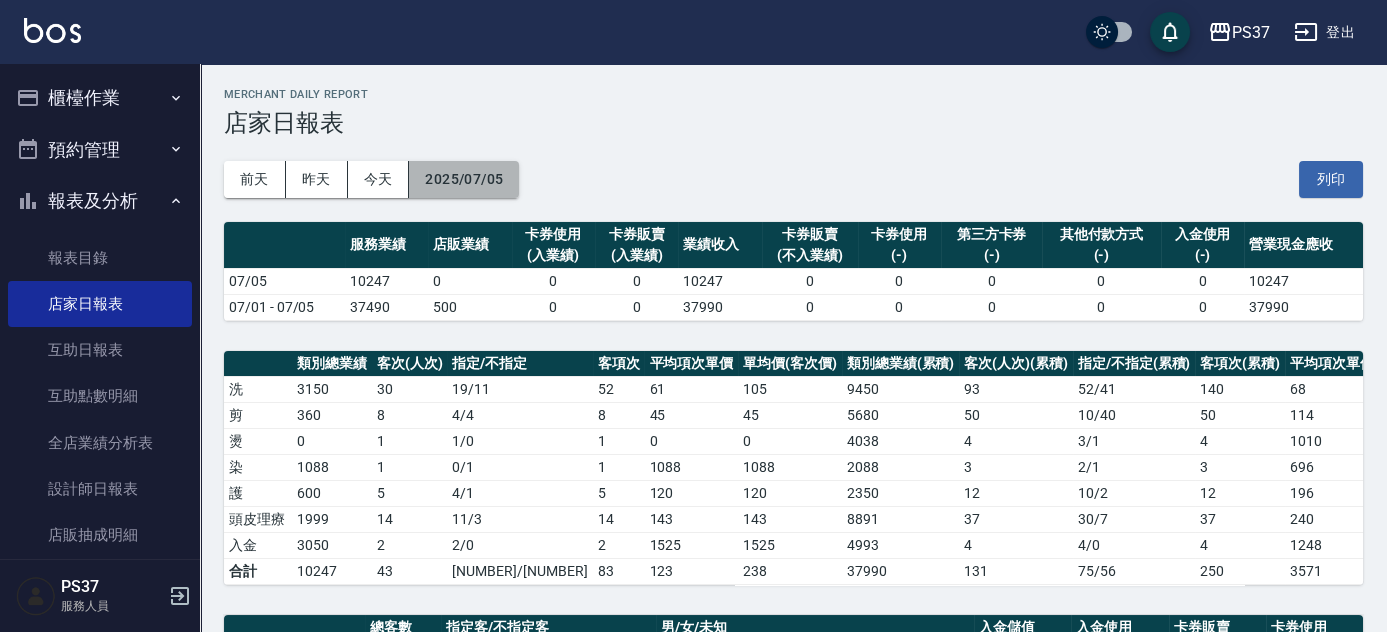 click on "2025/07/05" at bounding box center [464, 179] 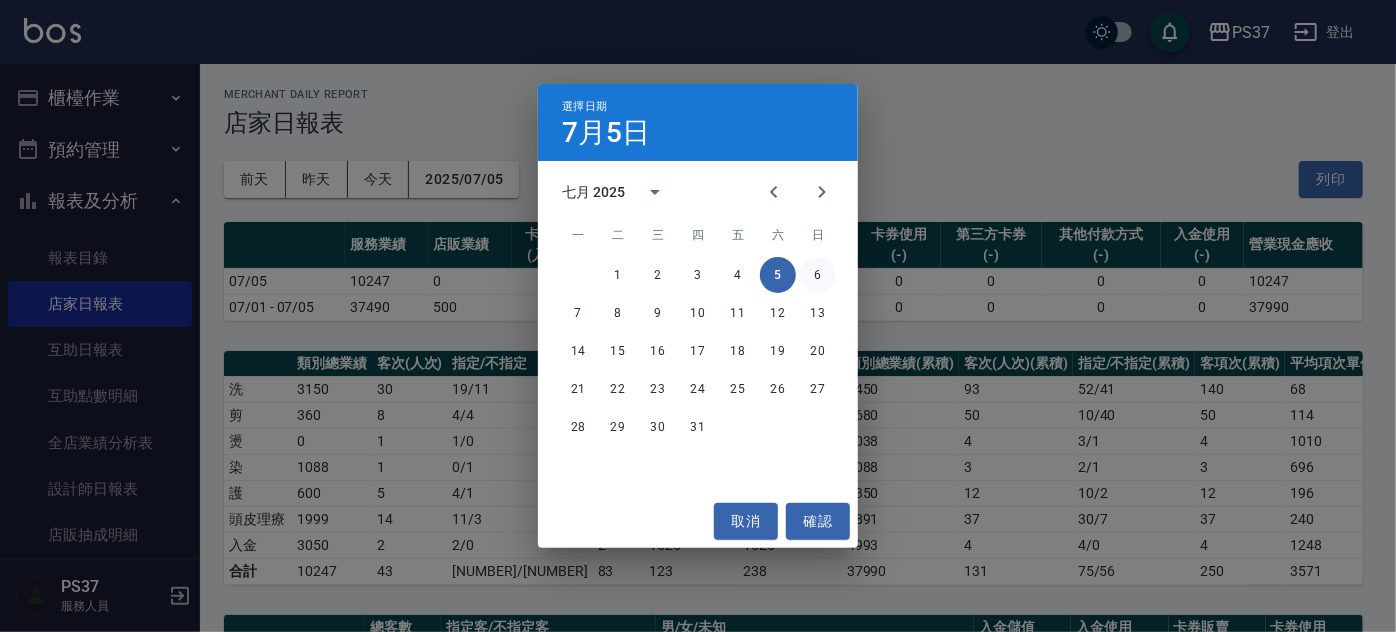 click on "6" at bounding box center (818, 275) 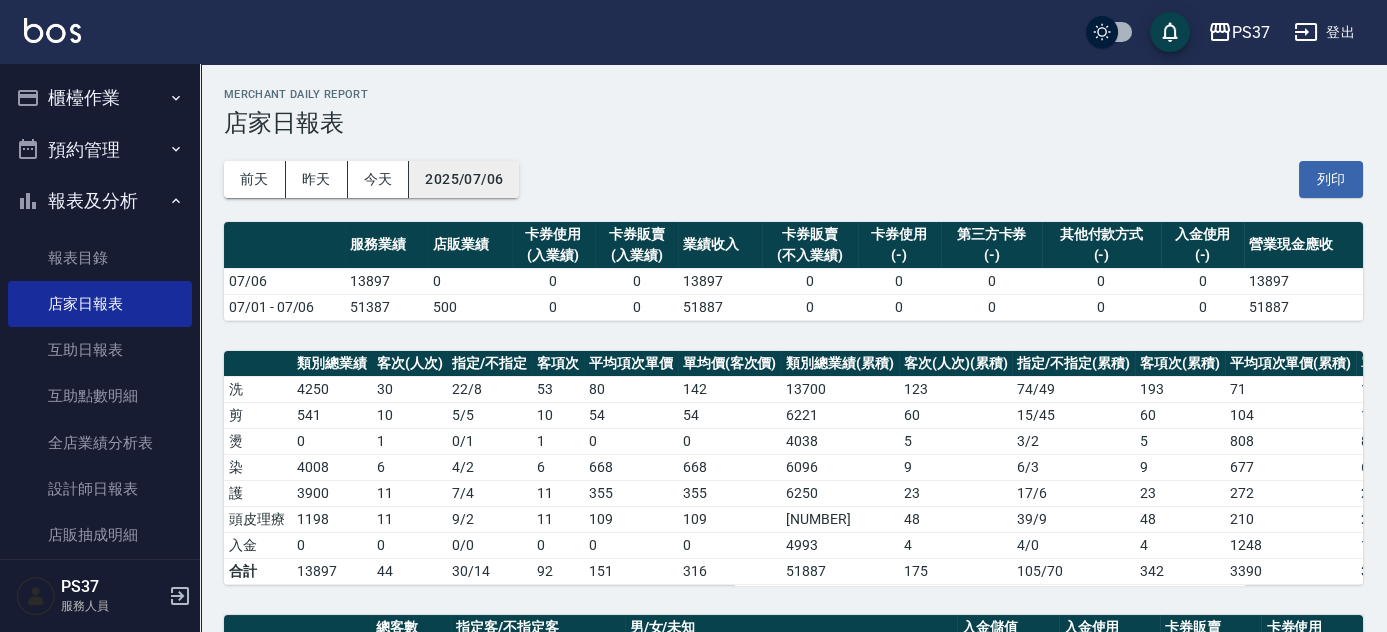 click on "2025/07/06" at bounding box center [464, 179] 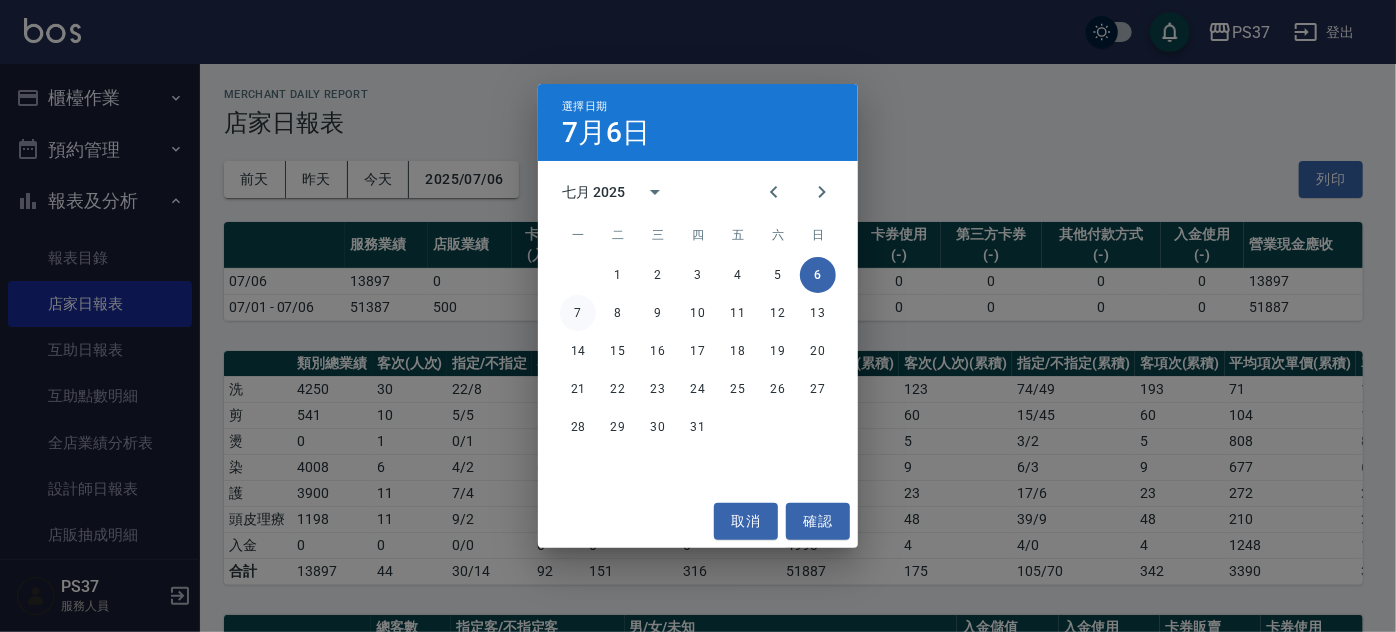 click on "7" at bounding box center (578, 313) 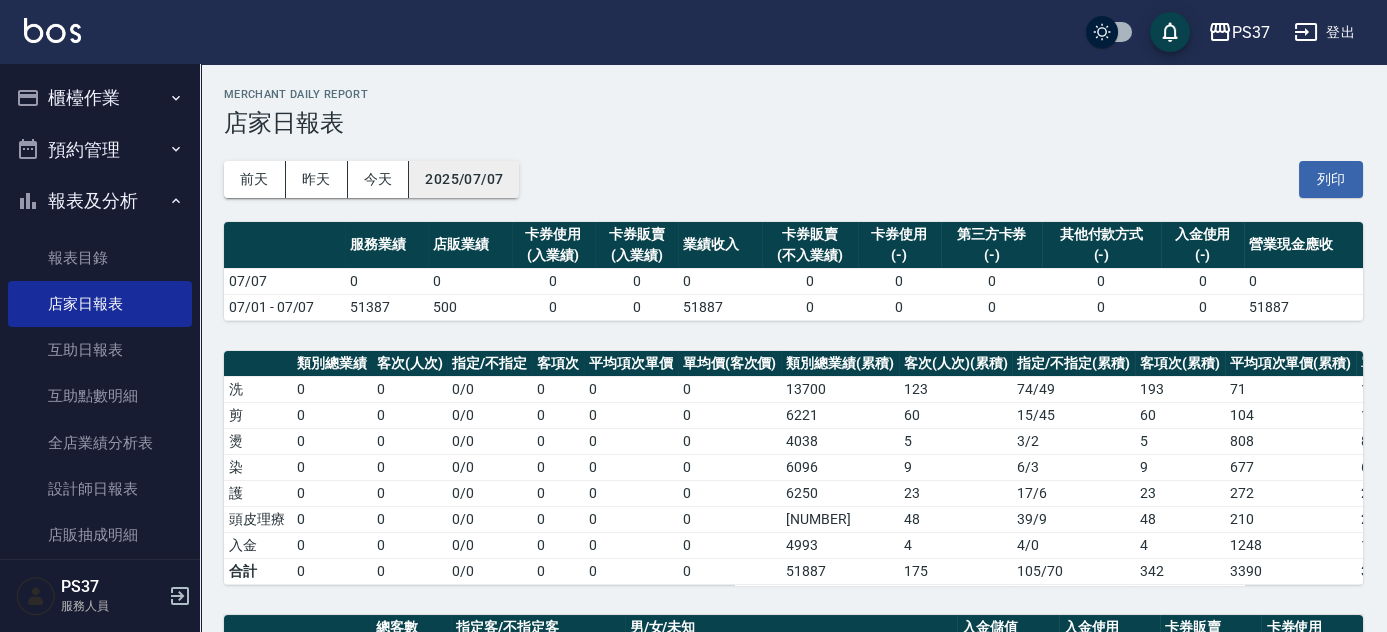 click on "2025/07/07" at bounding box center (464, 179) 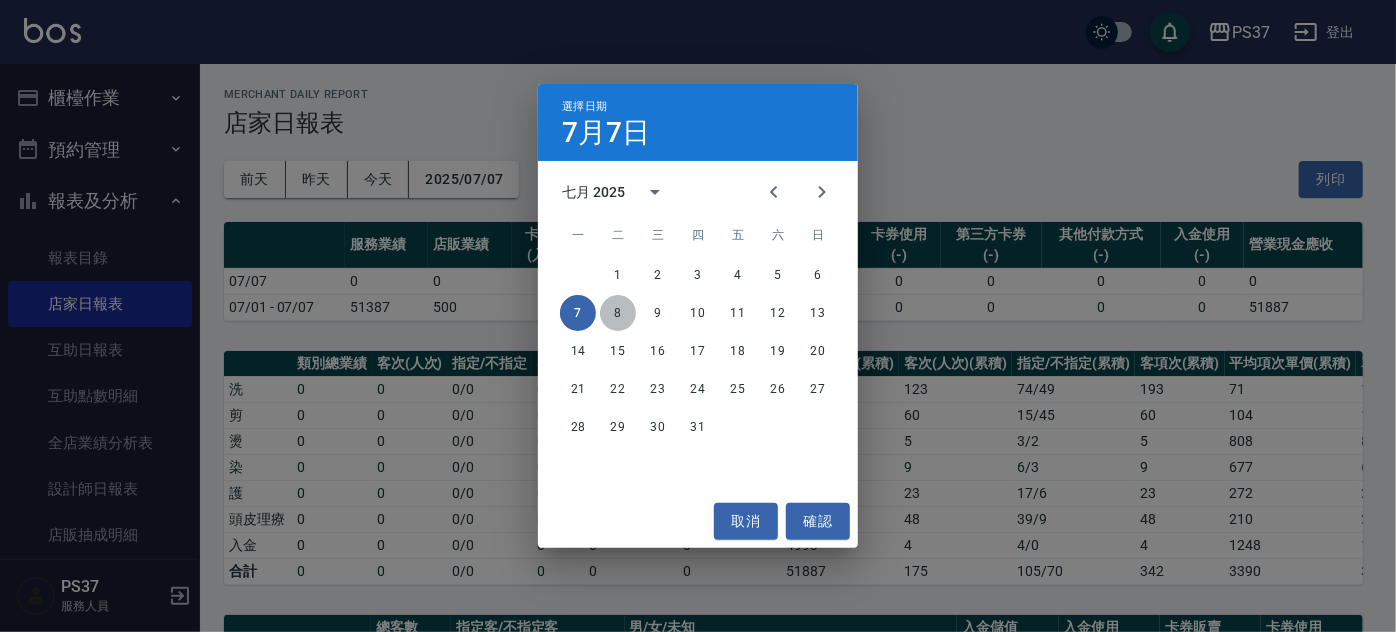 click on "8" at bounding box center (618, 313) 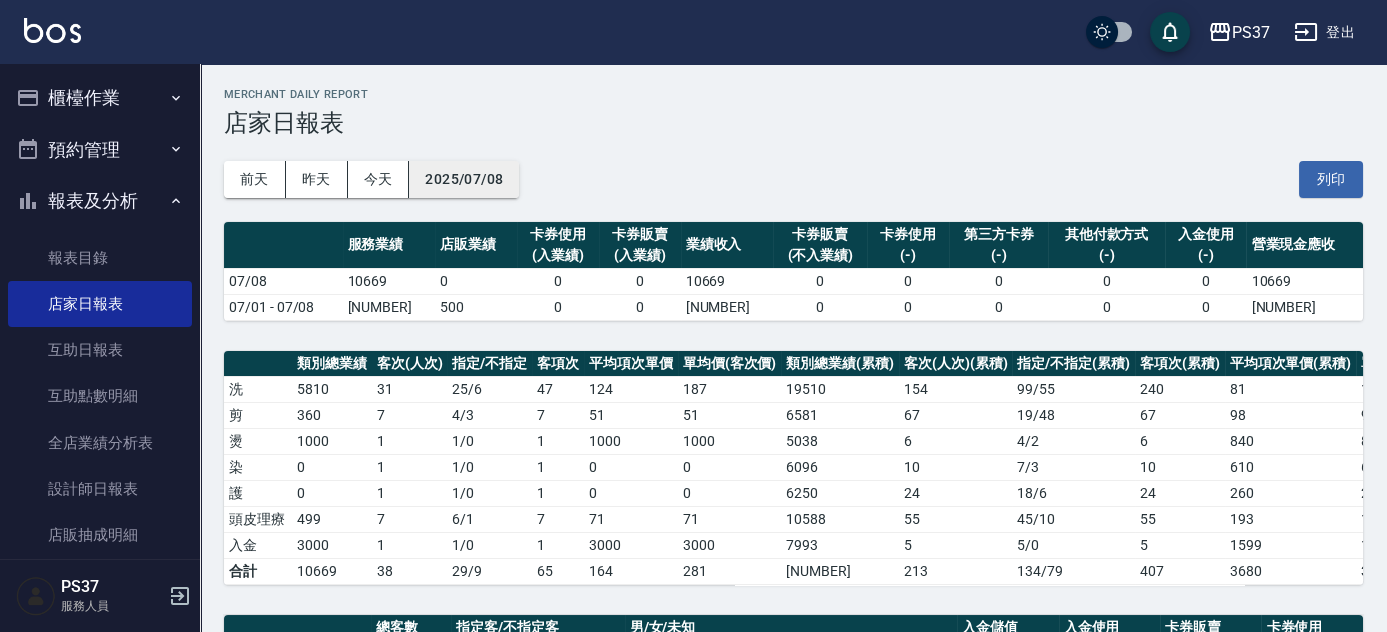 click on "2025/07/08" at bounding box center (464, 179) 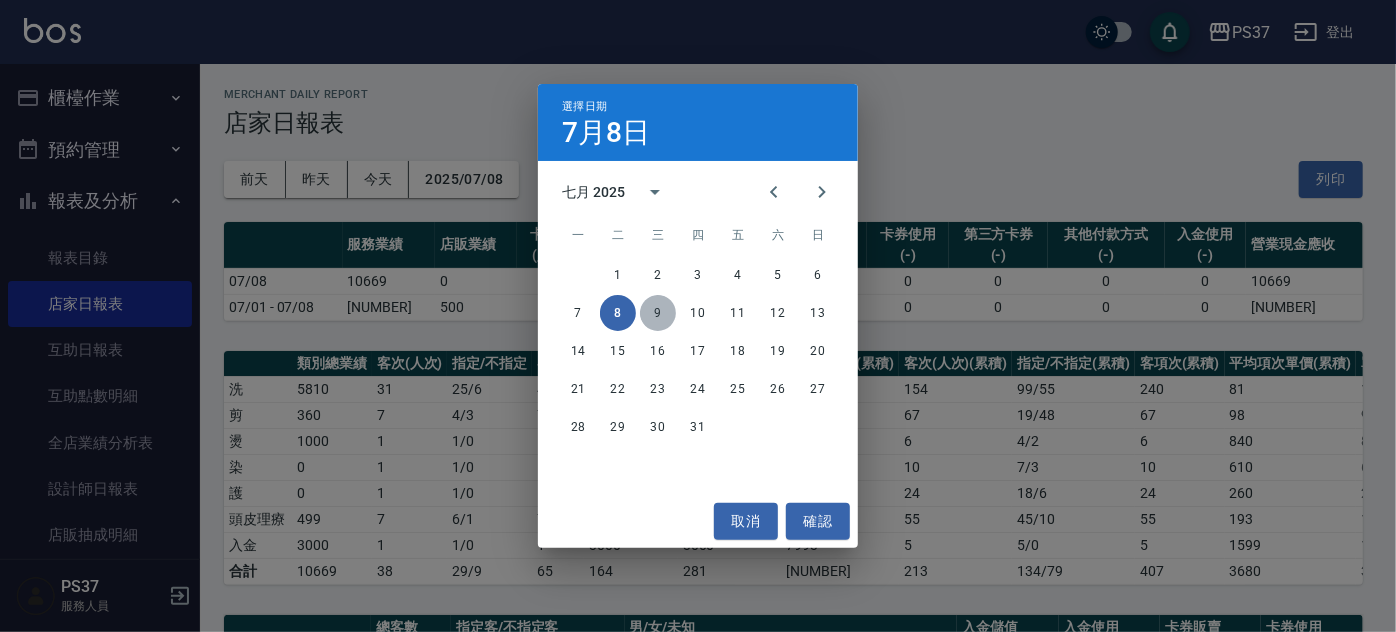 click on "9" at bounding box center (658, 313) 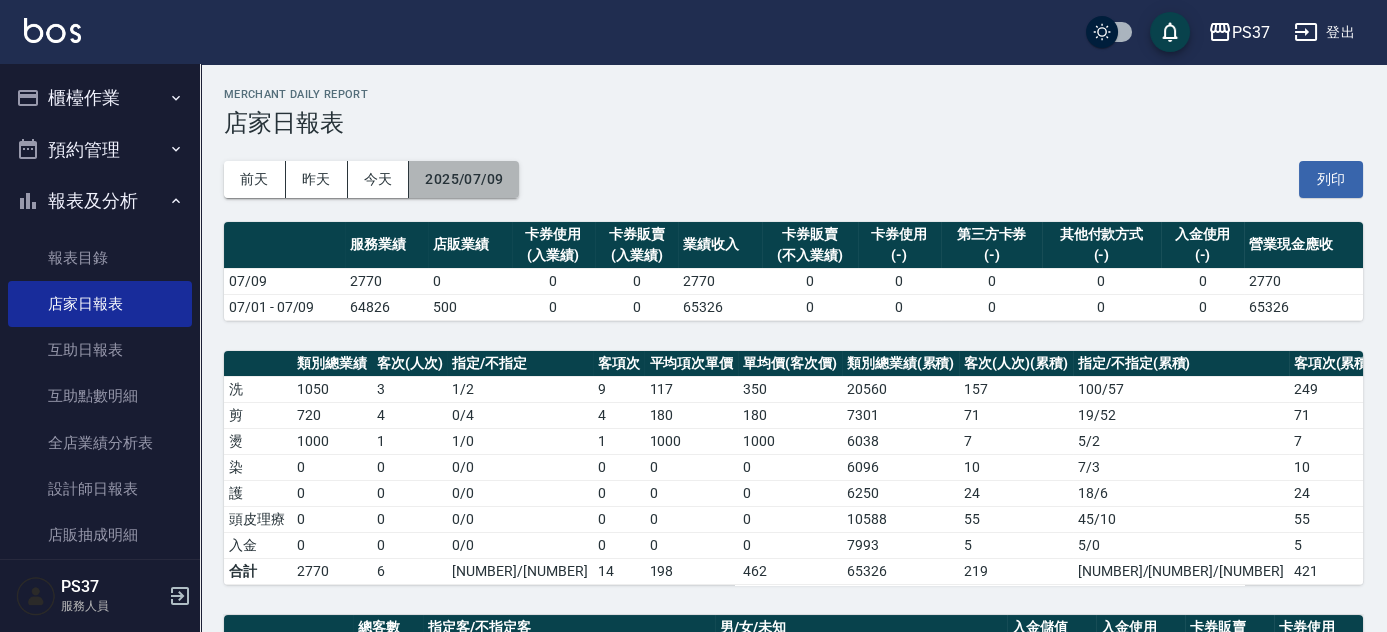 click on "2025/07/09" at bounding box center (464, 179) 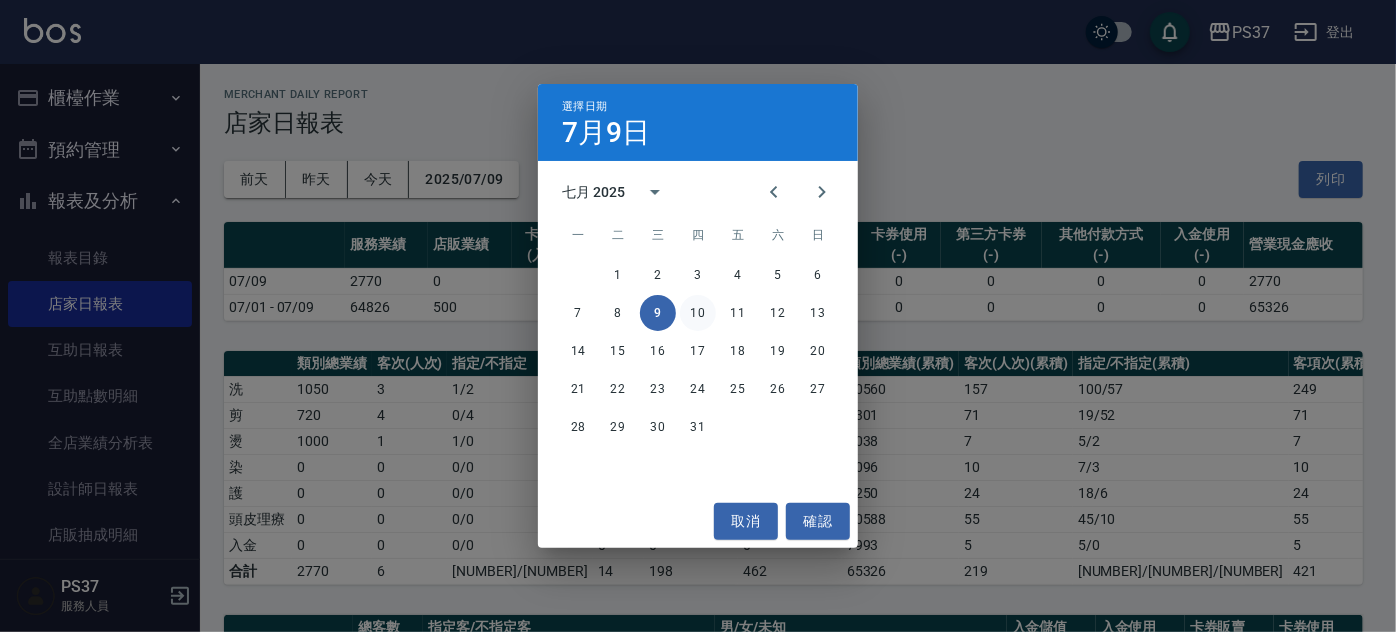 click on "10" at bounding box center (698, 313) 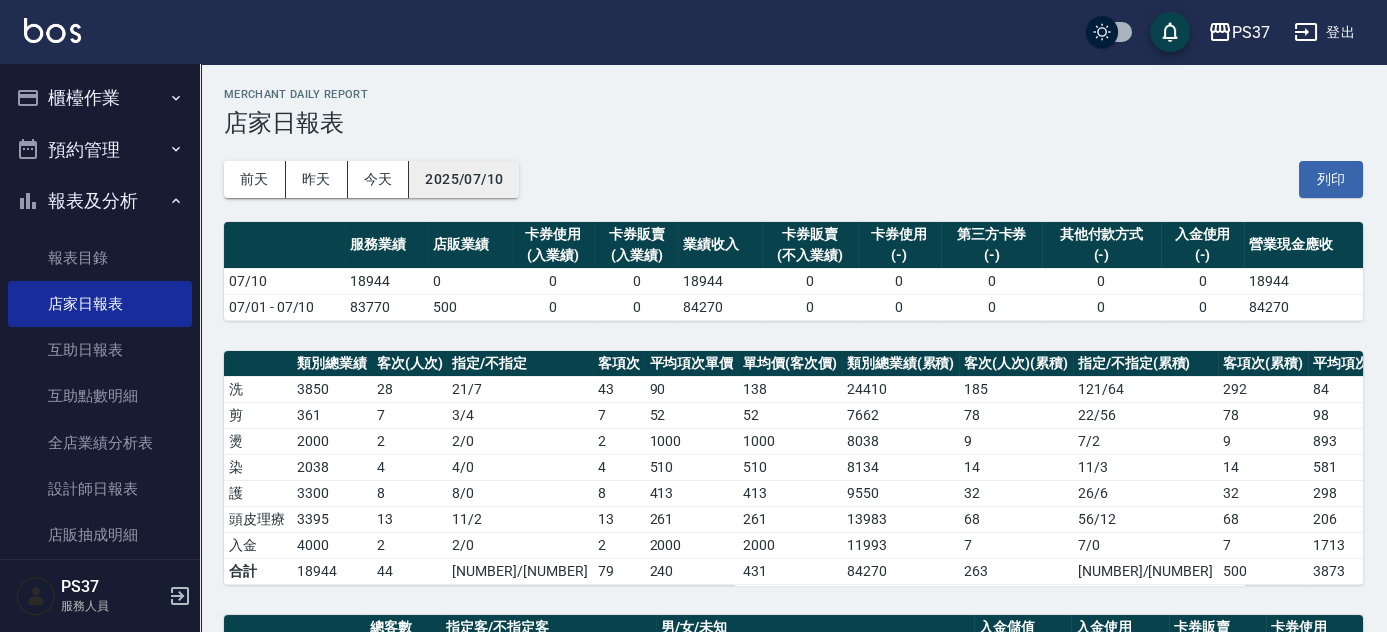 click on "2025/07/10" at bounding box center (464, 179) 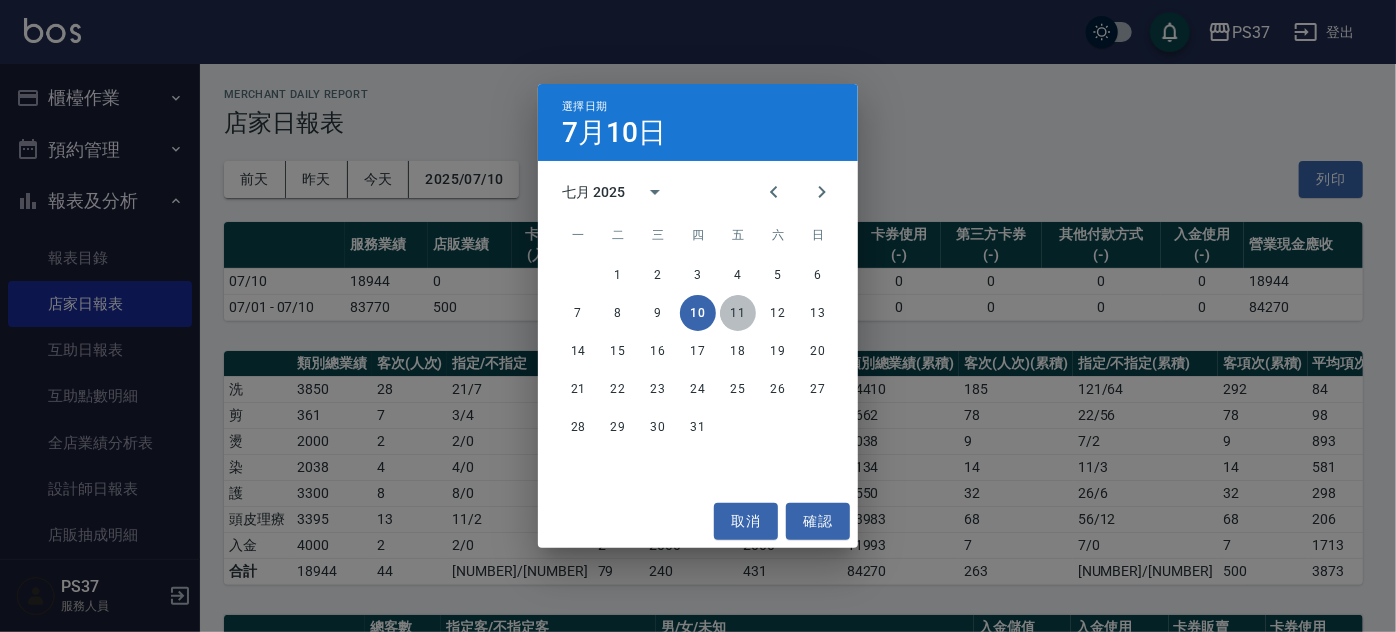 click on "11" at bounding box center [738, 313] 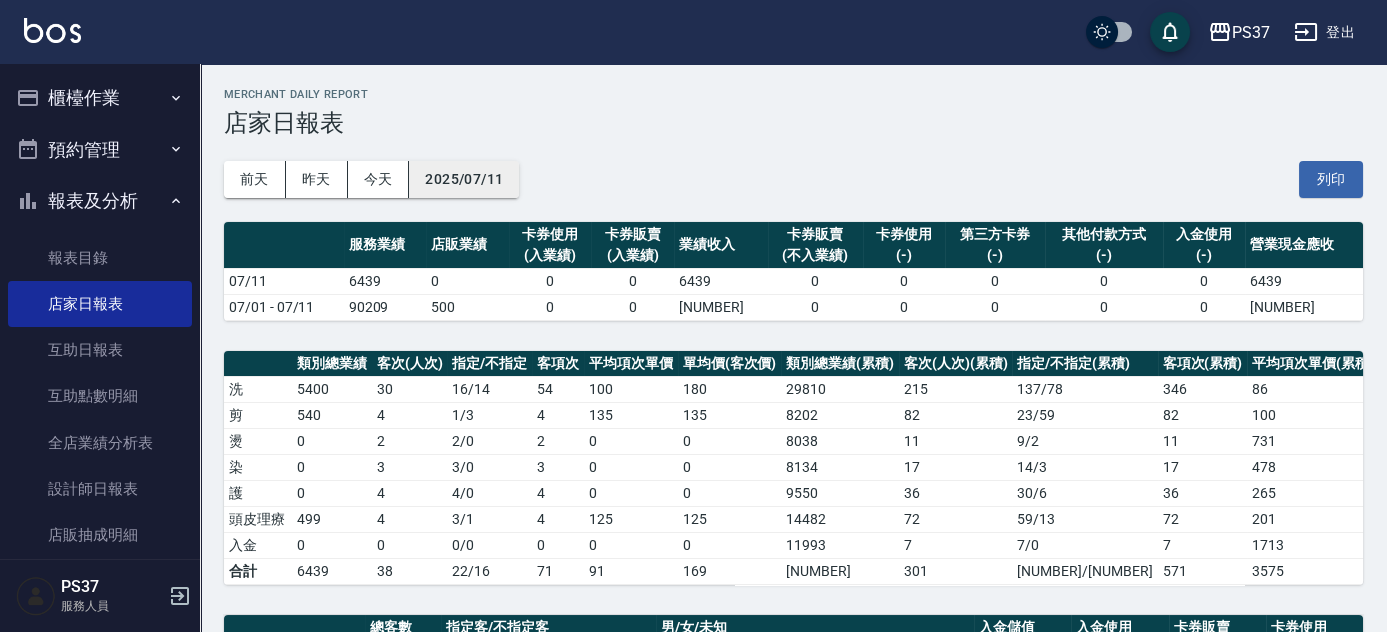 click on "2025/07/11" at bounding box center (464, 179) 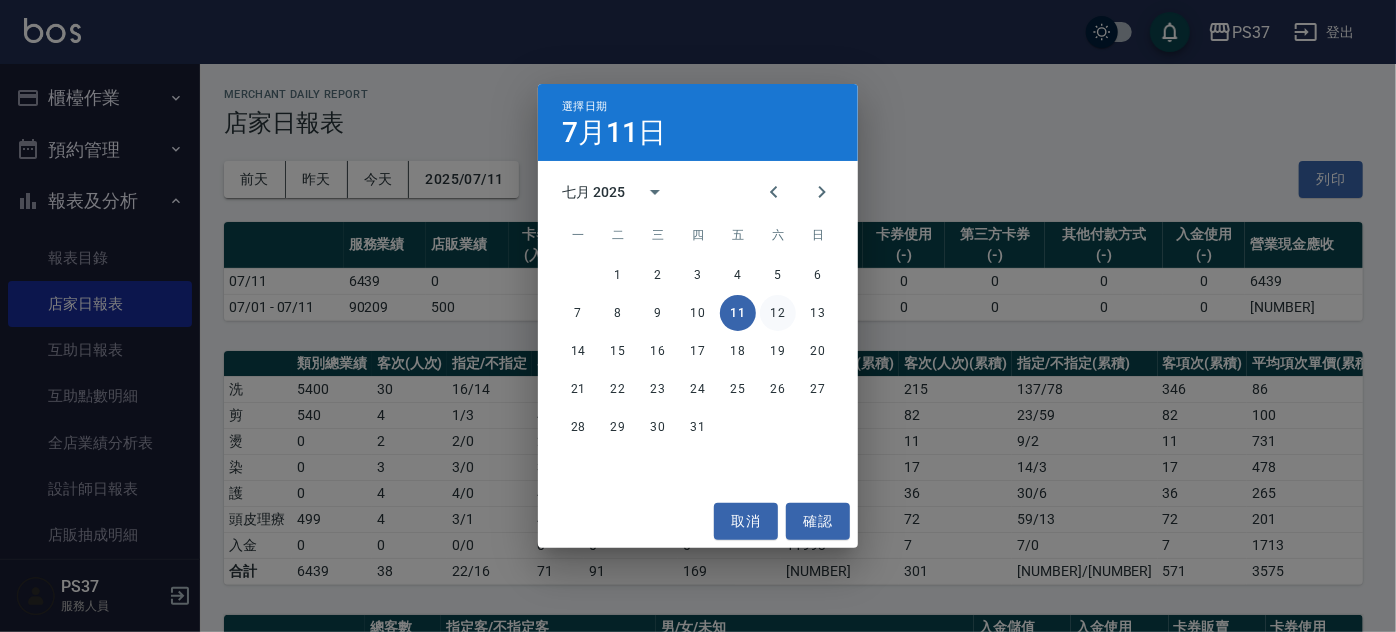 click on "12" at bounding box center (778, 313) 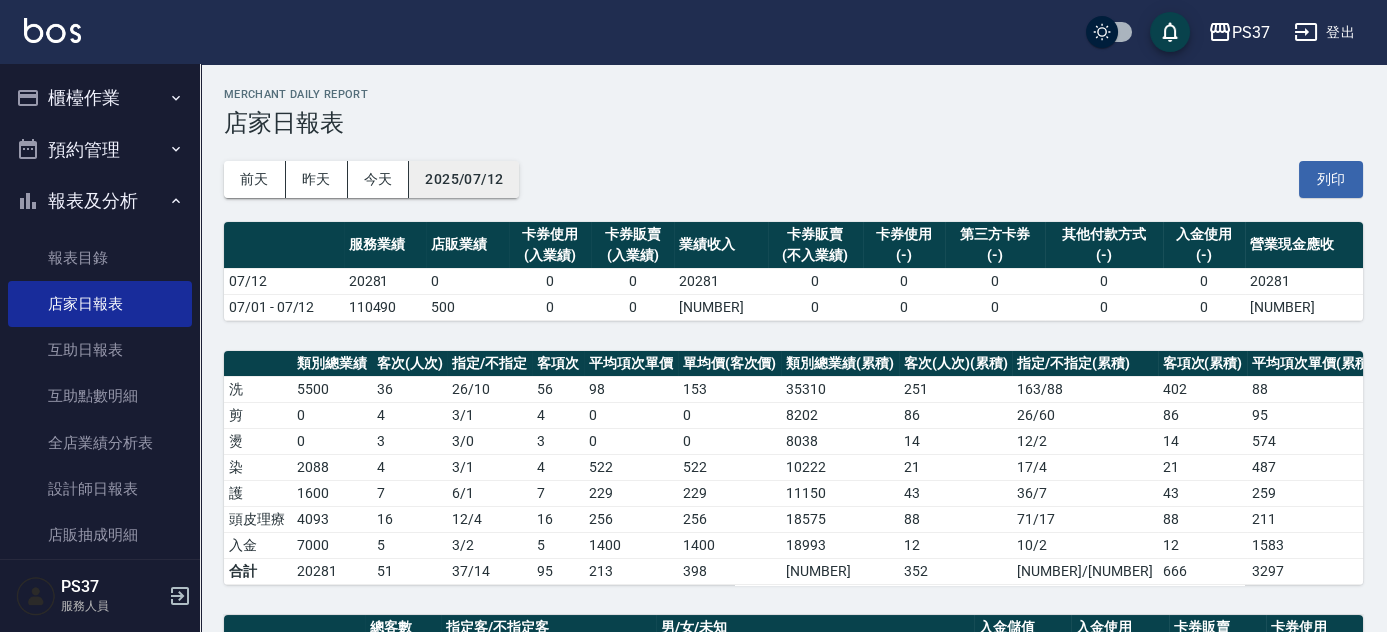 drag, startPoint x: 488, startPoint y: 159, endPoint x: 479, endPoint y: 175, distance: 18.35756 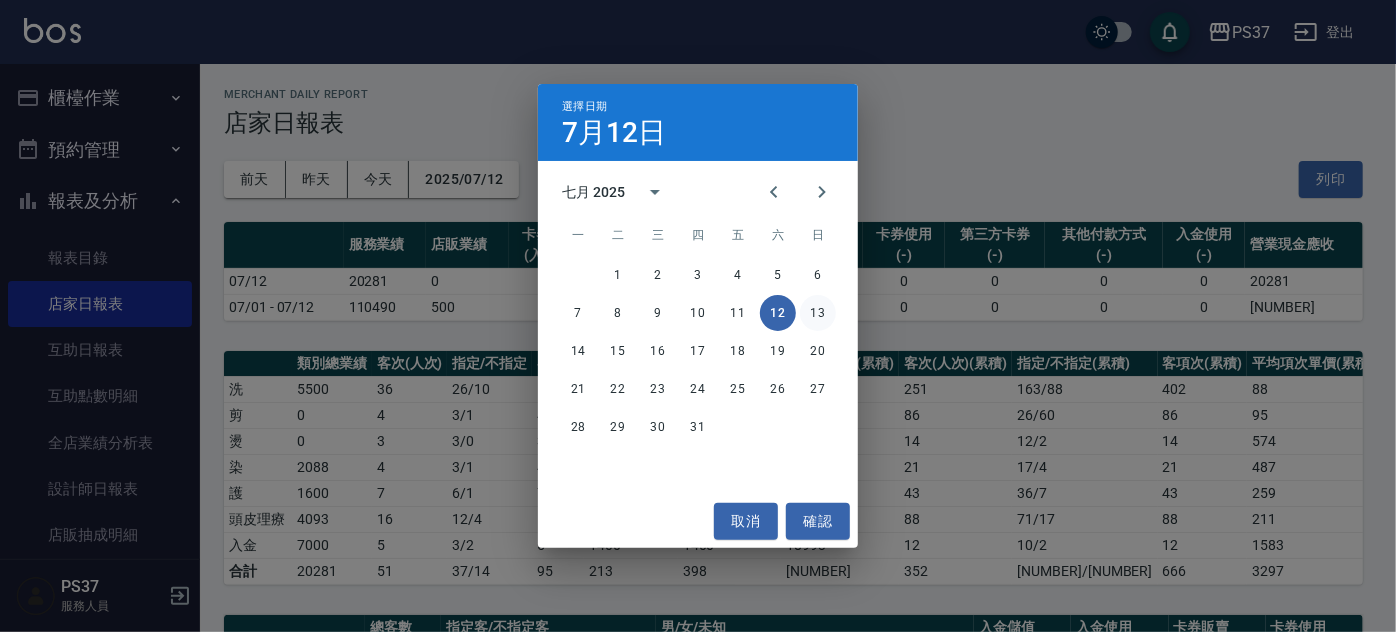 click on "13" at bounding box center (818, 313) 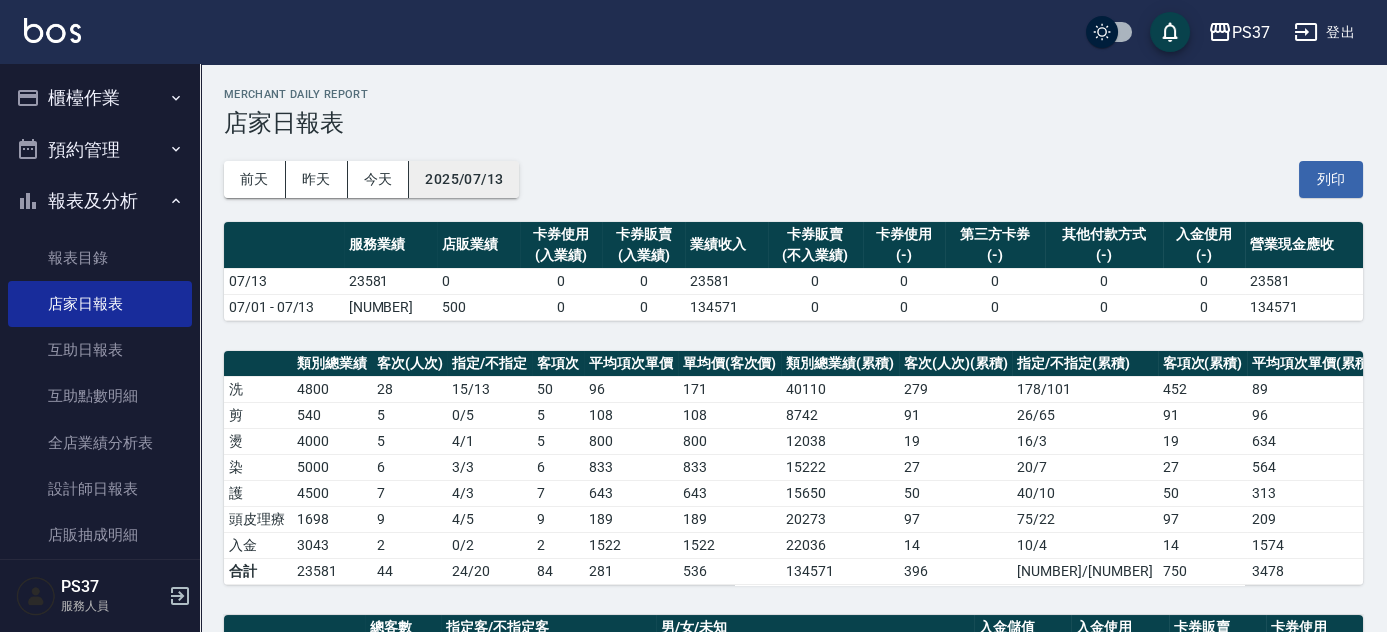 click on "2025/07/13" at bounding box center (464, 179) 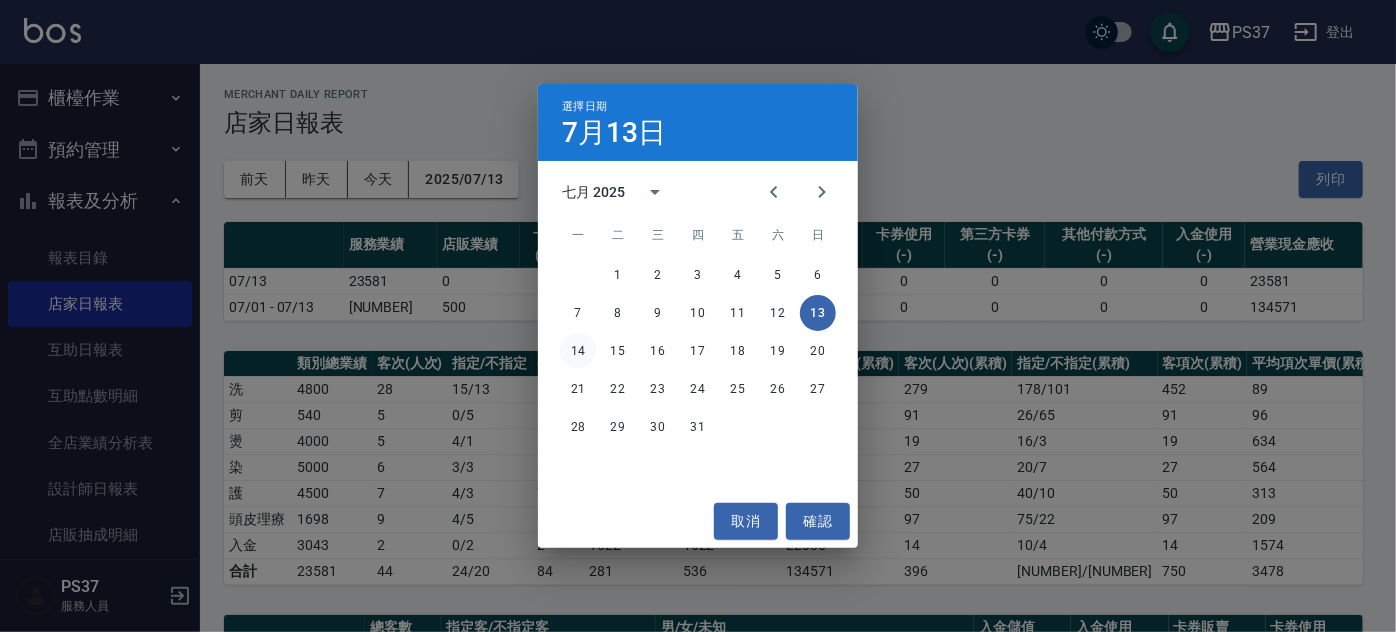 click on "14" at bounding box center (578, 351) 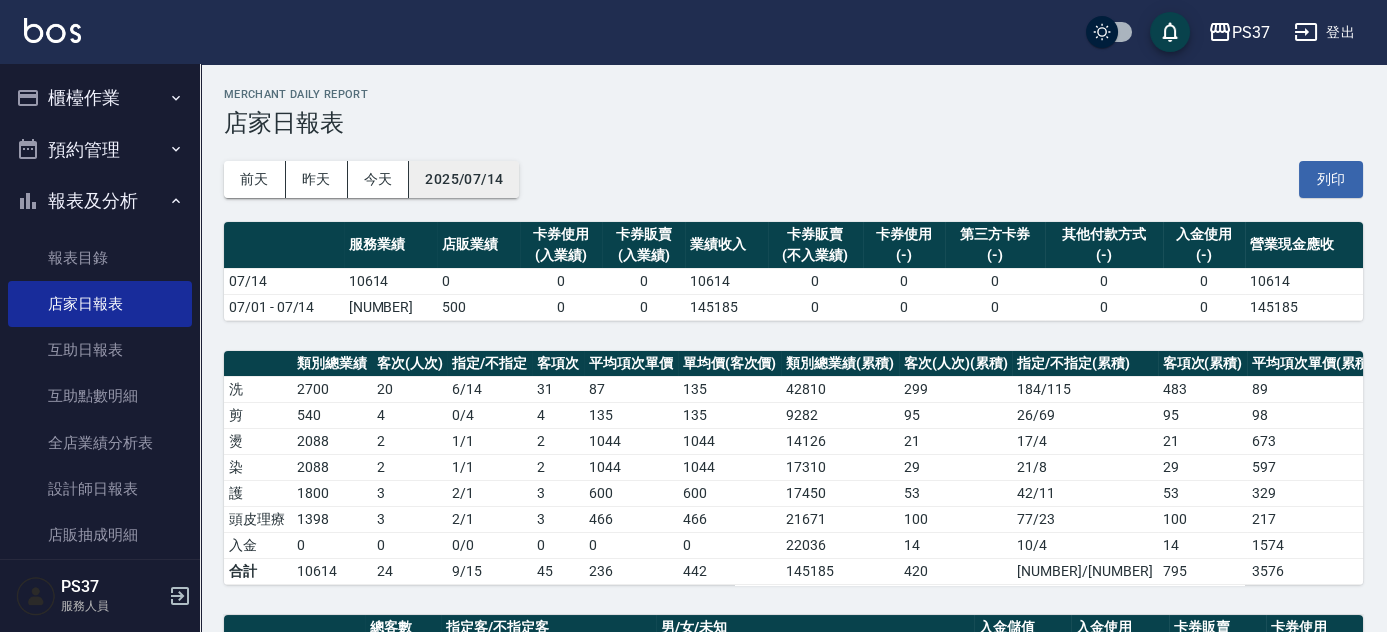 click on "2025/07/14" at bounding box center [464, 179] 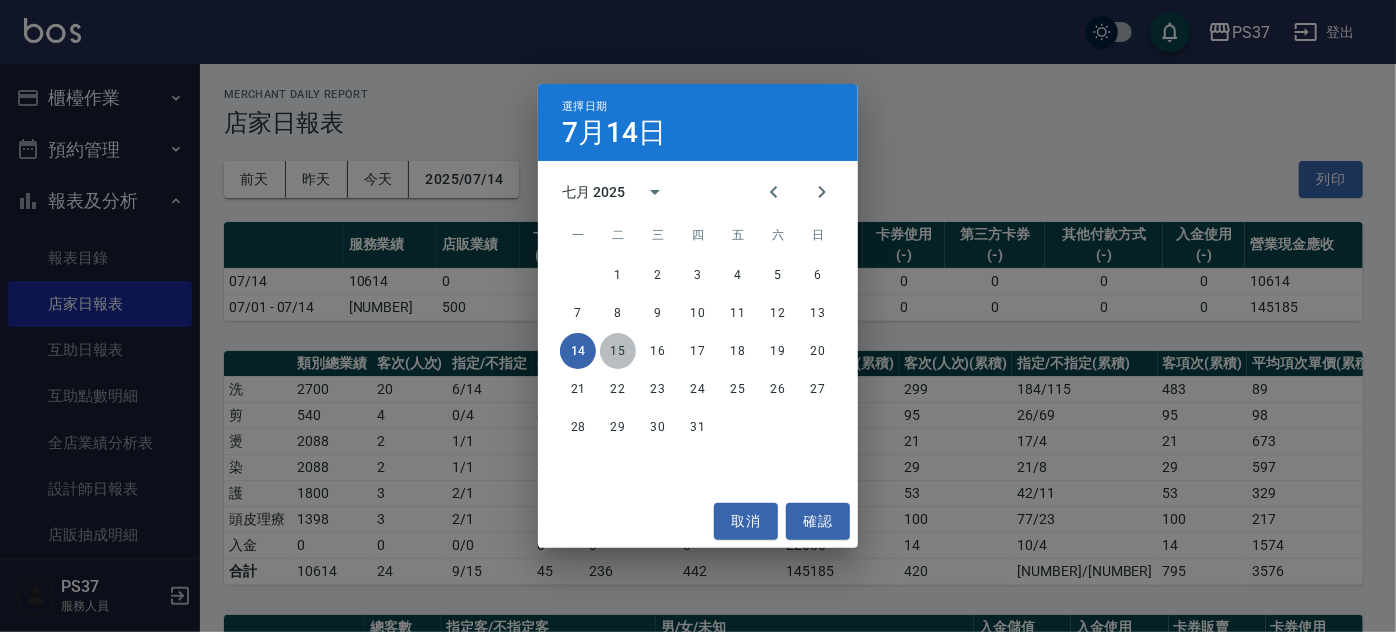 click on "15" at bounding box center [618, 351] 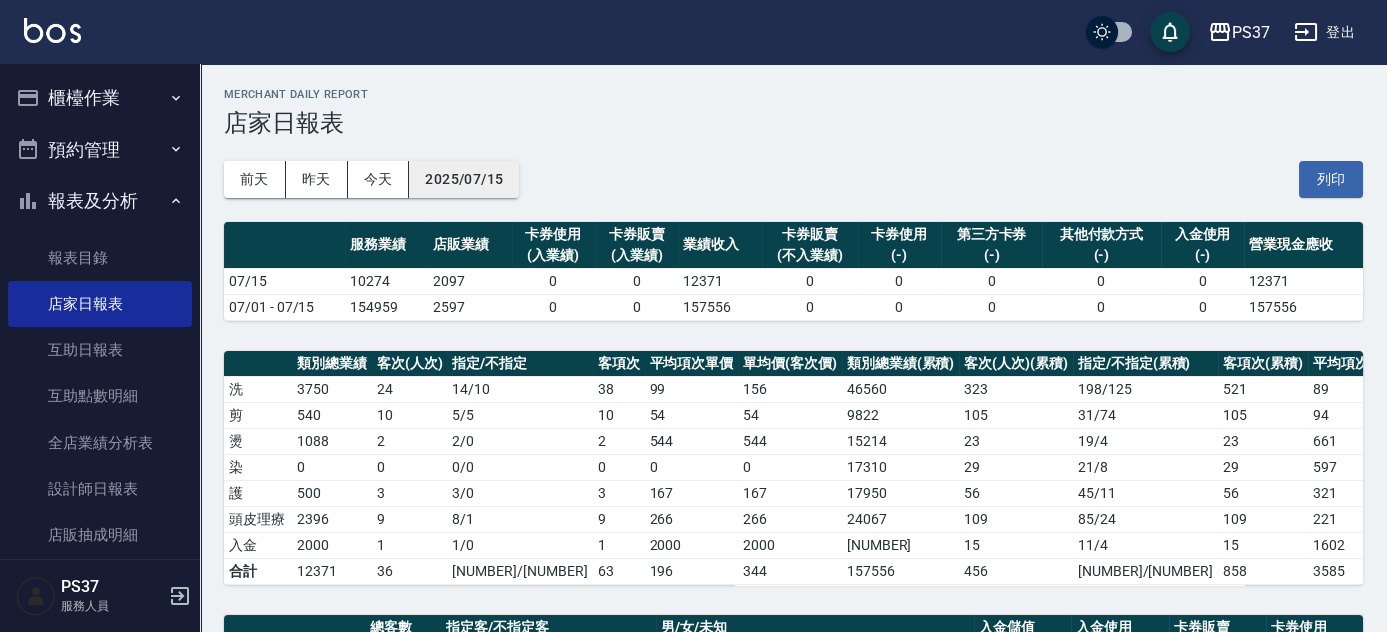click on "2025/07/15" at bounding box center (464, 179) 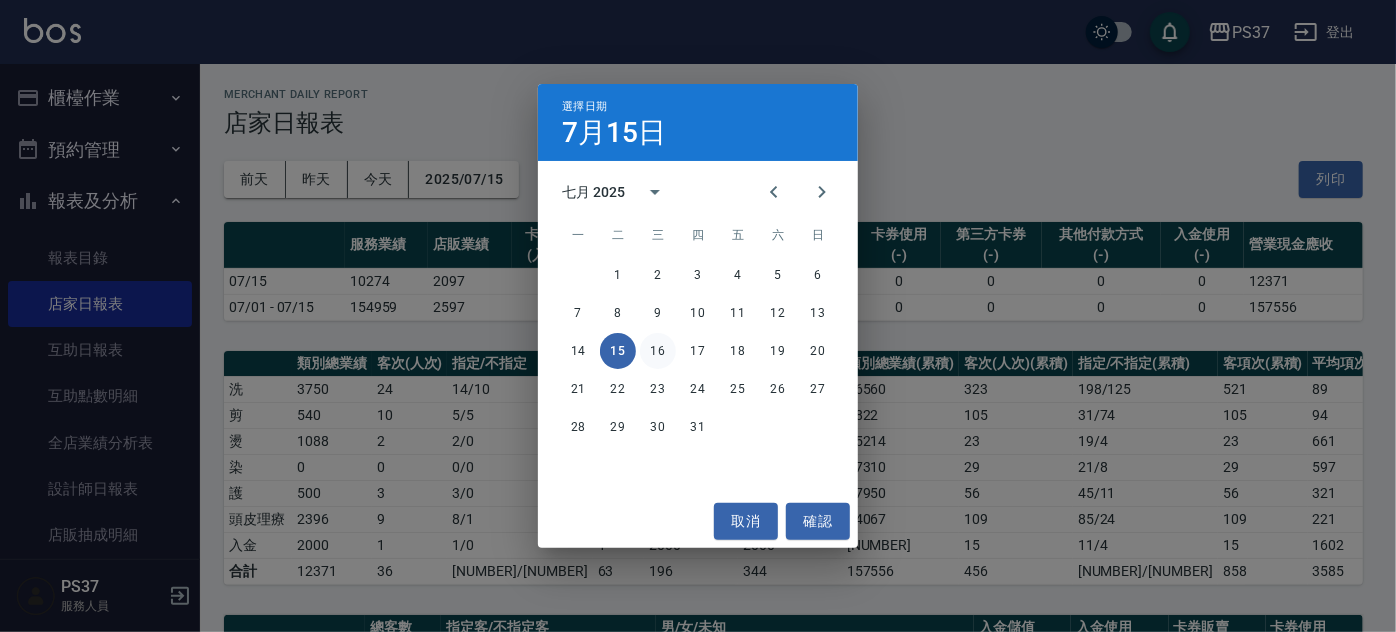 click on "16" at bounding box center (658, 351) 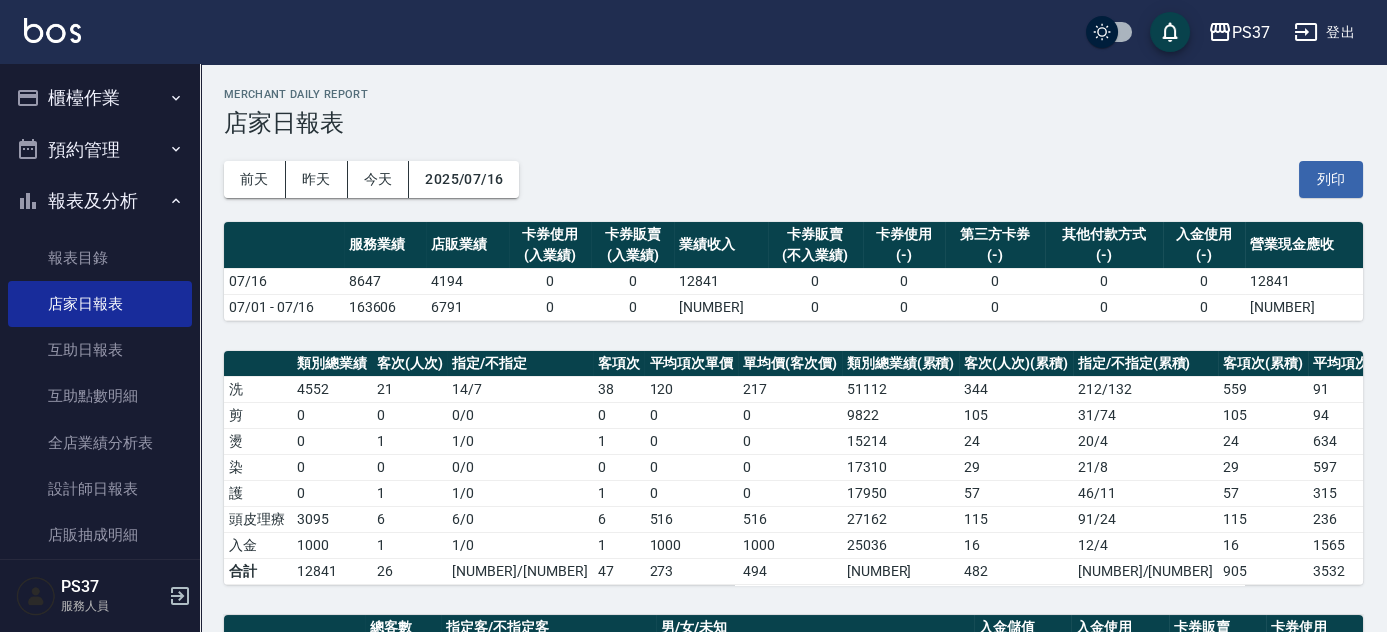 click on "前天 昨天 今天 2025-07-16 列印" at bounding box center (793, 179) 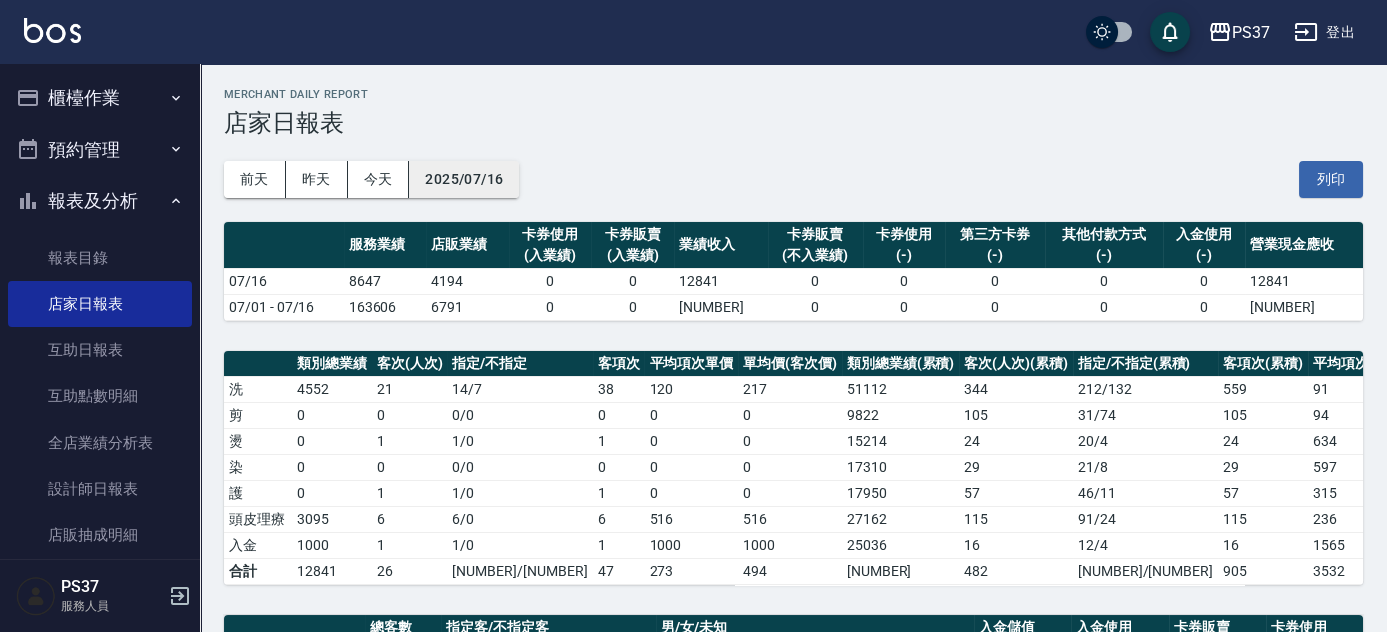 click on "2025/07/16" at bounding box center [464, 179] 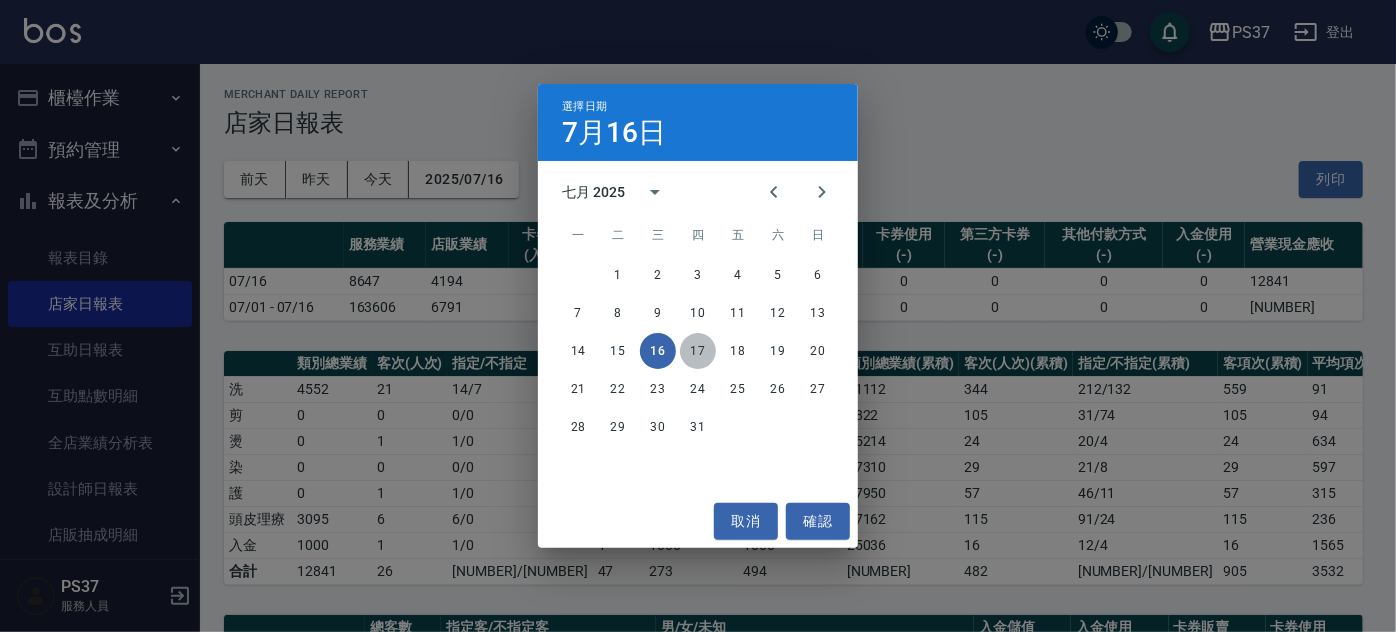 click on "17" at bounding box center [698, 351] 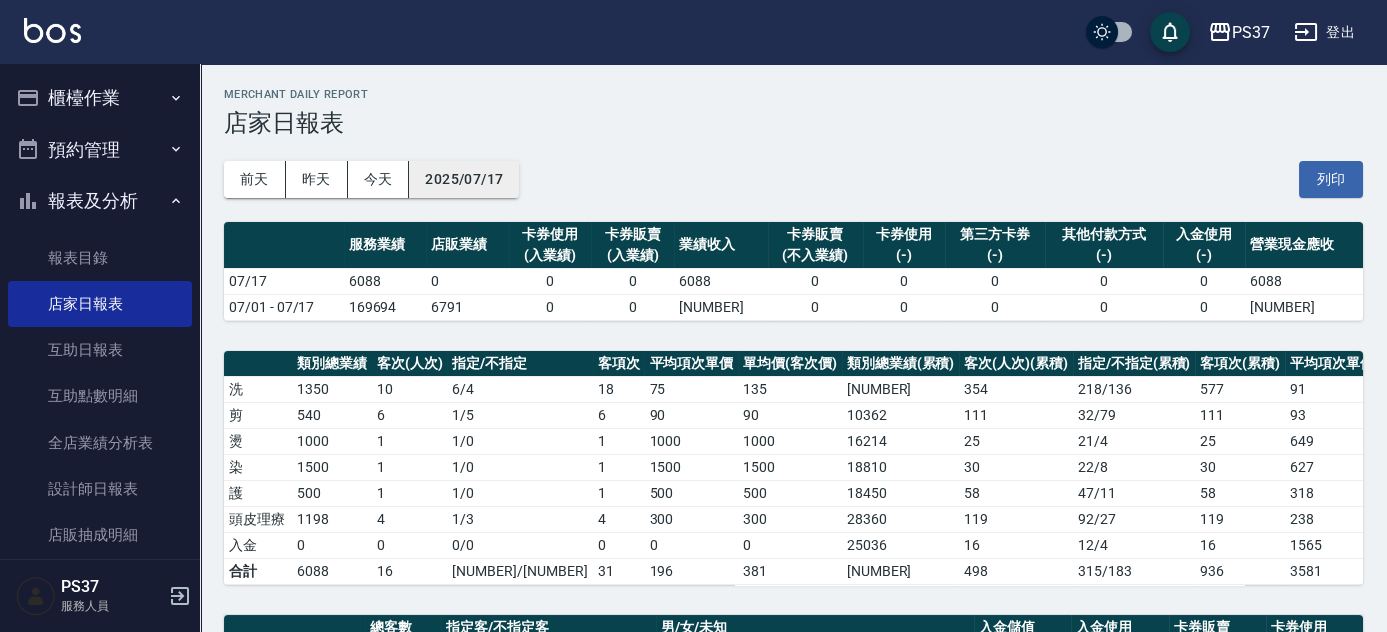 click on "2025/07/17" at bounding box center [464, 179] 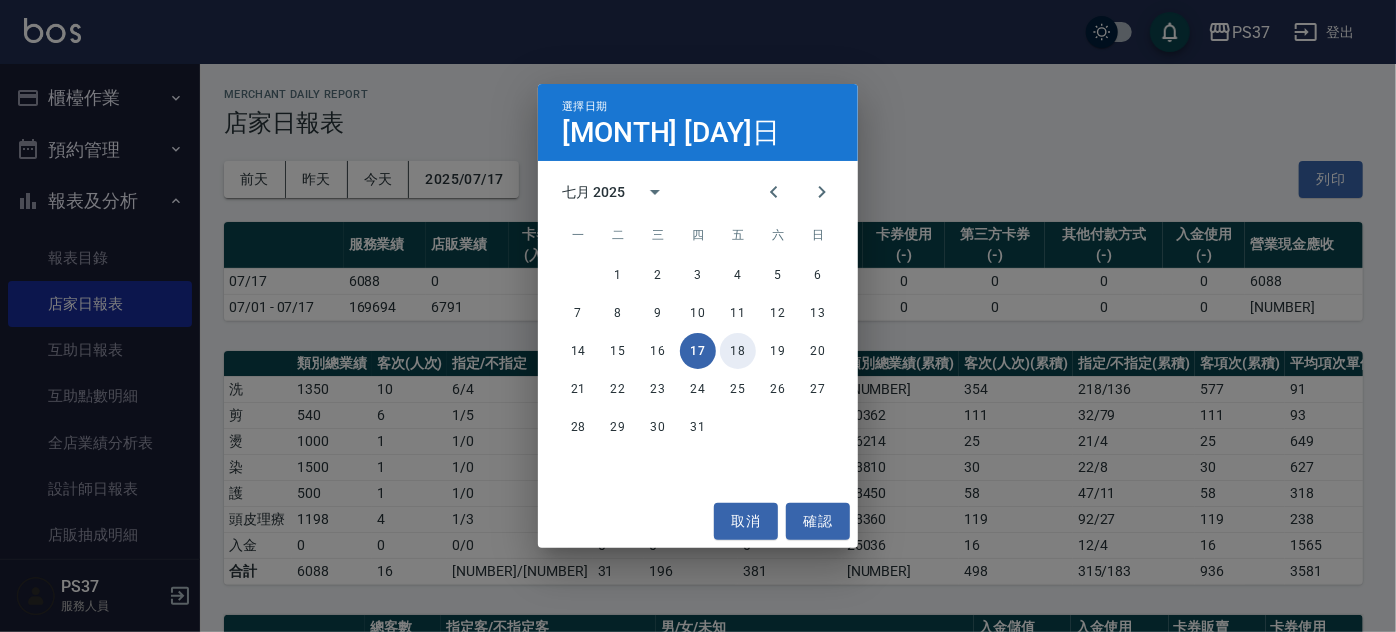 click on "18" at bounding box center (738, 351) 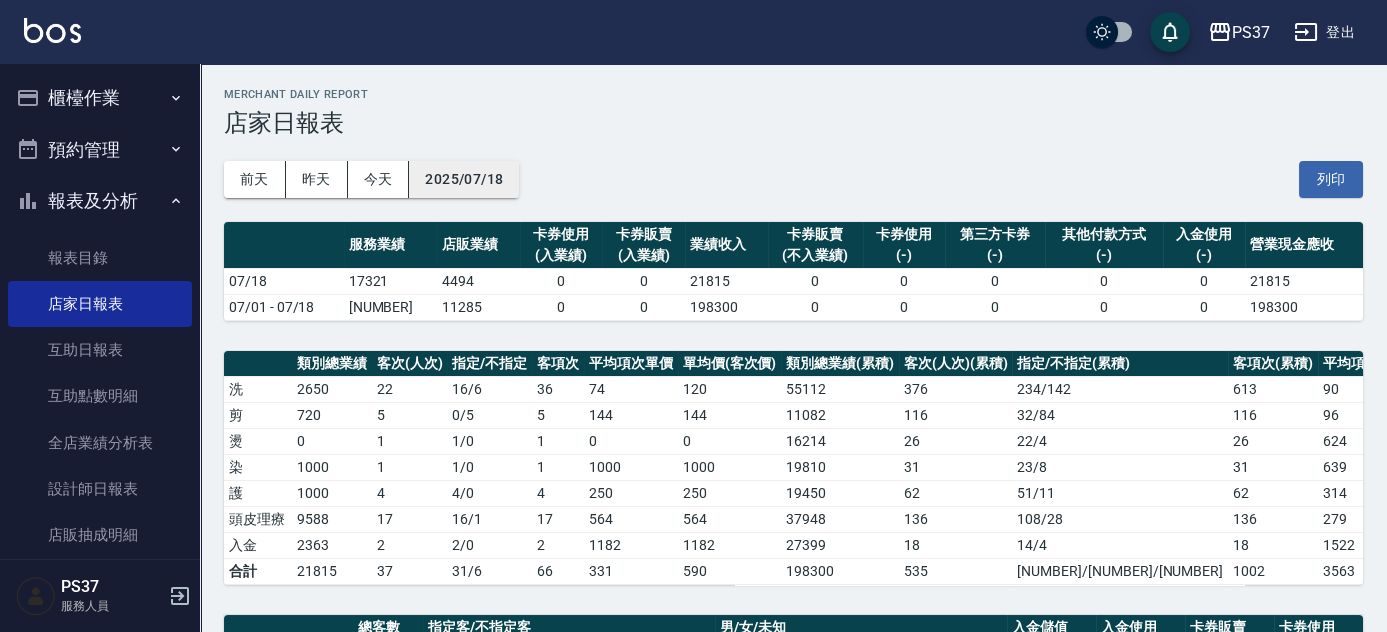 click on "2025/07/18" at bounding box center [464, 179] 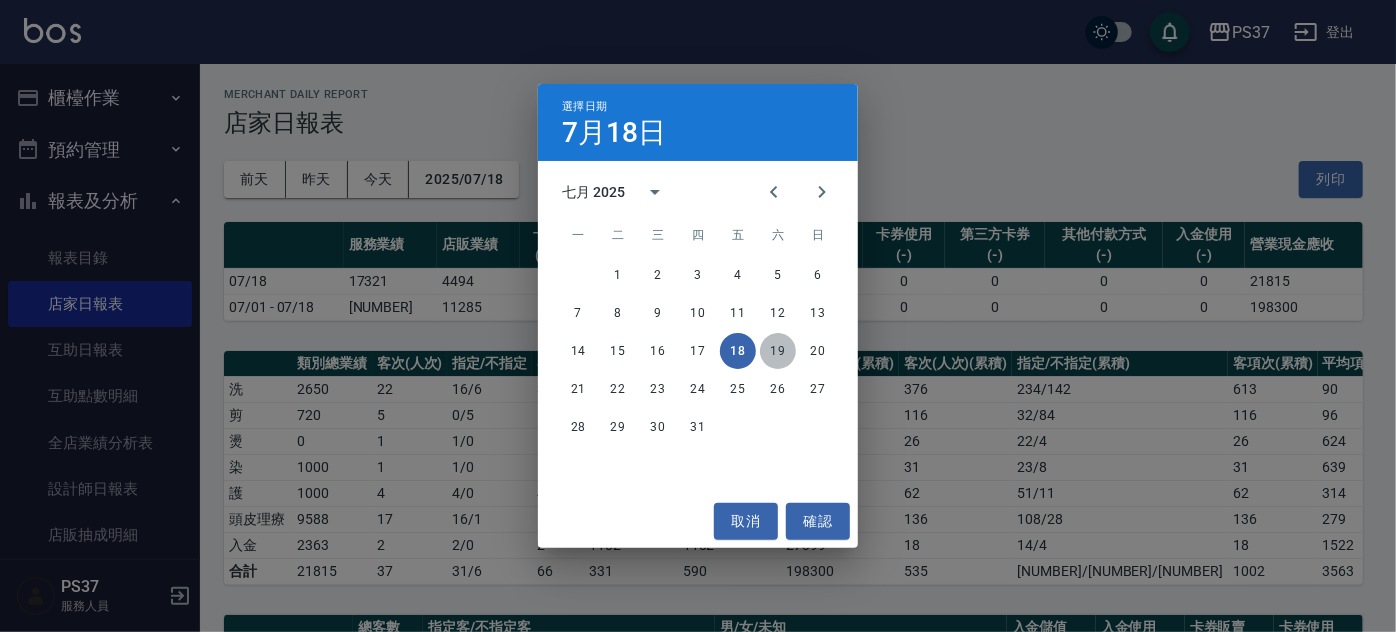 click on "19" at bounding box center (778, 351) 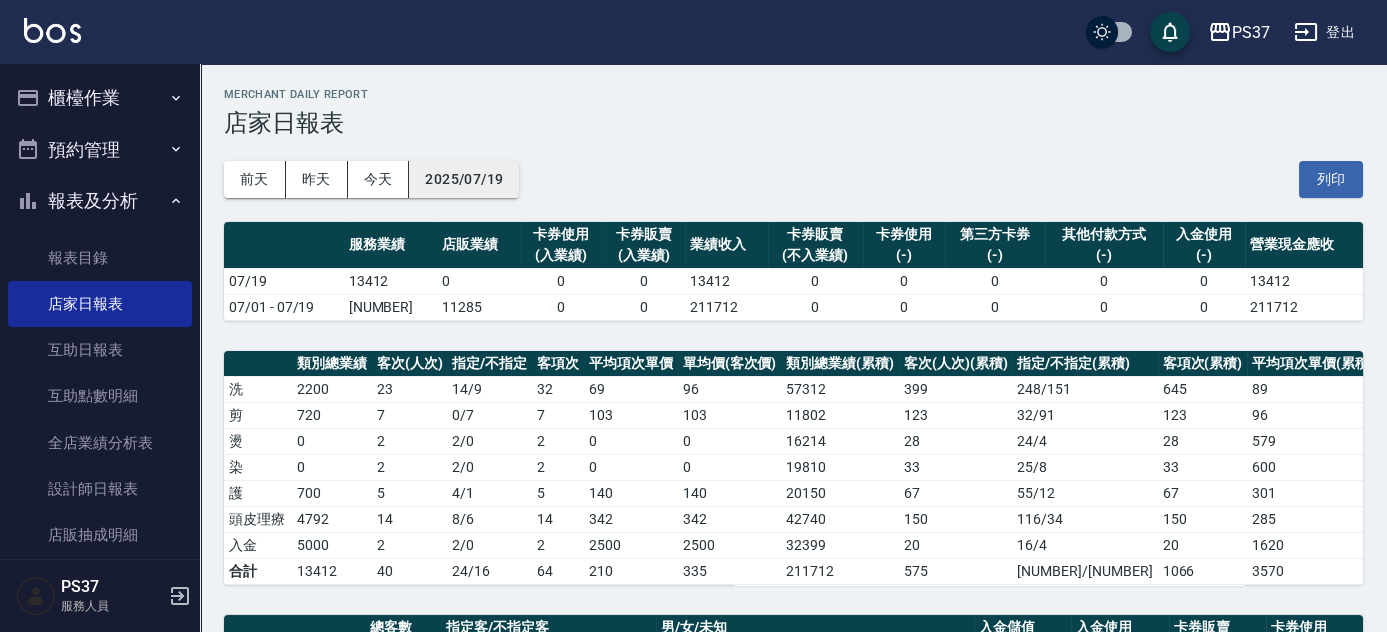 click on "2025/07/19" at bounding box center (464, 179) 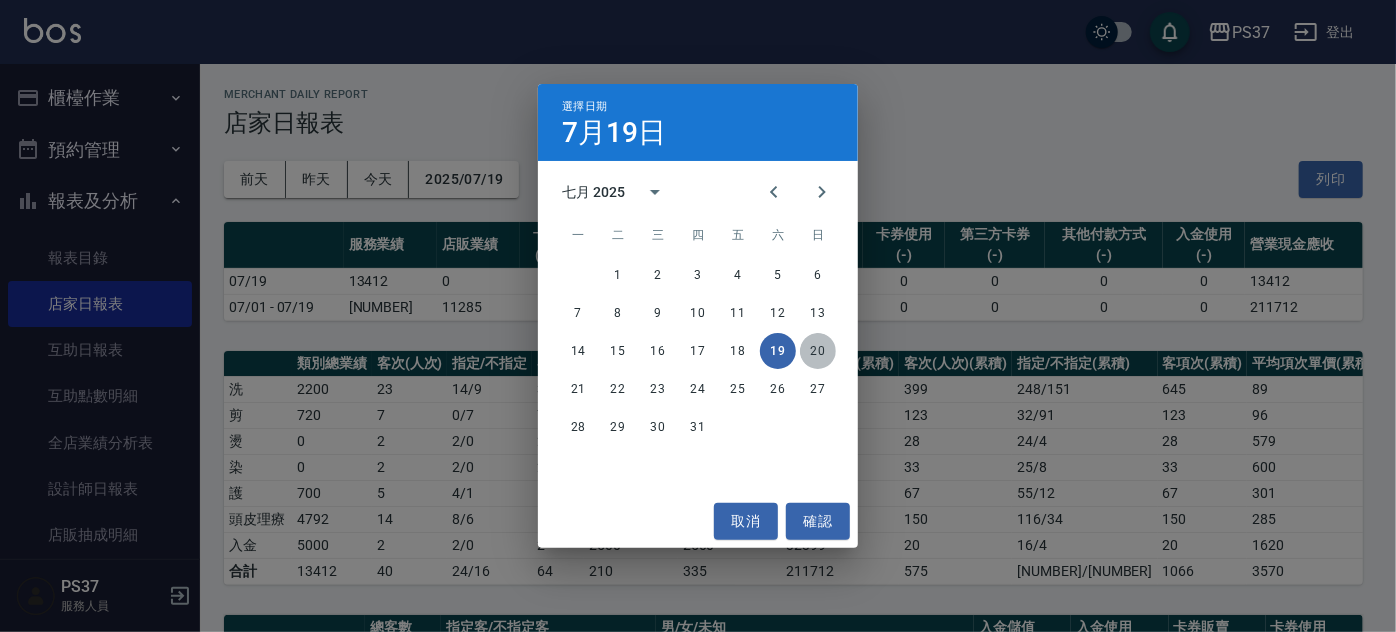 click on "20" at bounding box center (818, 351) 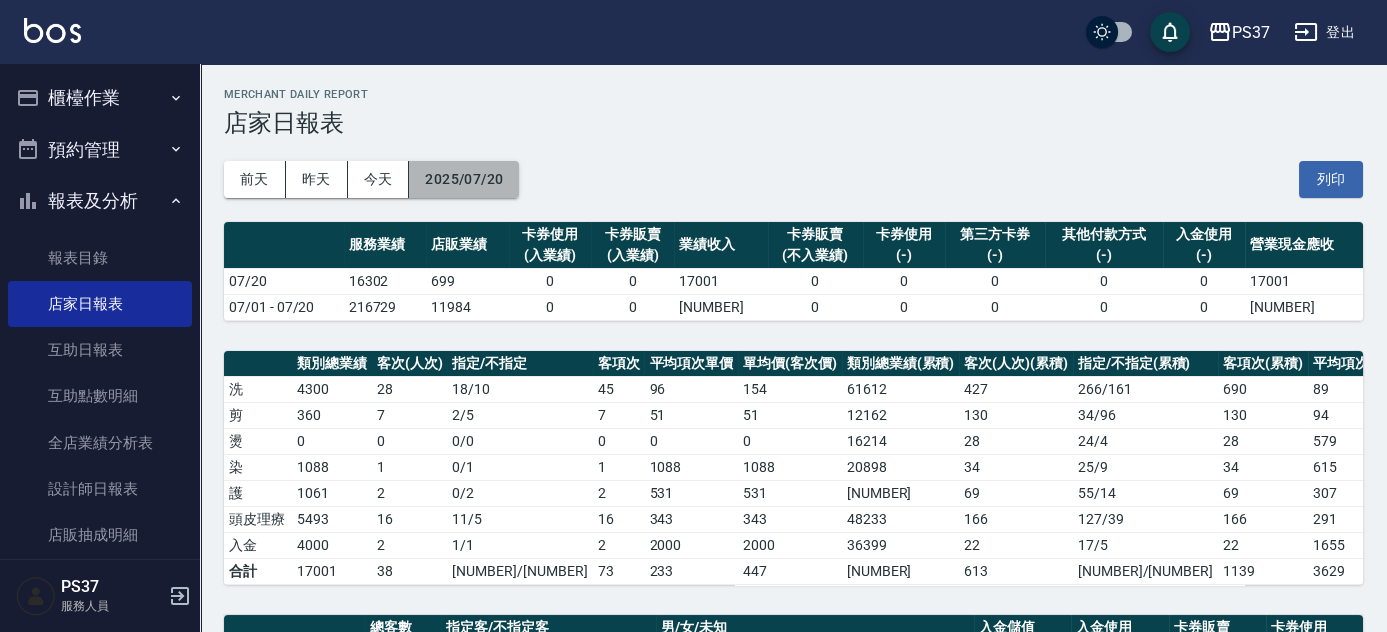 click on "2025/07/20" at bounding box center (464, 179) 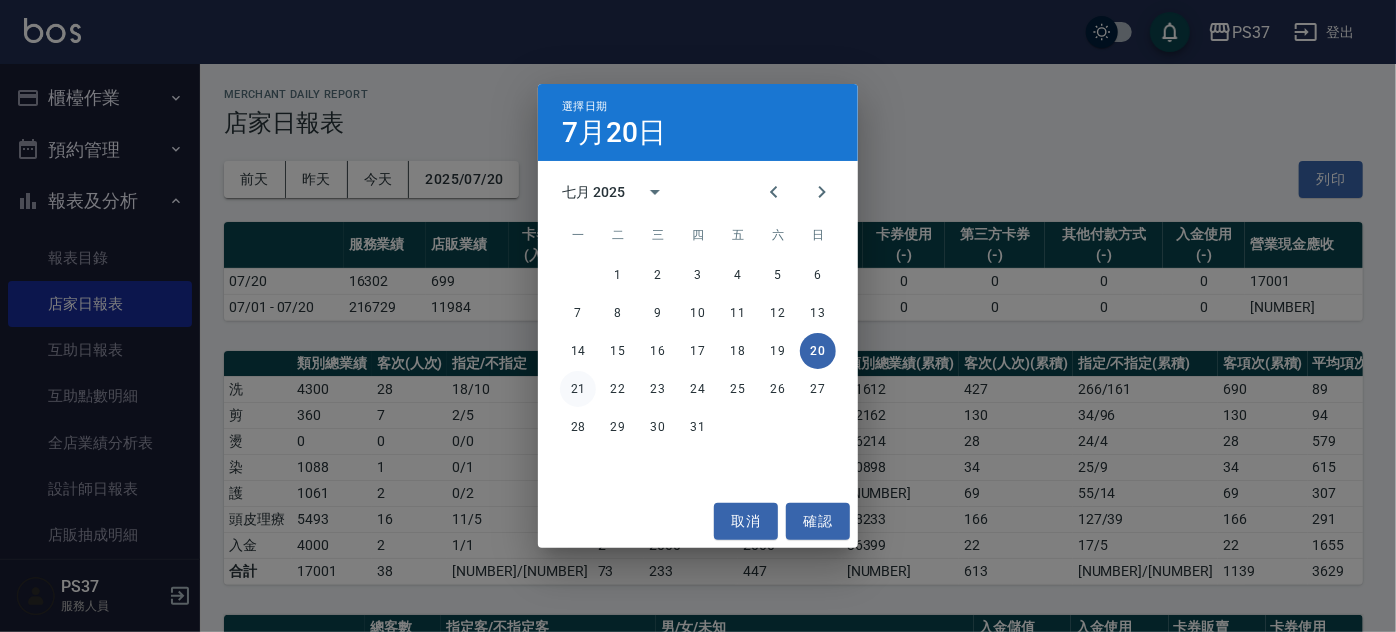 click on "21" at bounding box center (578, 389) 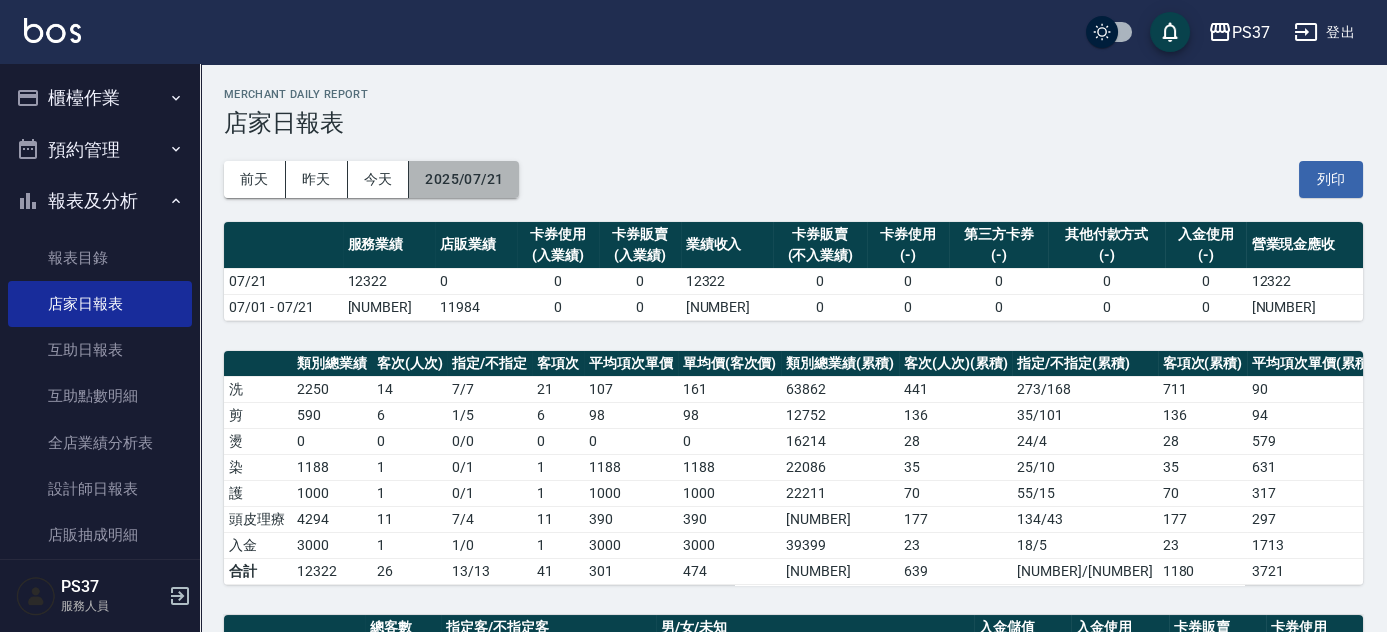 click on "2025/07/21" at bounding box center [464, 179] 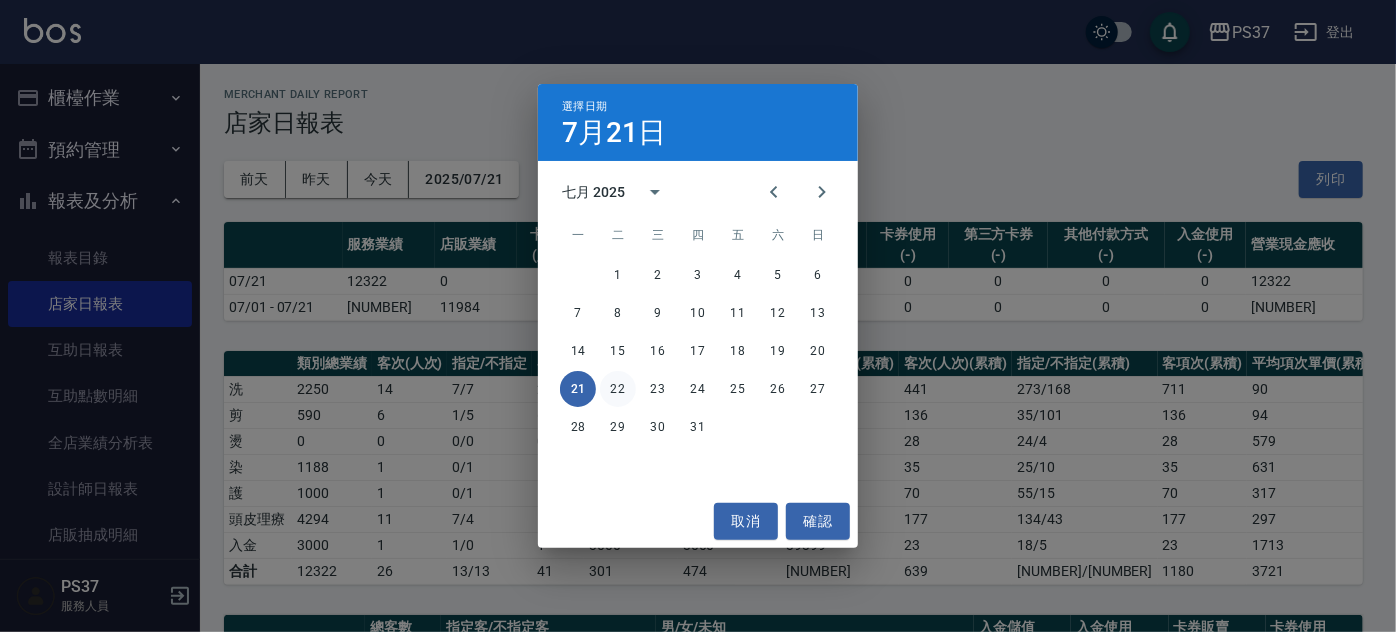 click on "22" at bounding box center (618, 389) 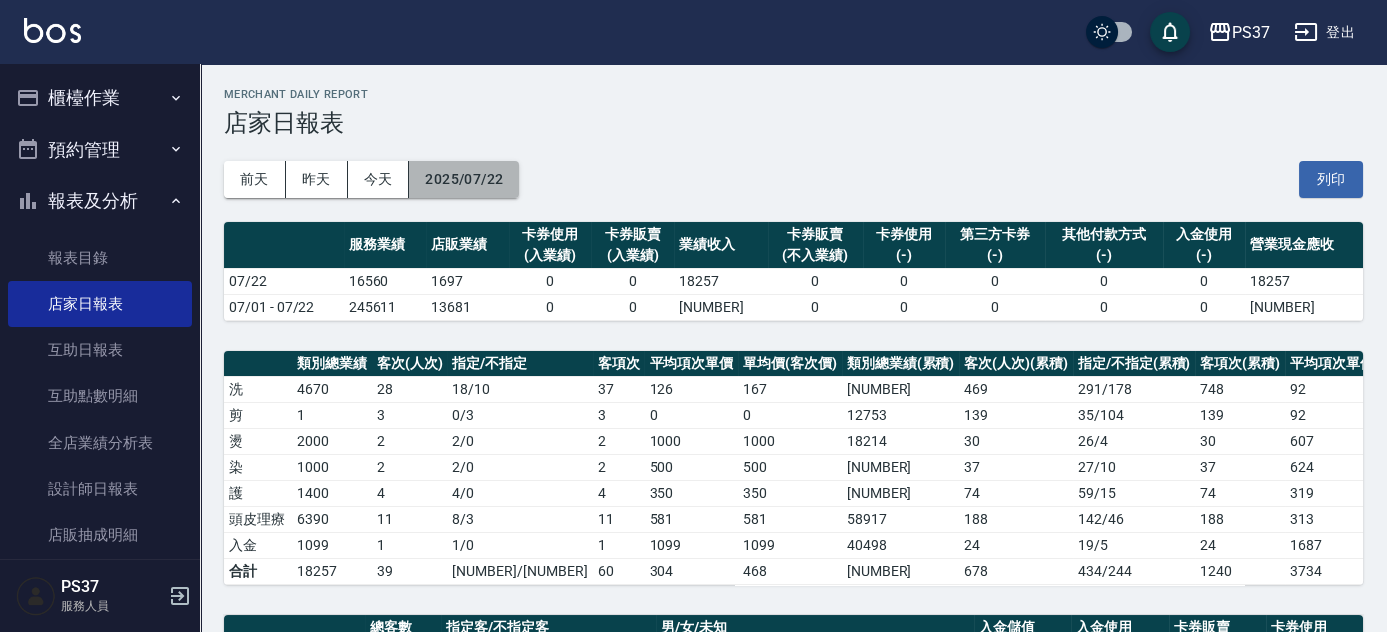 click on "2025/07/22" at bounding box center [464, 179] 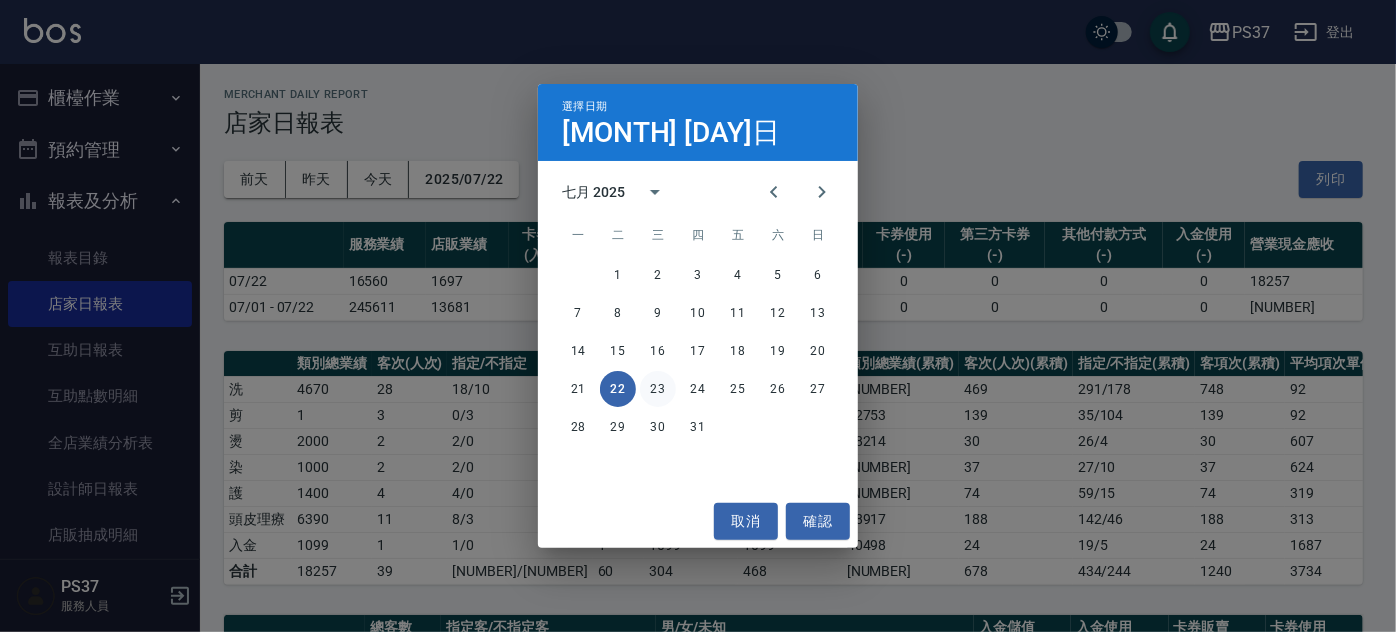 click on "23" at bounding box center [658, 389] 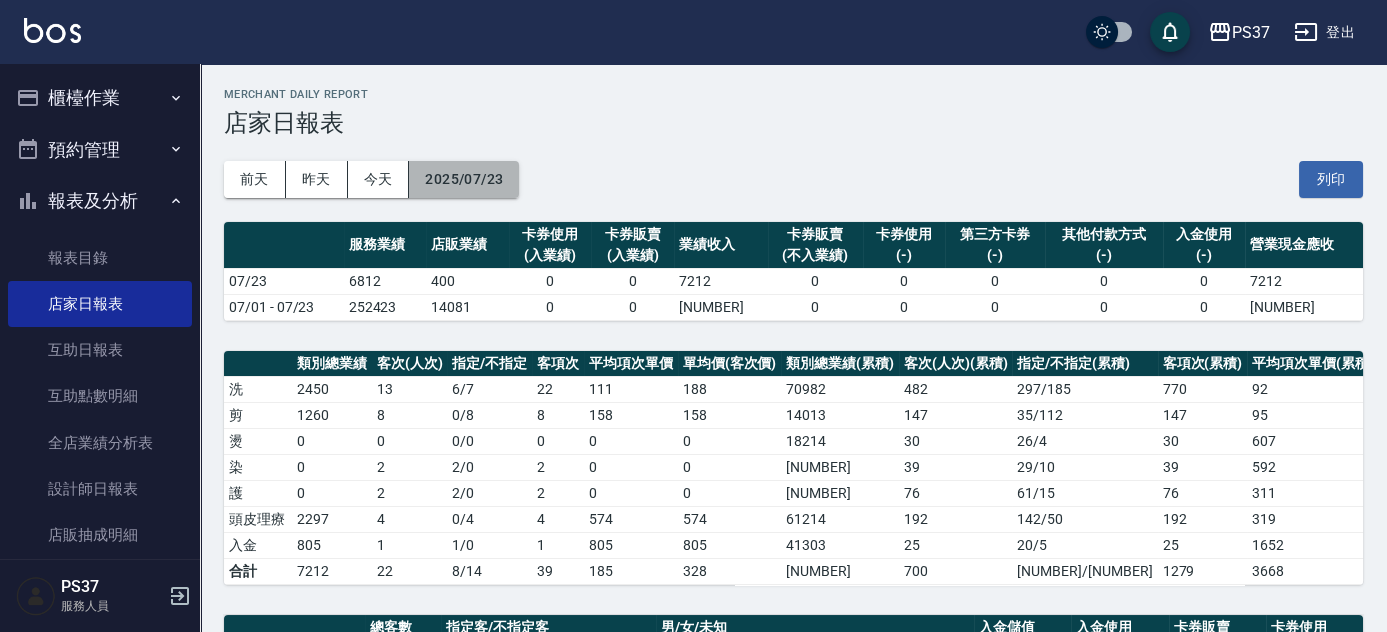 click on "2025/07/23" at bounding box center [464, 179] 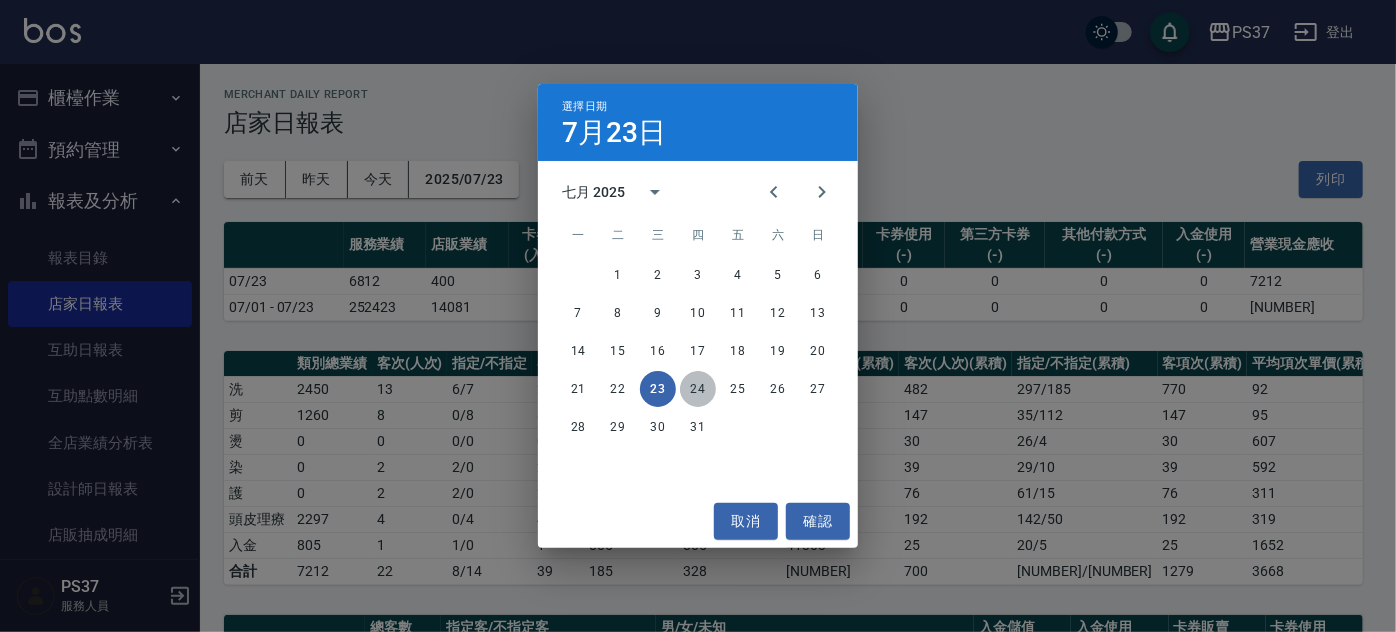 click on "24" at bounding box center (698, 389) 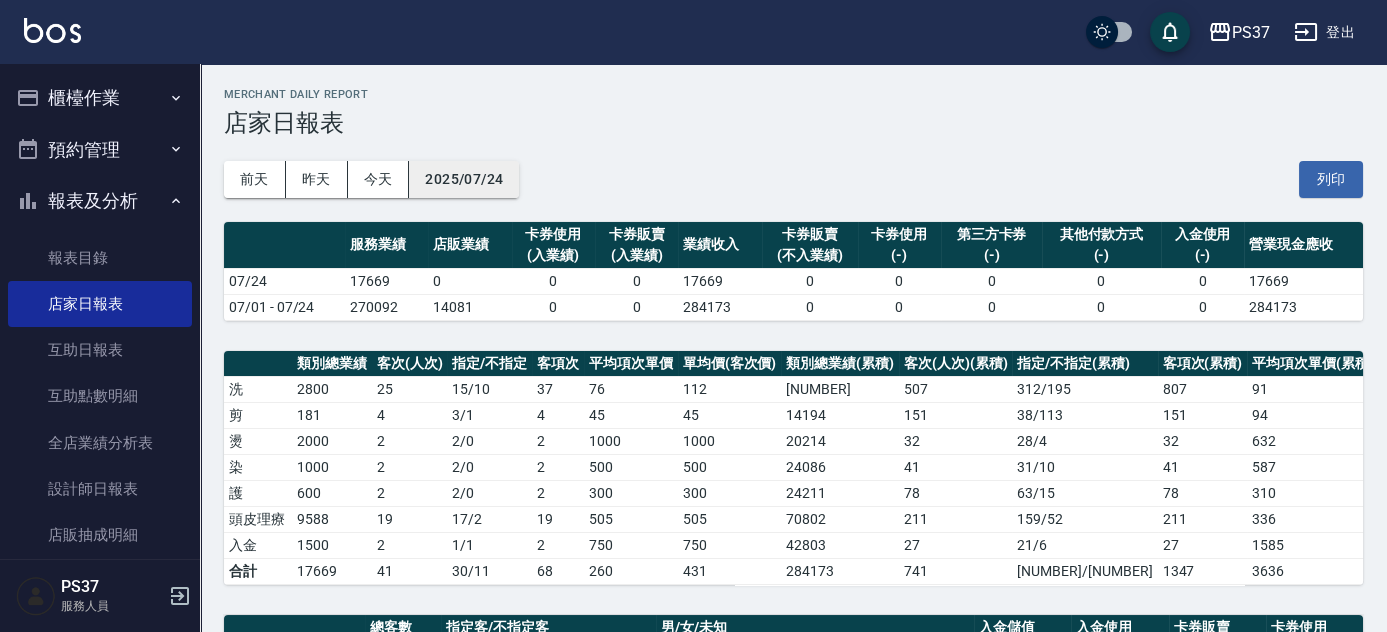 click on "2025/07/24" at bounding box center (464, 179) 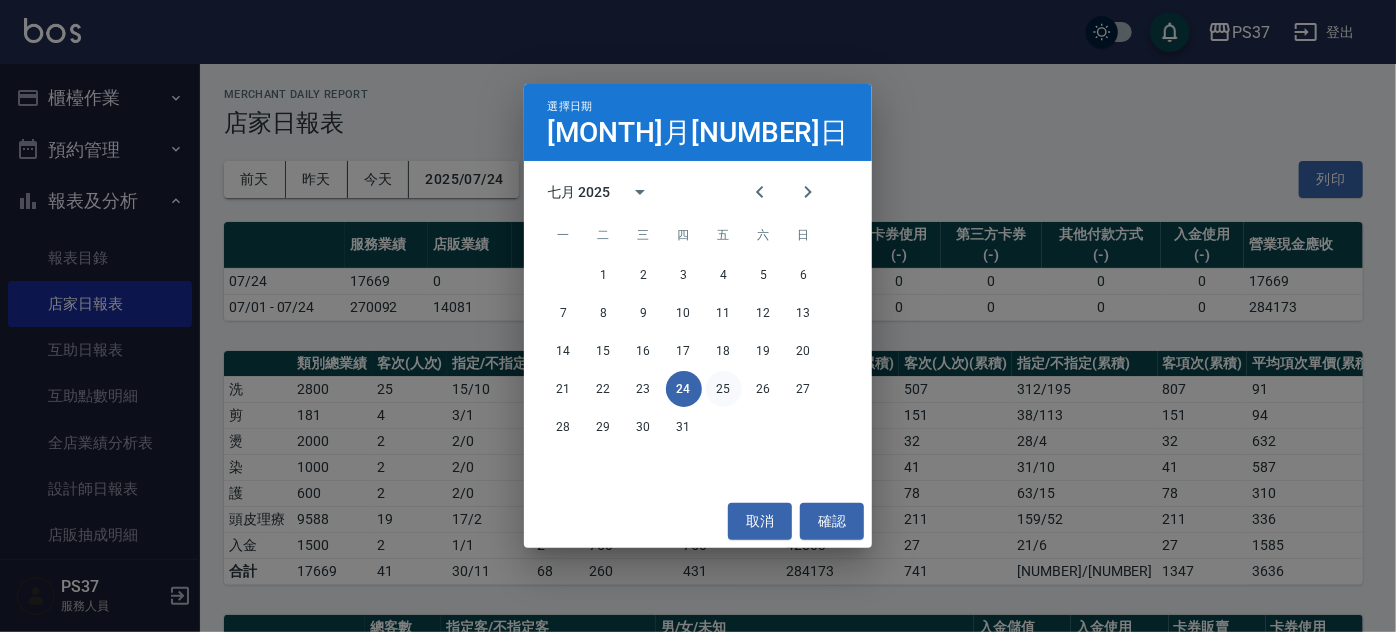 click on "25" at bounding box center [724, 389] 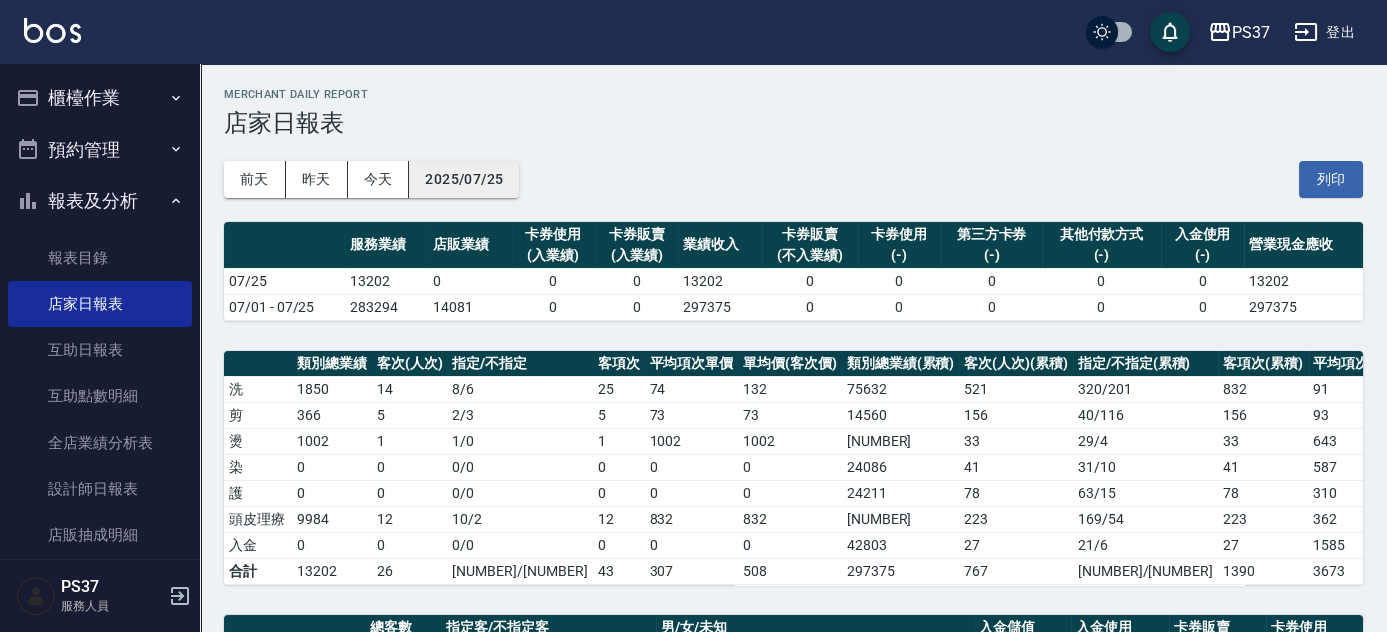 click on "2025/07/25" at bounding box center (464, 179) 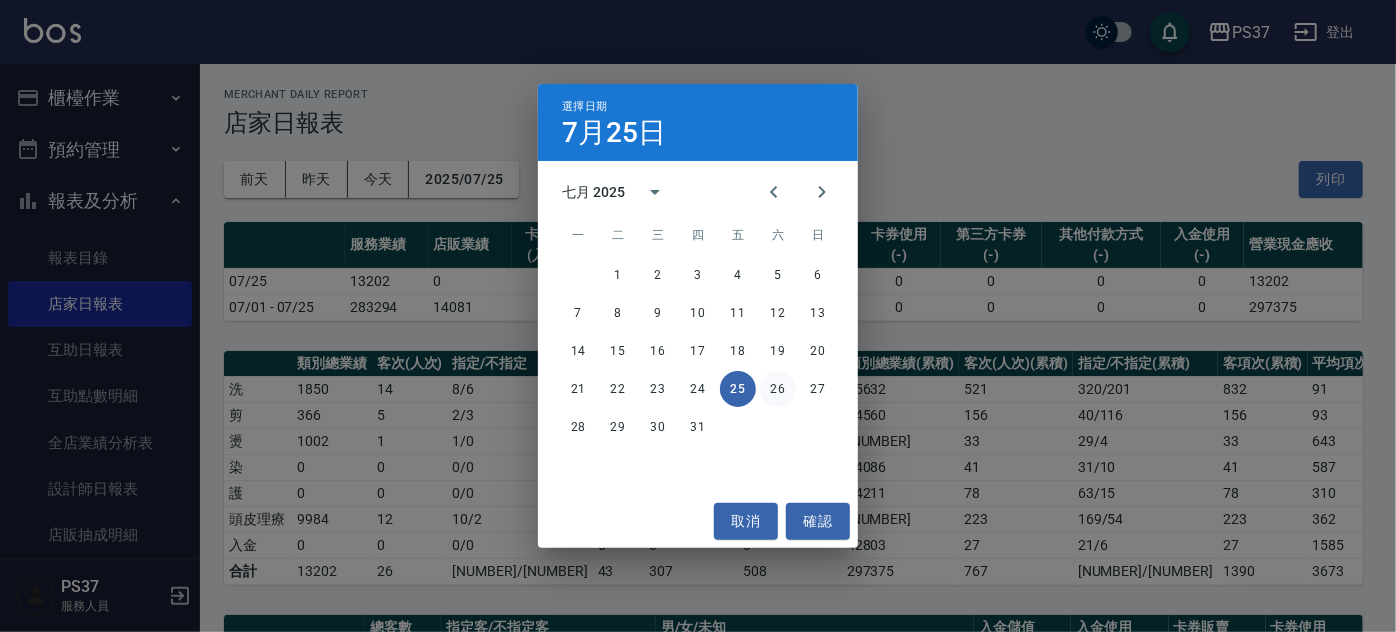 click on "26" at bounding box center [778, 389] 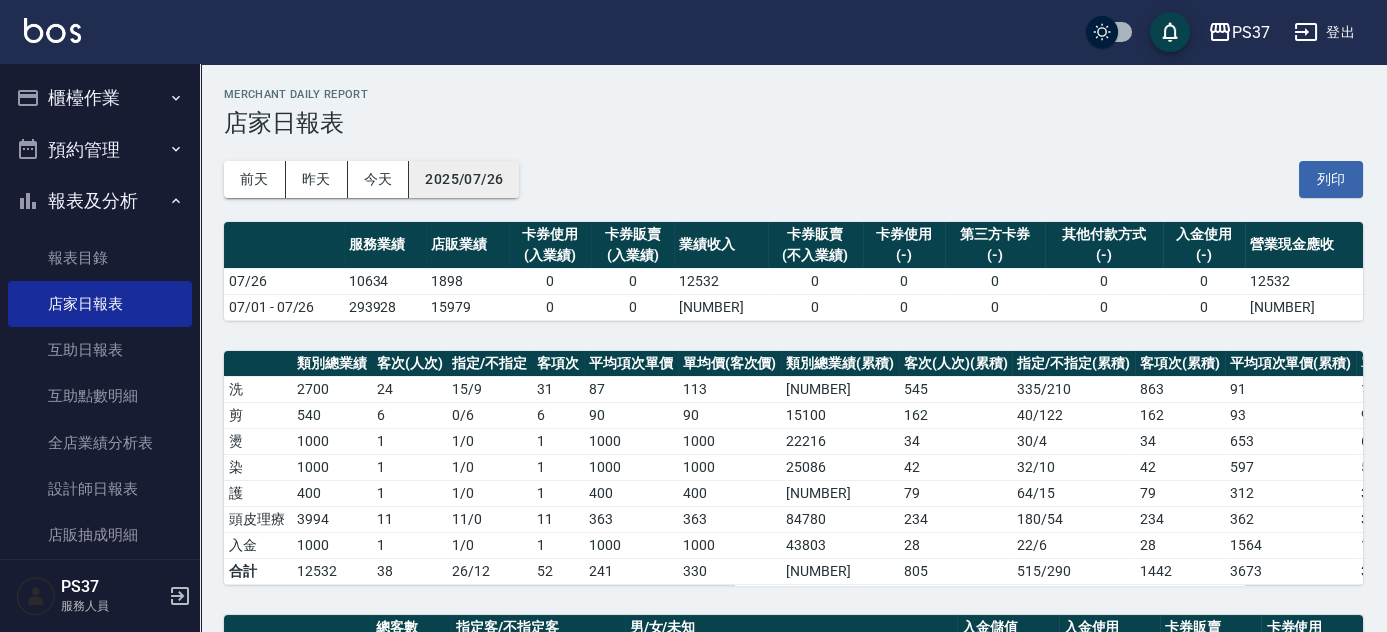 click on "2025/07/26" at bounding box center (464, 179) 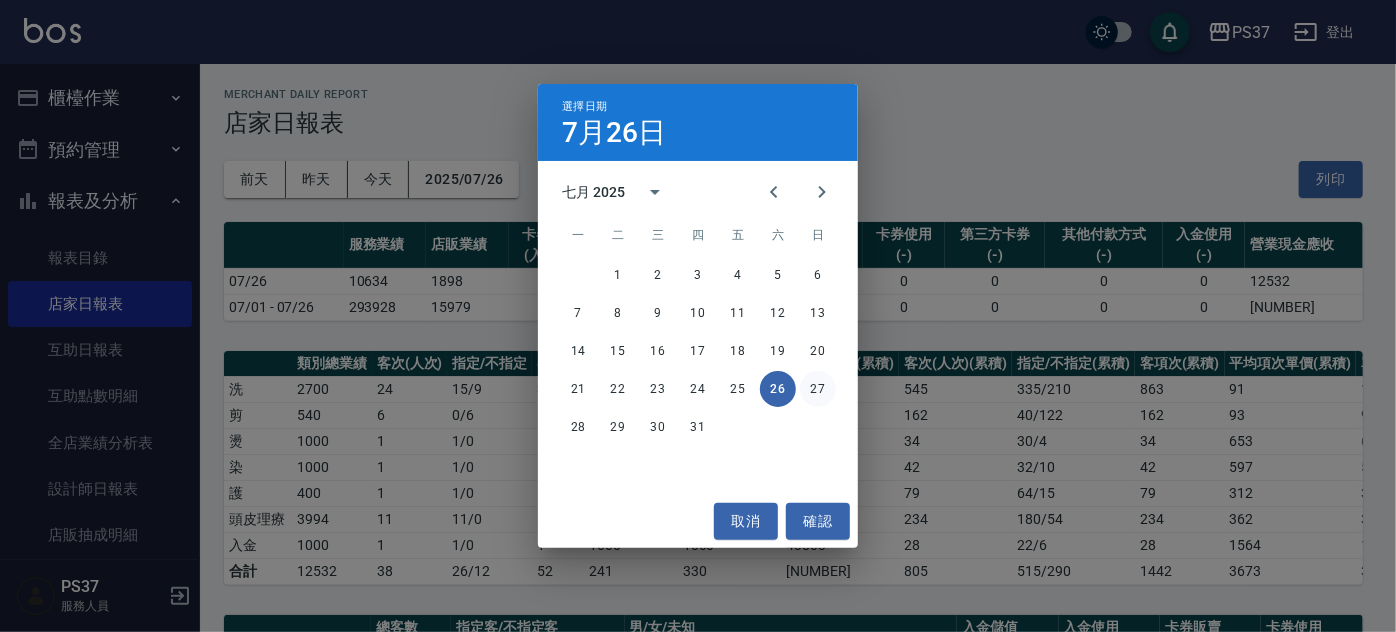 click on "27" at bounding box center (818, 389) 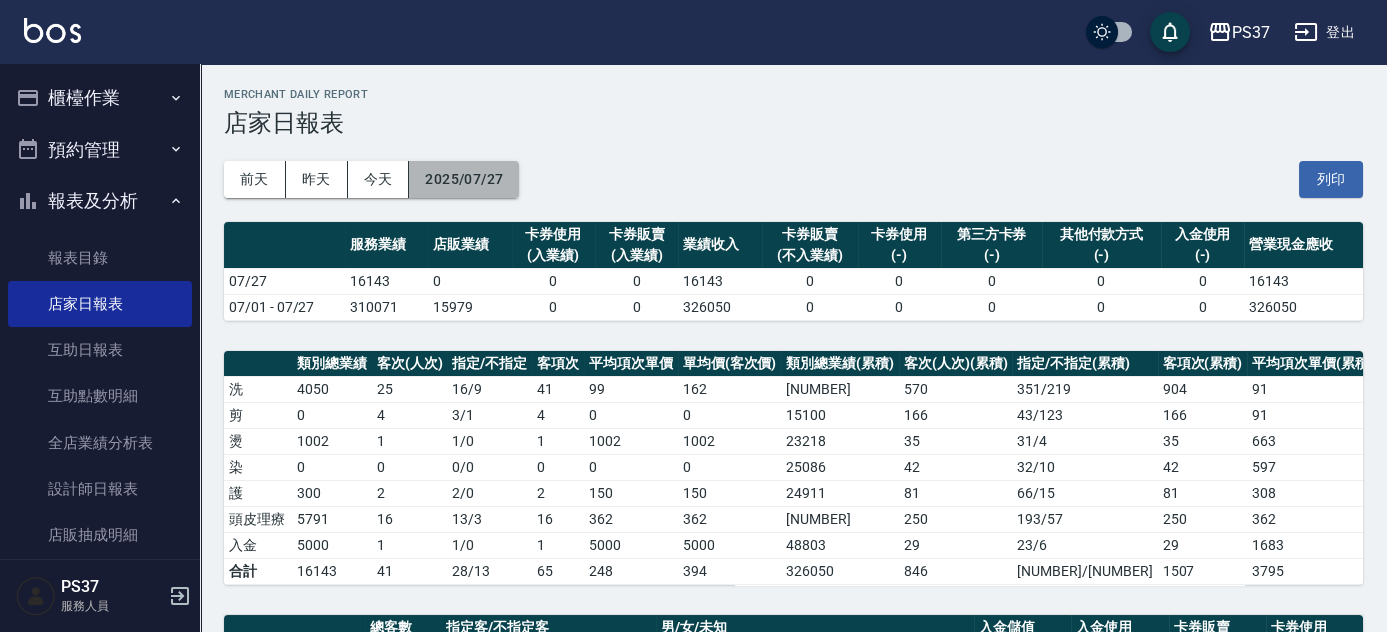 click on "2025/07/27" at bounding box center (464, 179) 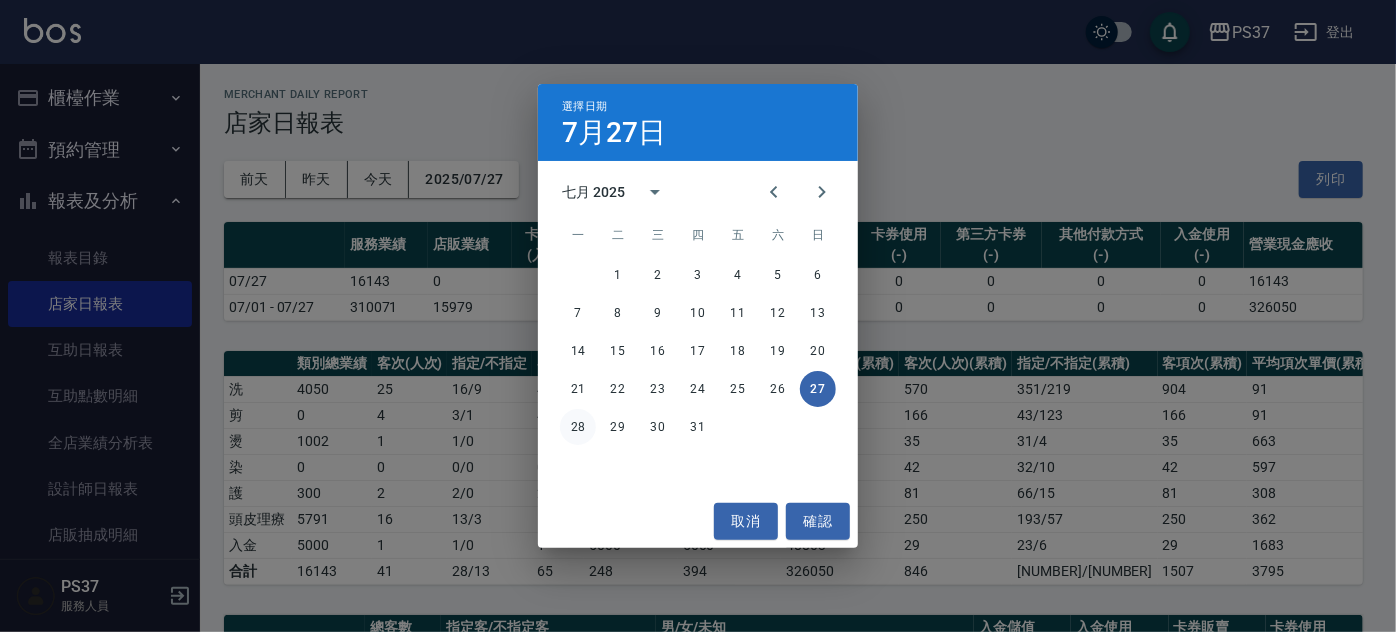 click on "28" at bounding box center [578, 427] 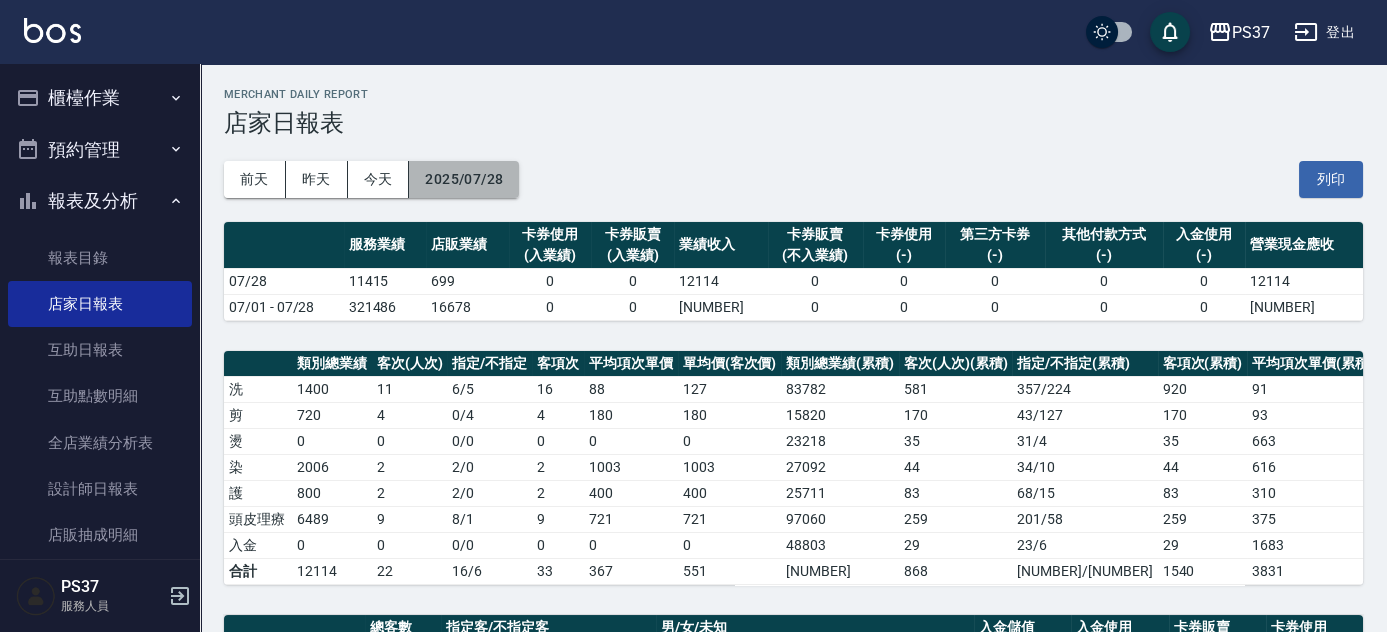 click on "2025/07/28" at bounding box center [464, 179] 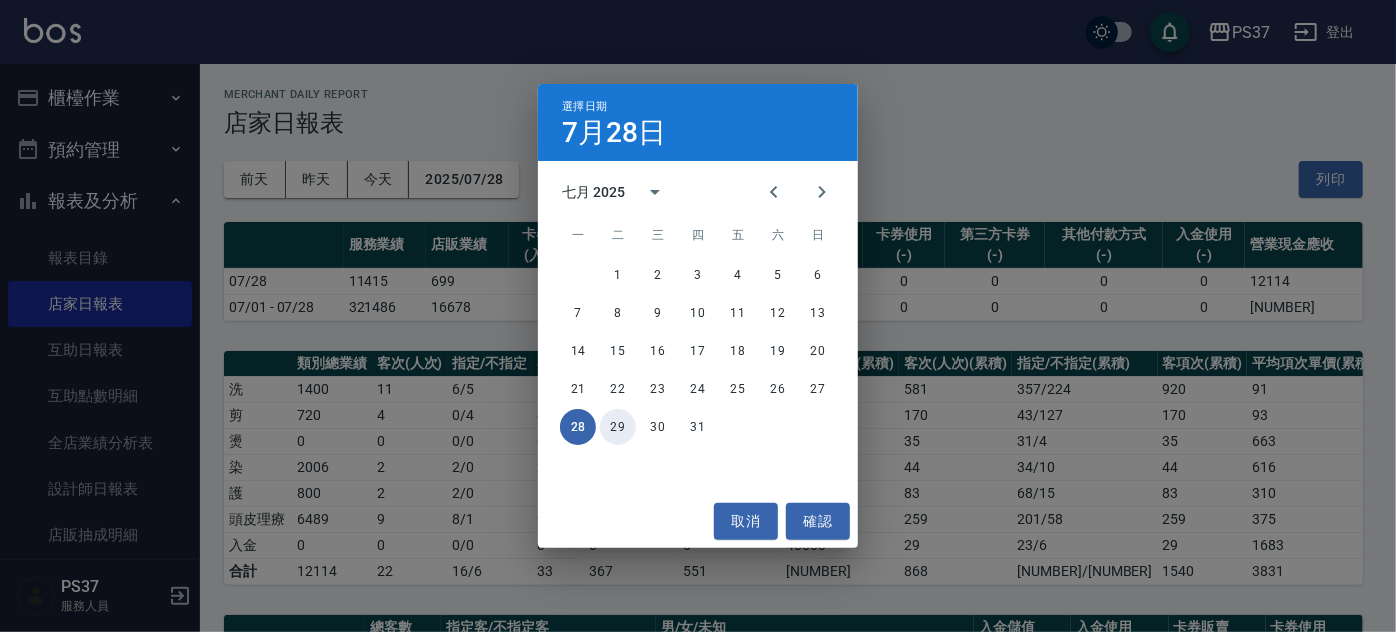 click on "29" at bounding box center (618, 427) 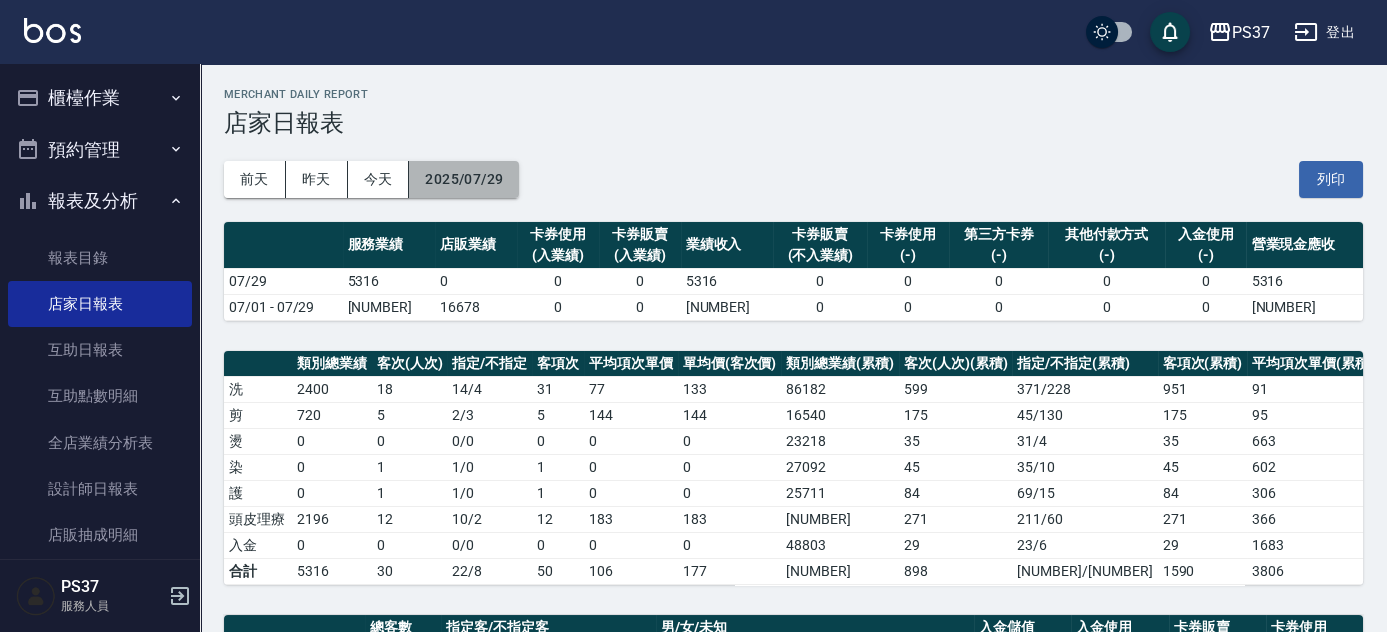 click on "2025/07/29" at bounding box center (464, 179) 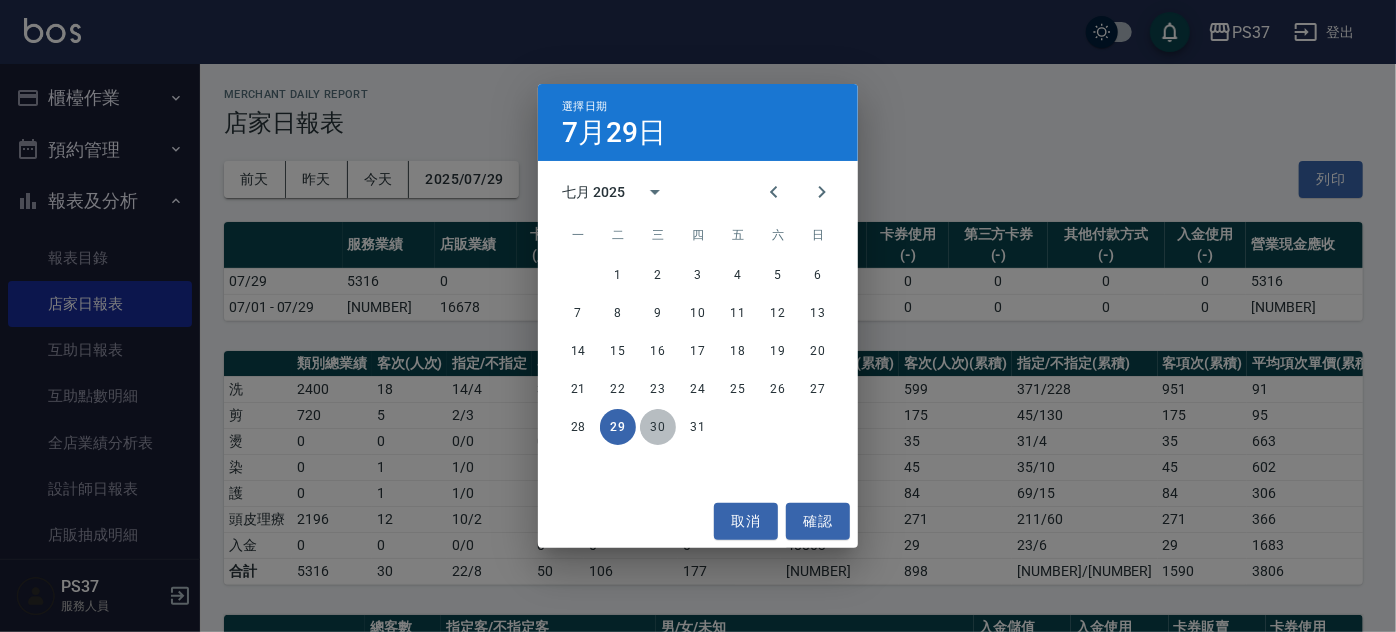click on "30" at bounding box center [658, 427] 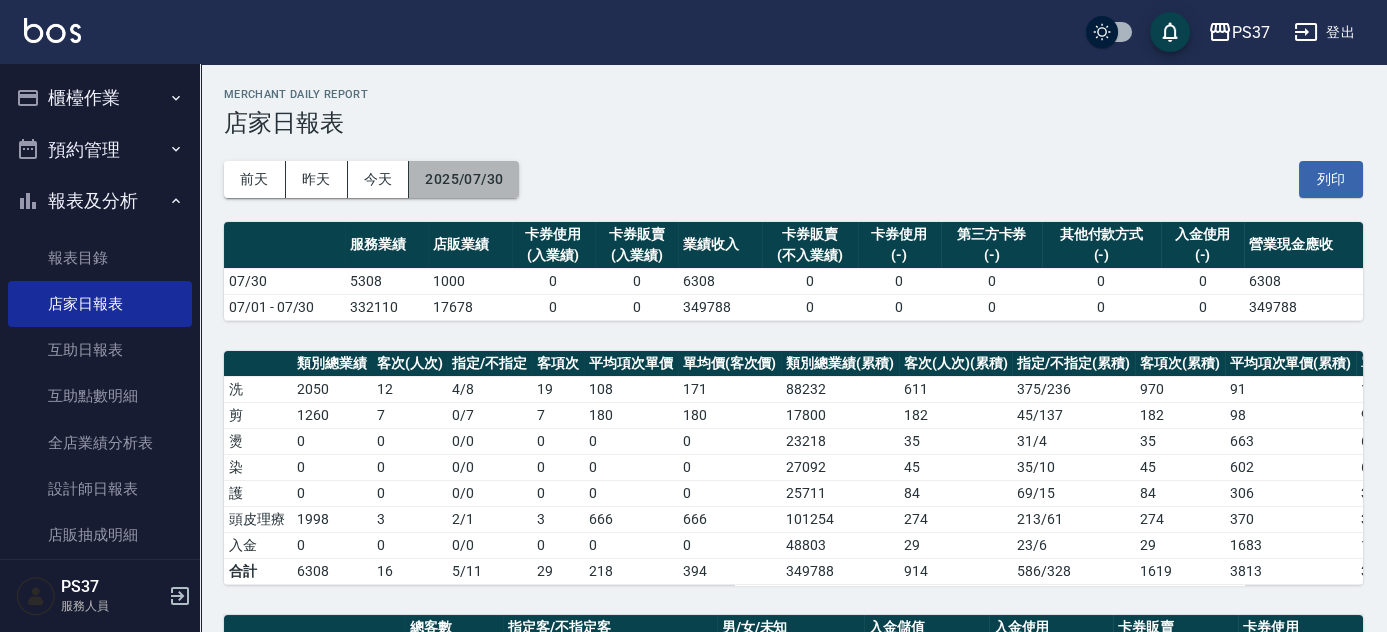 click on "2025/07/30" at bounding box center (464, 179) 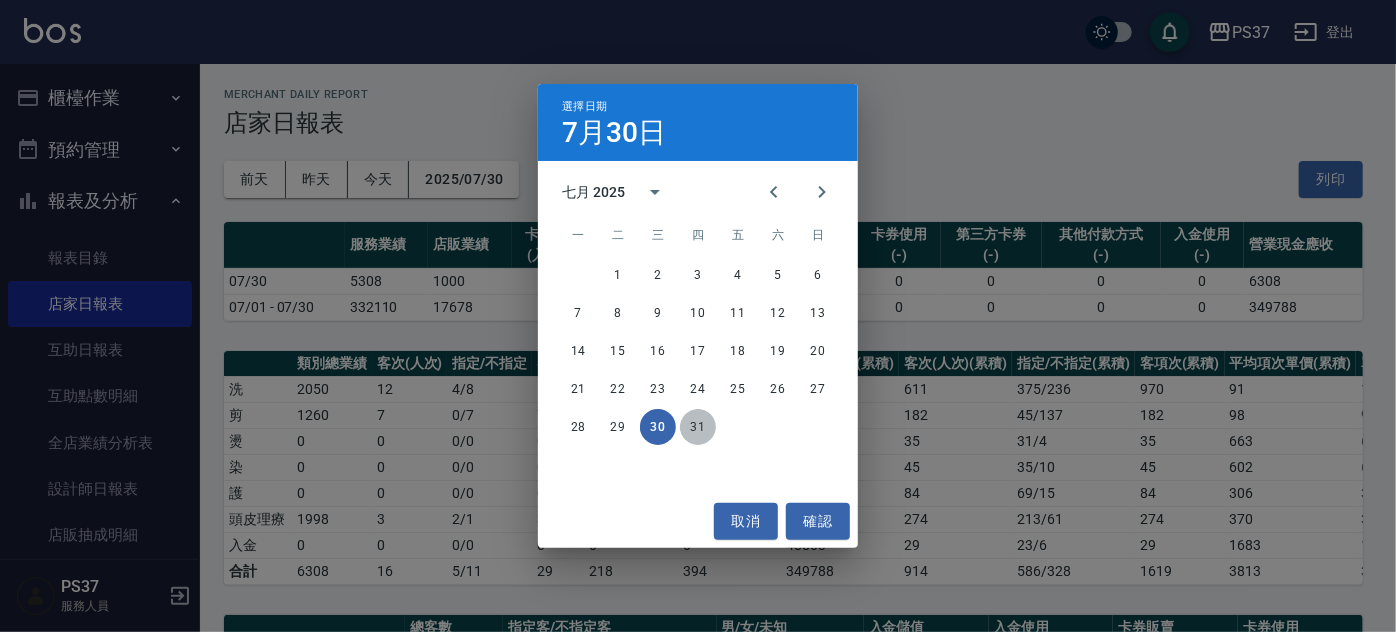 click on "31" at bounding box center [698, 427] 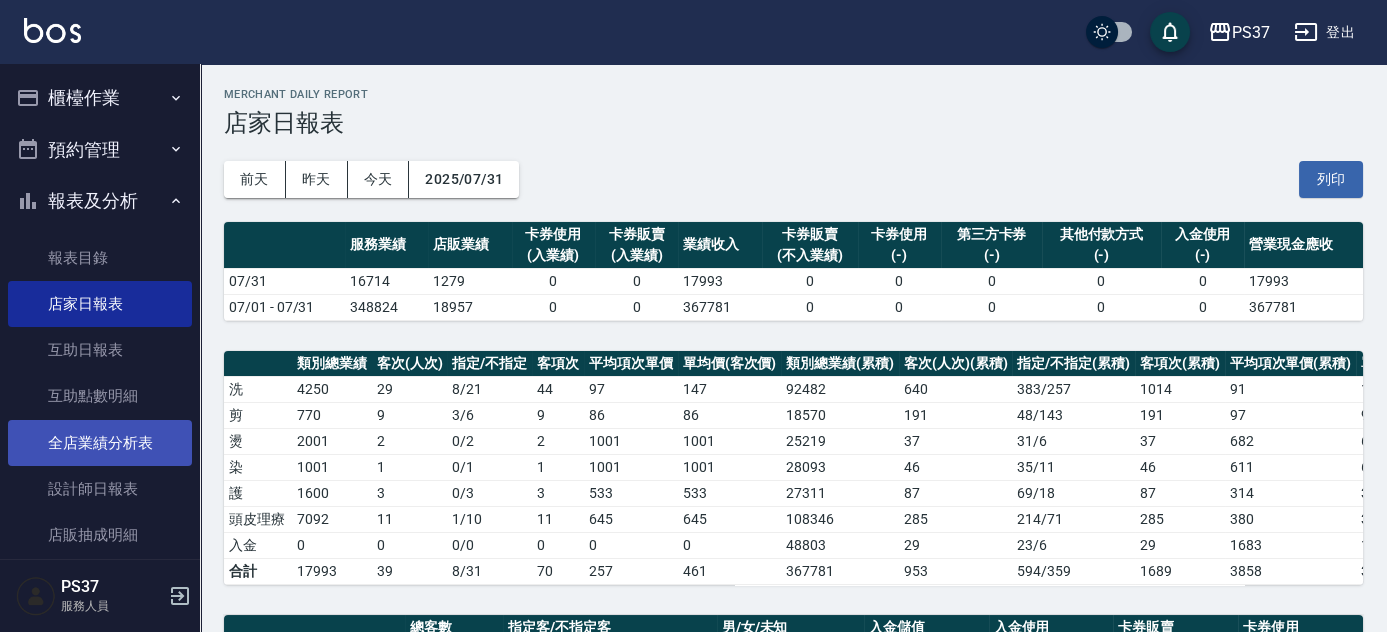 click on "全店業績分析表" at bounding box center (100, 443) 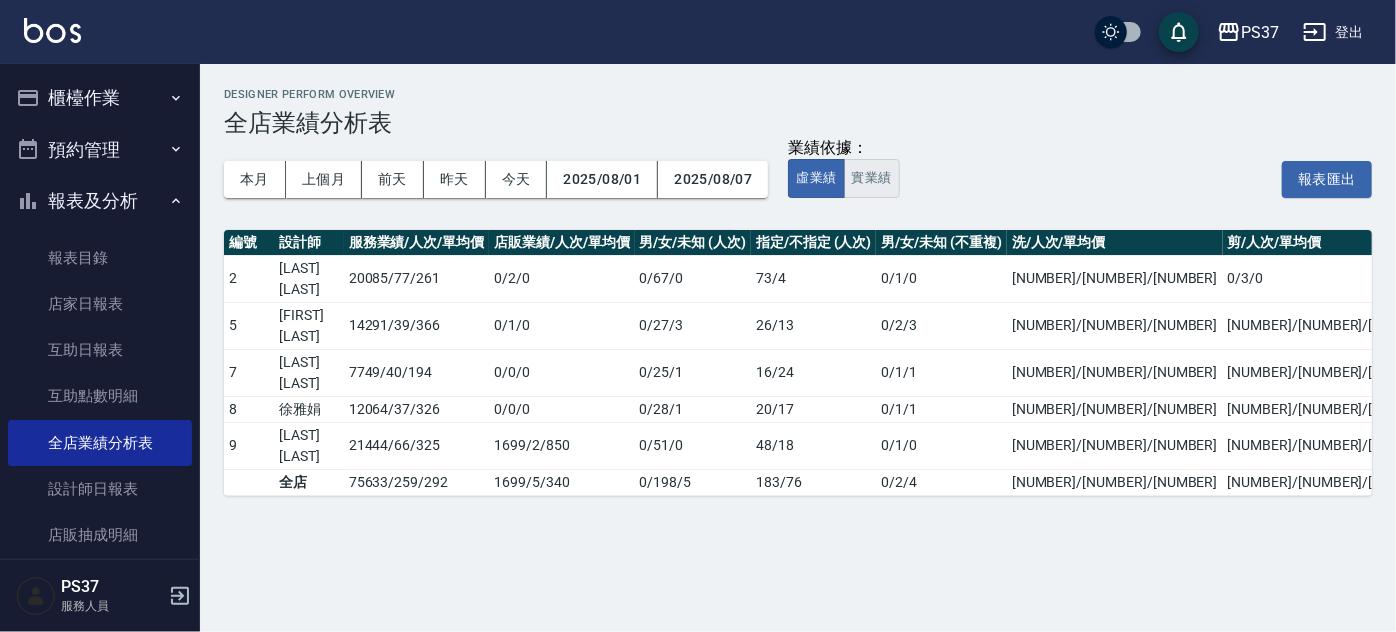 click on "實業績" at bounding box center [872, 178] 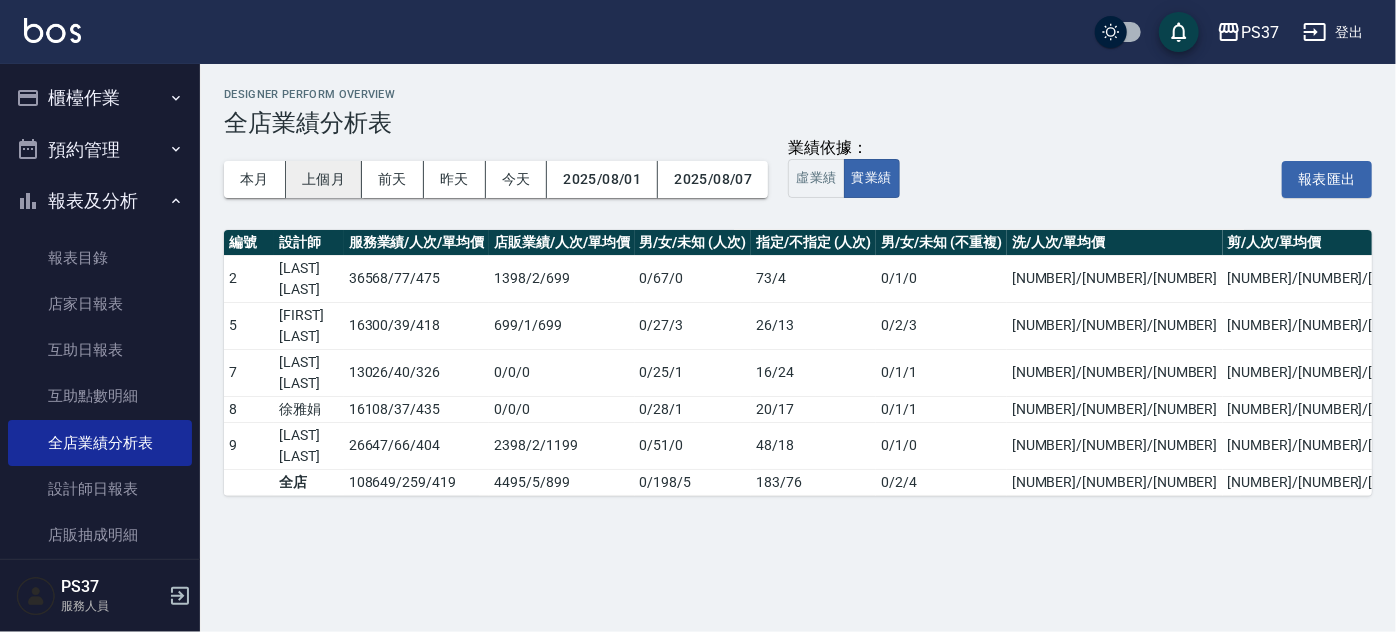 click on "上個月" at bounding box center (324, 179) 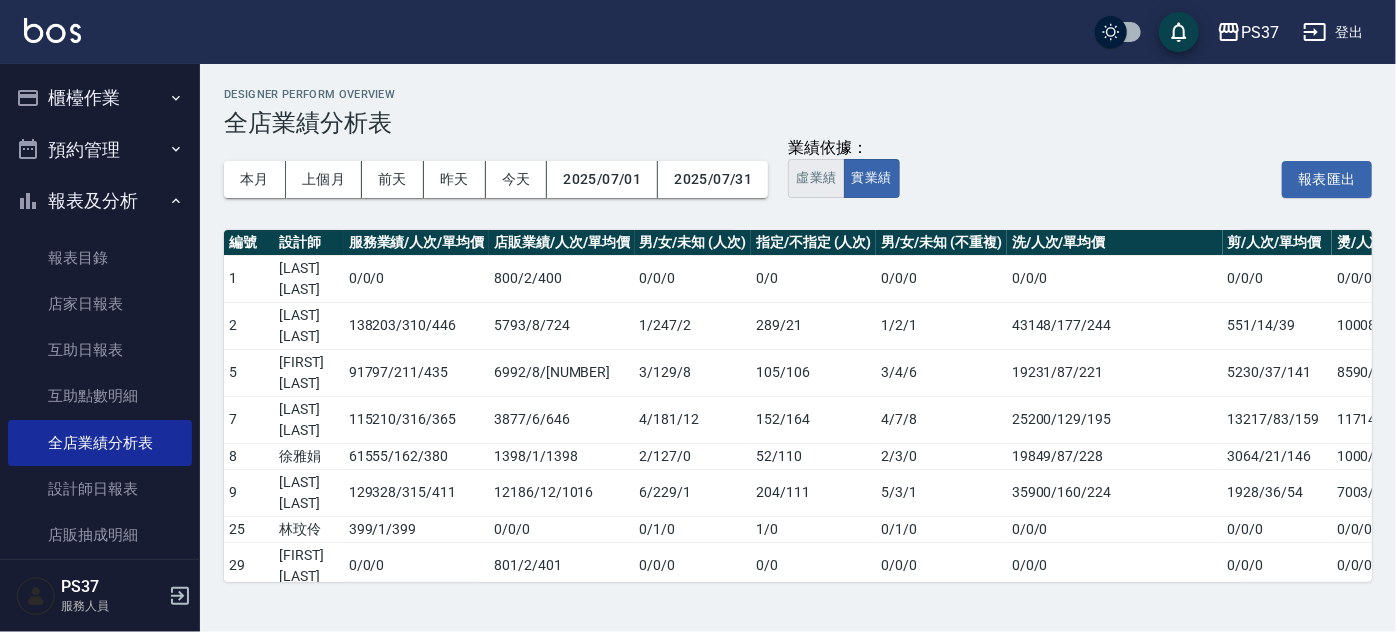 click on "虛業績" at bounding box center (816, 178) 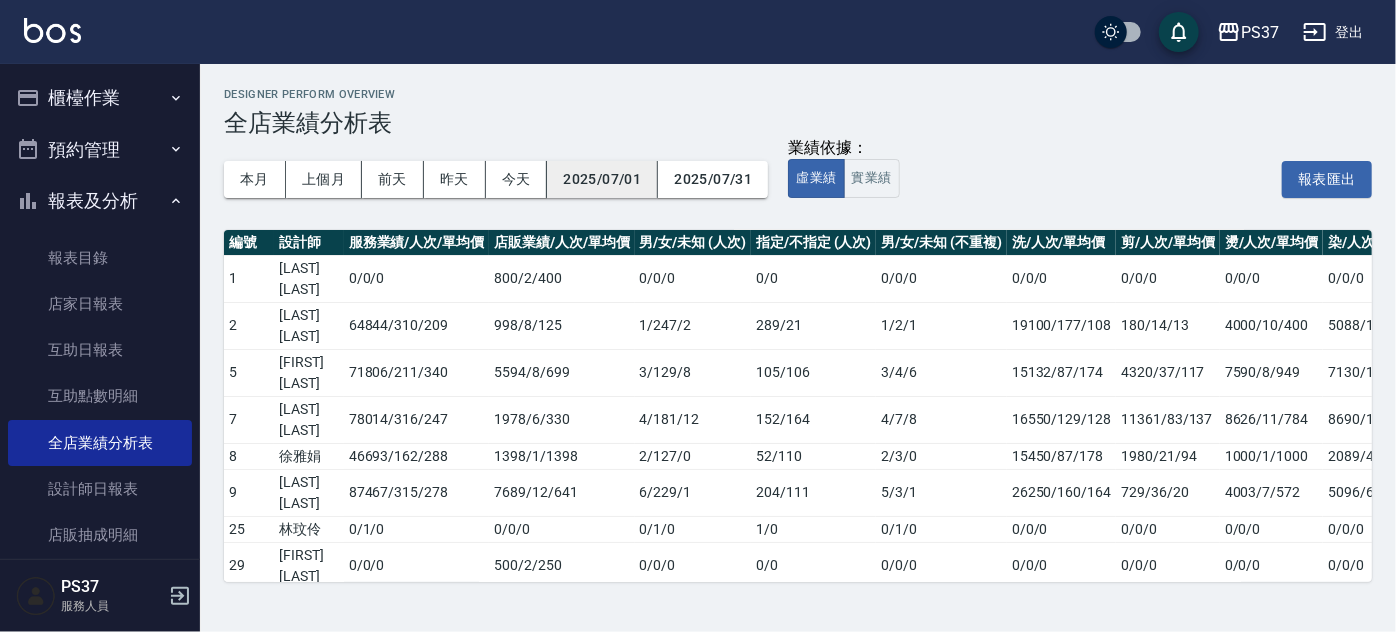 click on "2025/07/01" at bounding box center (602, 179) 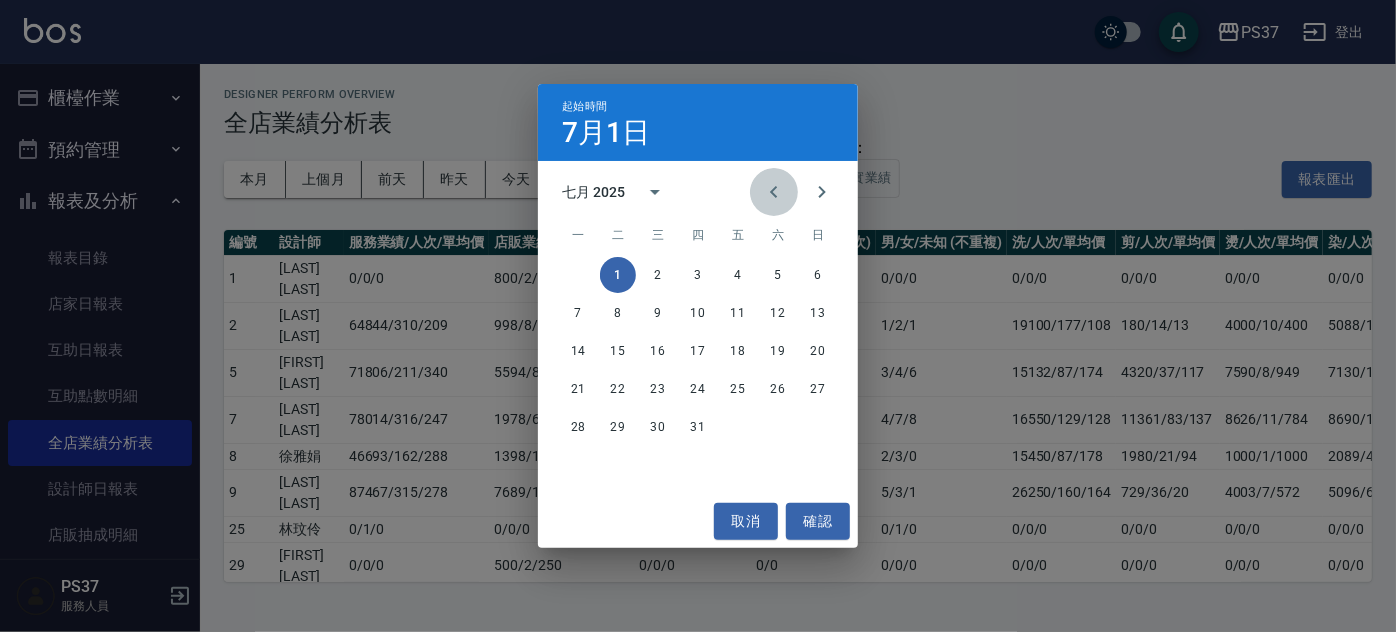 drag, startPoint x: 775, startPoint y: 187, endPoint x: 749, endPoint y: 218, distance: 40.459858 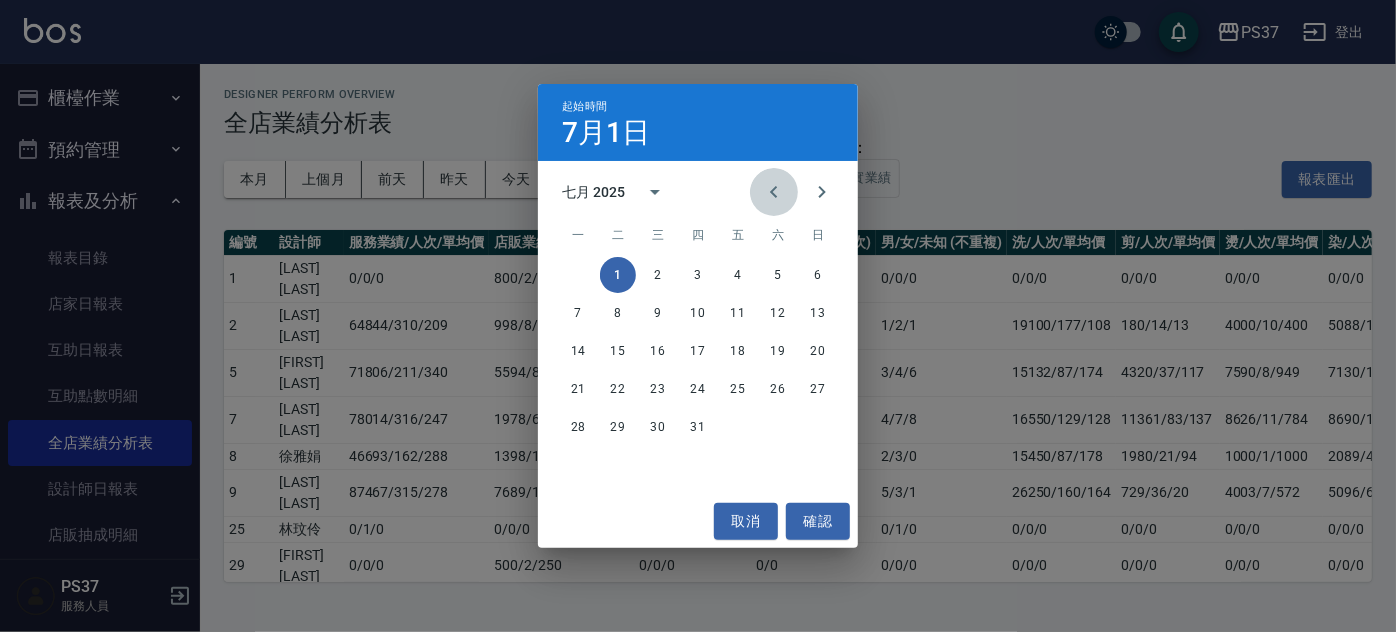 click 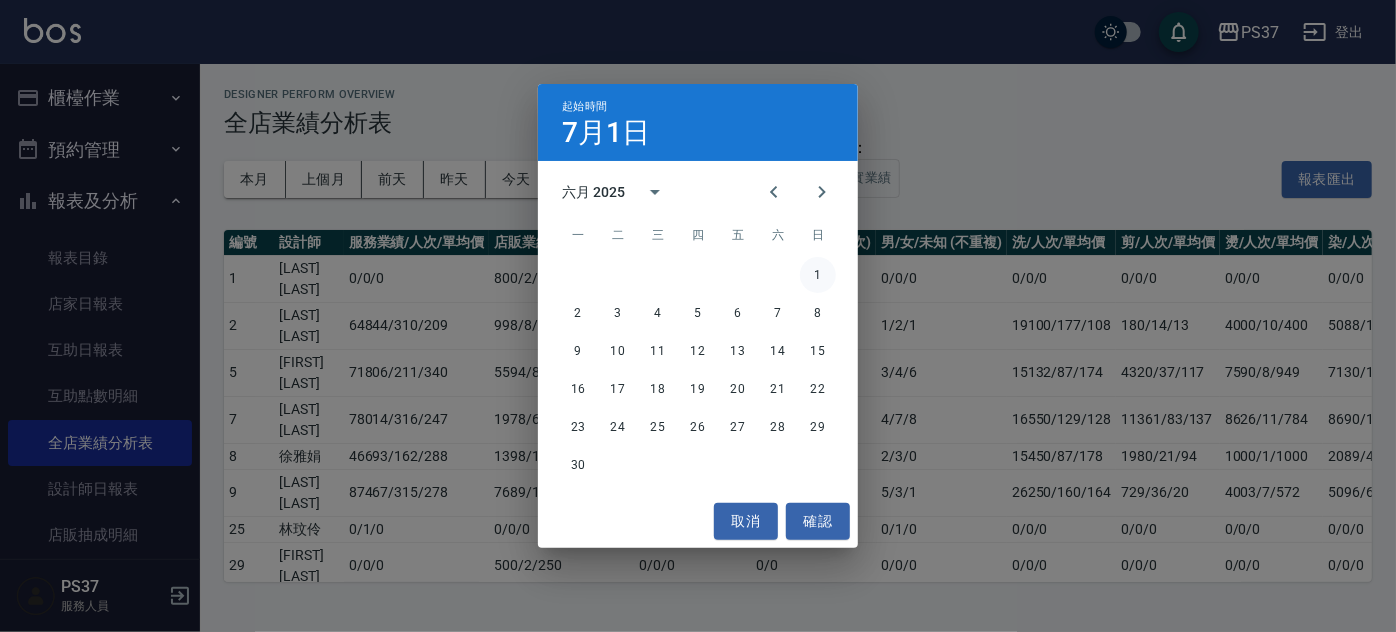 click on "1" at bounding box center (818, 275) 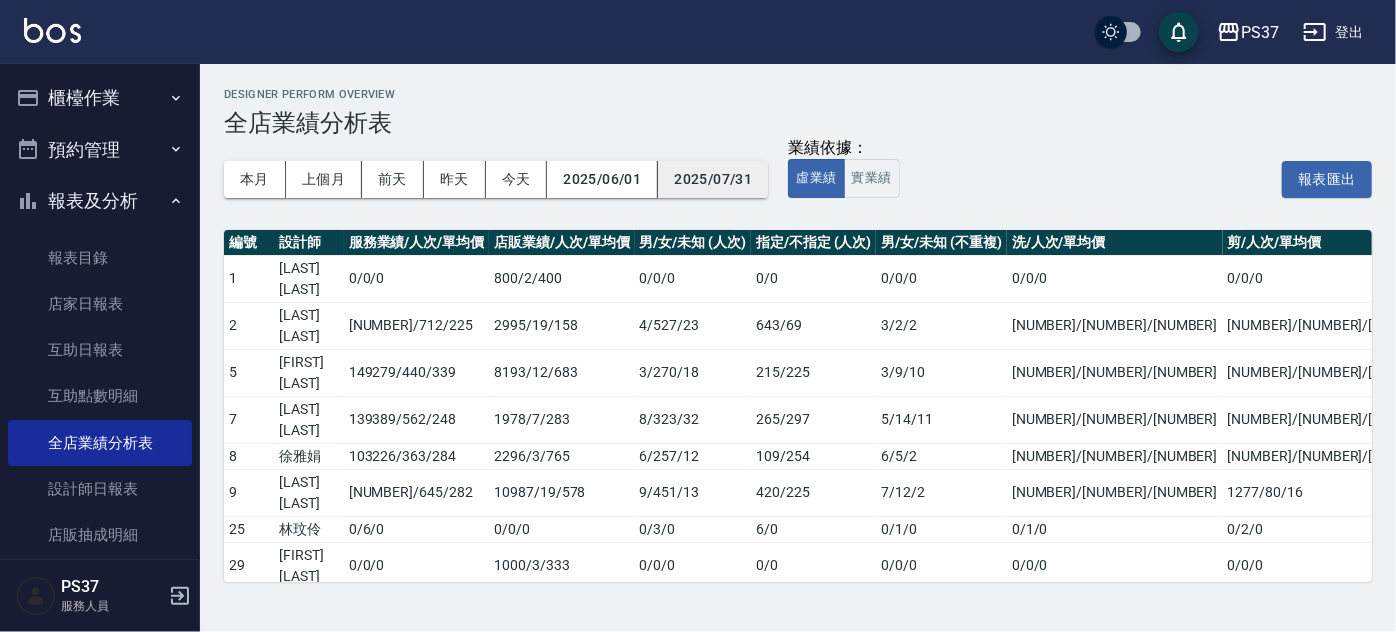 click on "2025/07/31" at bounding box center [713, 179] 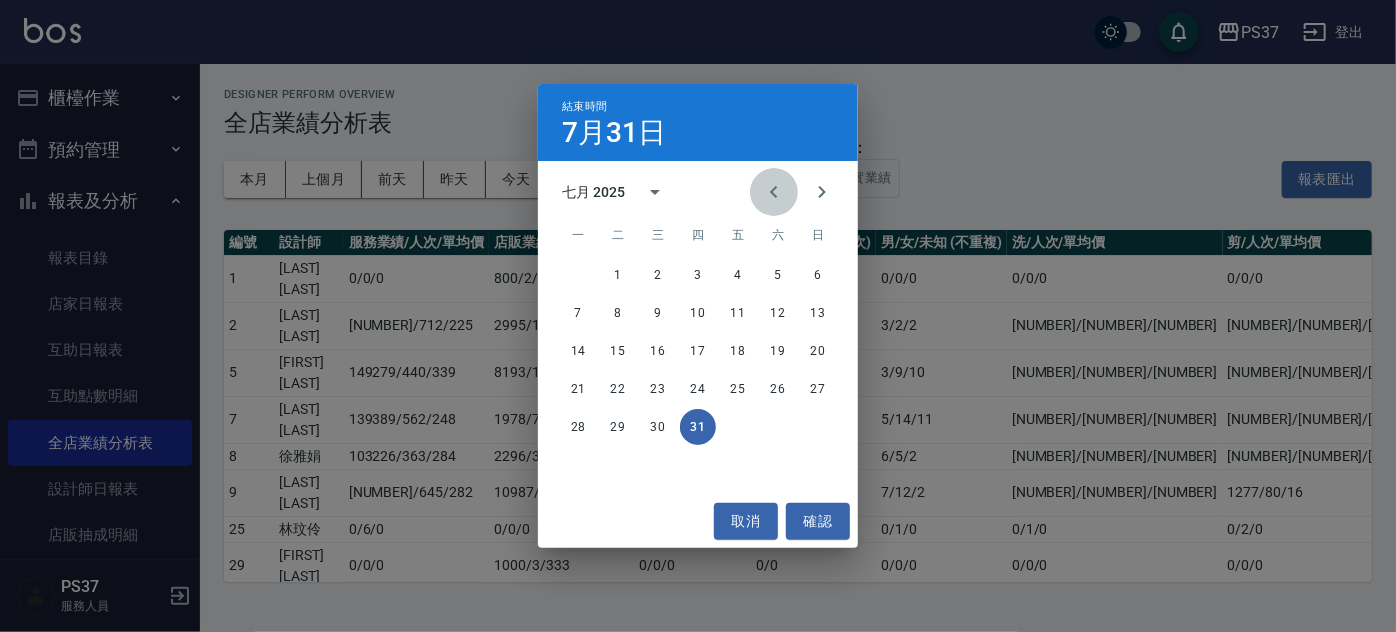 drag, startPoint x: 781, startPoint y: 202, endPoint x: 757, endPoint y: 234, distance: 40 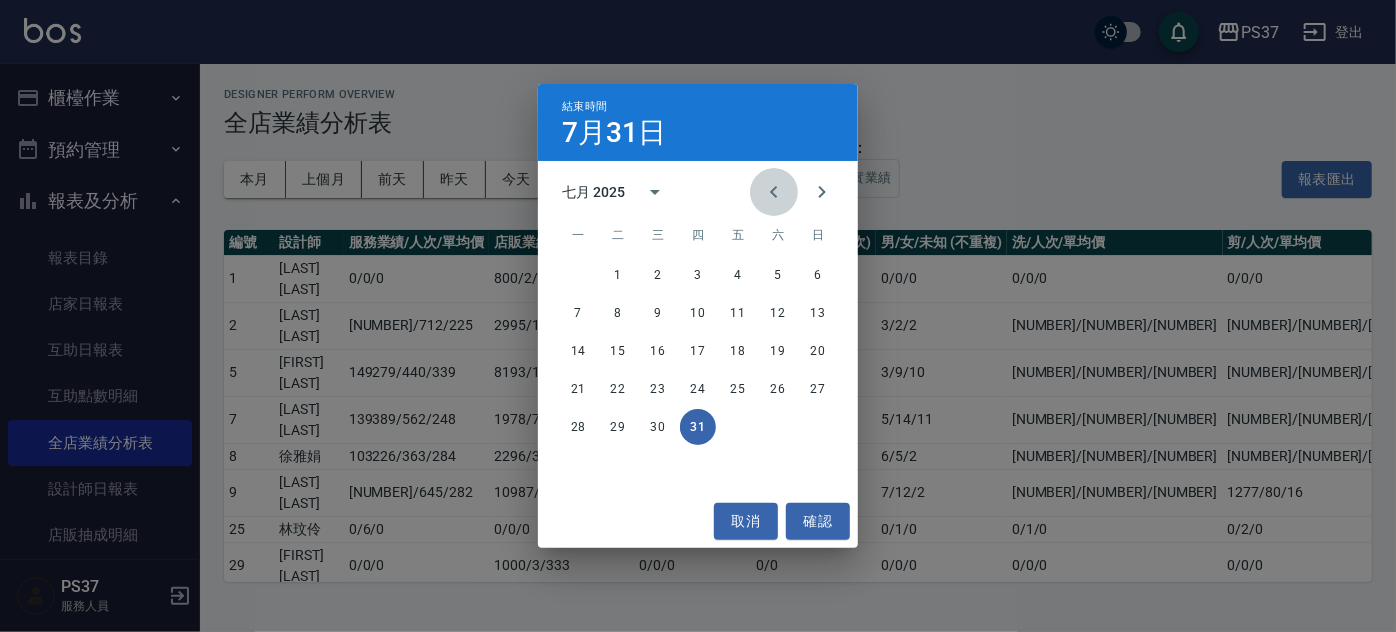 click 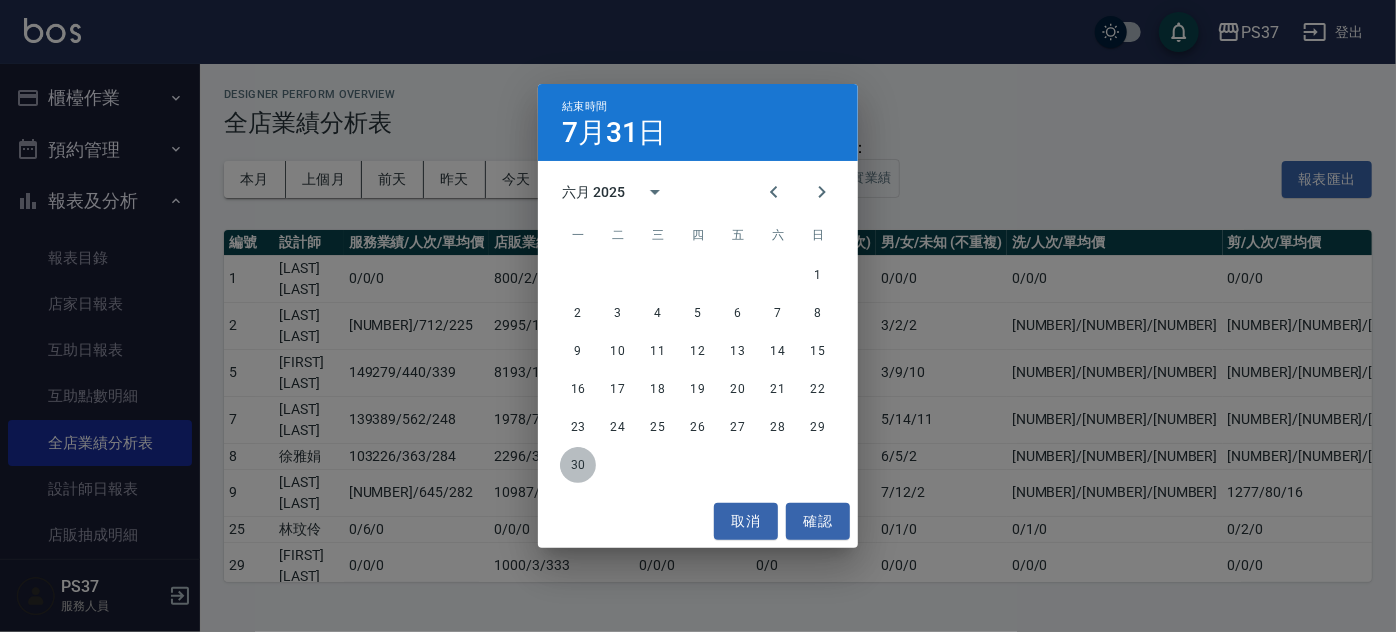 click on "30" at bounding box center [578, 465] 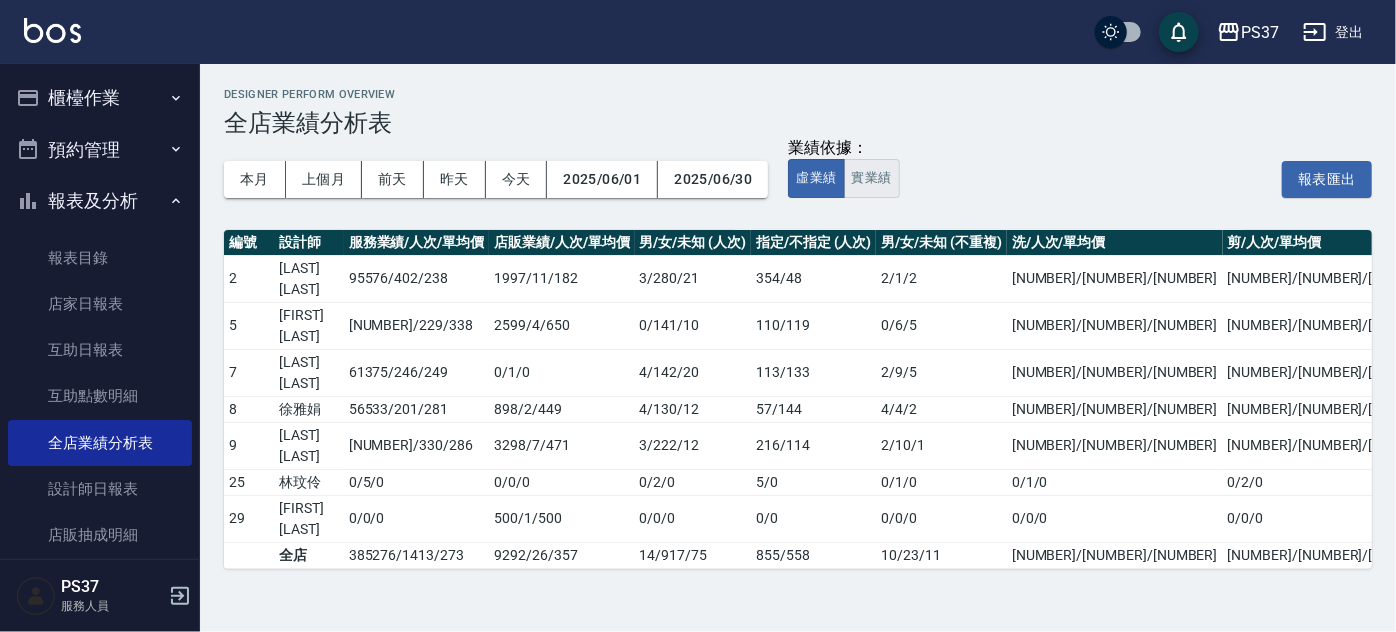 click on "實業績" at bounding box center (872, 178) 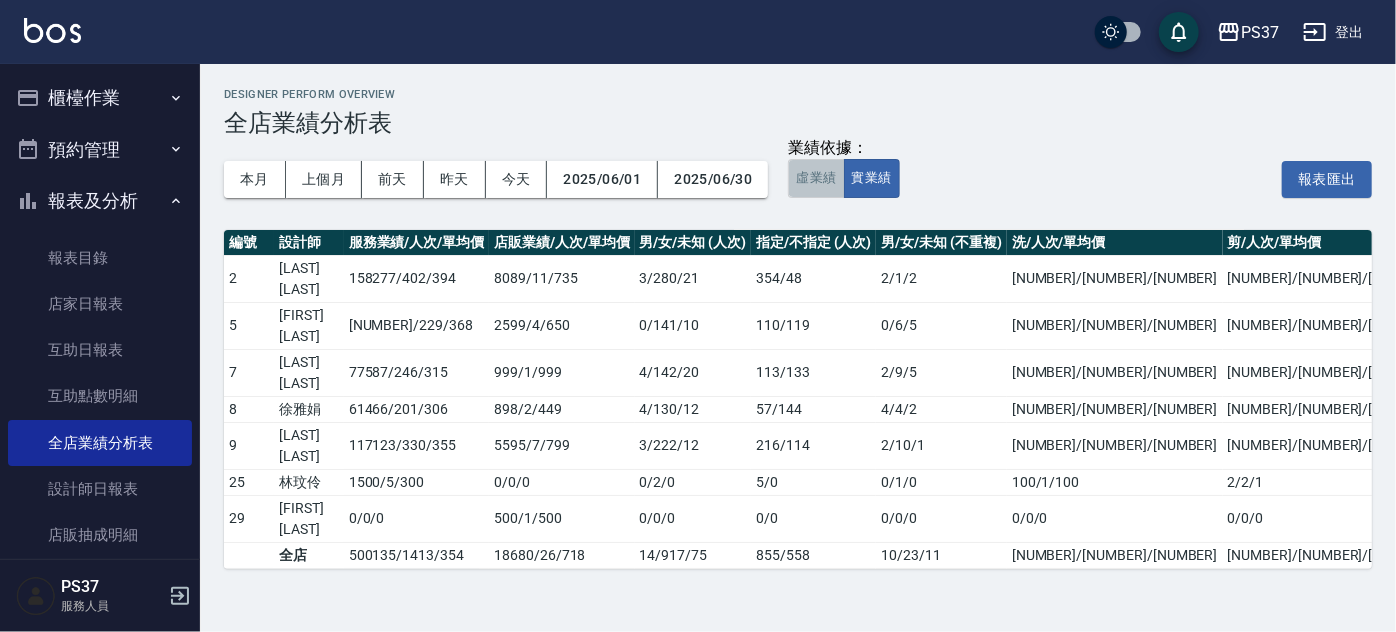 click on "虛業績" at bounding box center (816, 178) 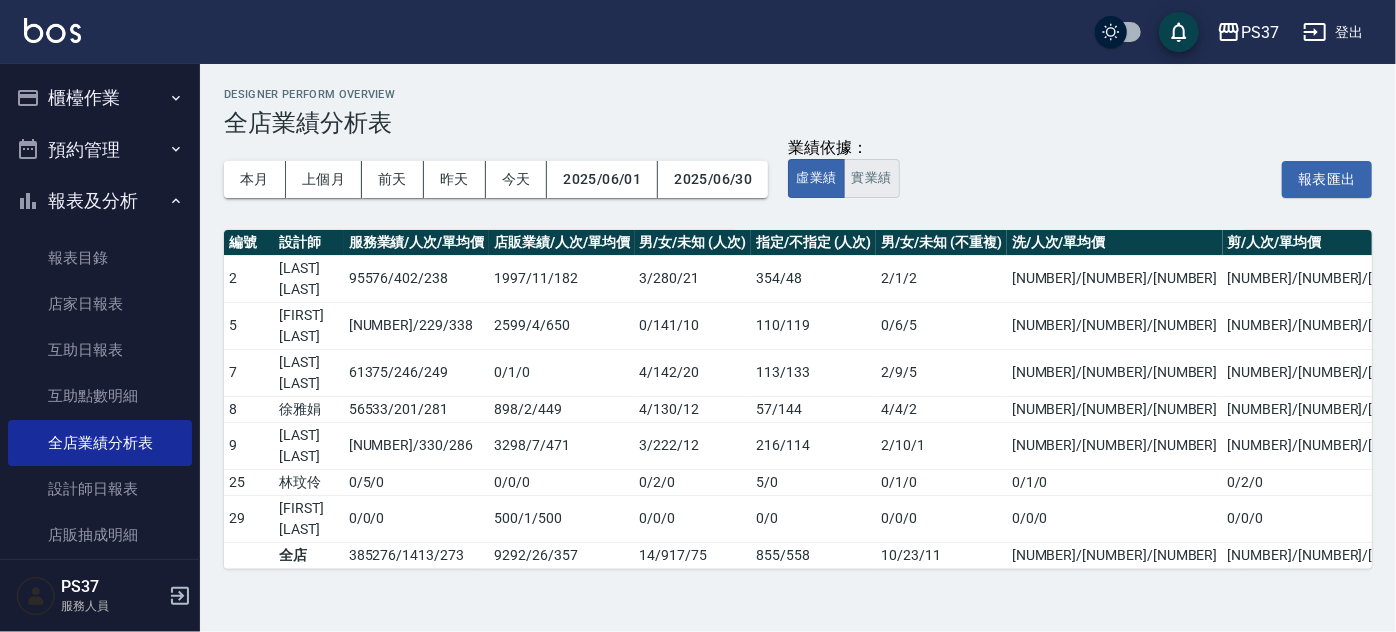 click on "實業績" at bounding box center [872, 178] 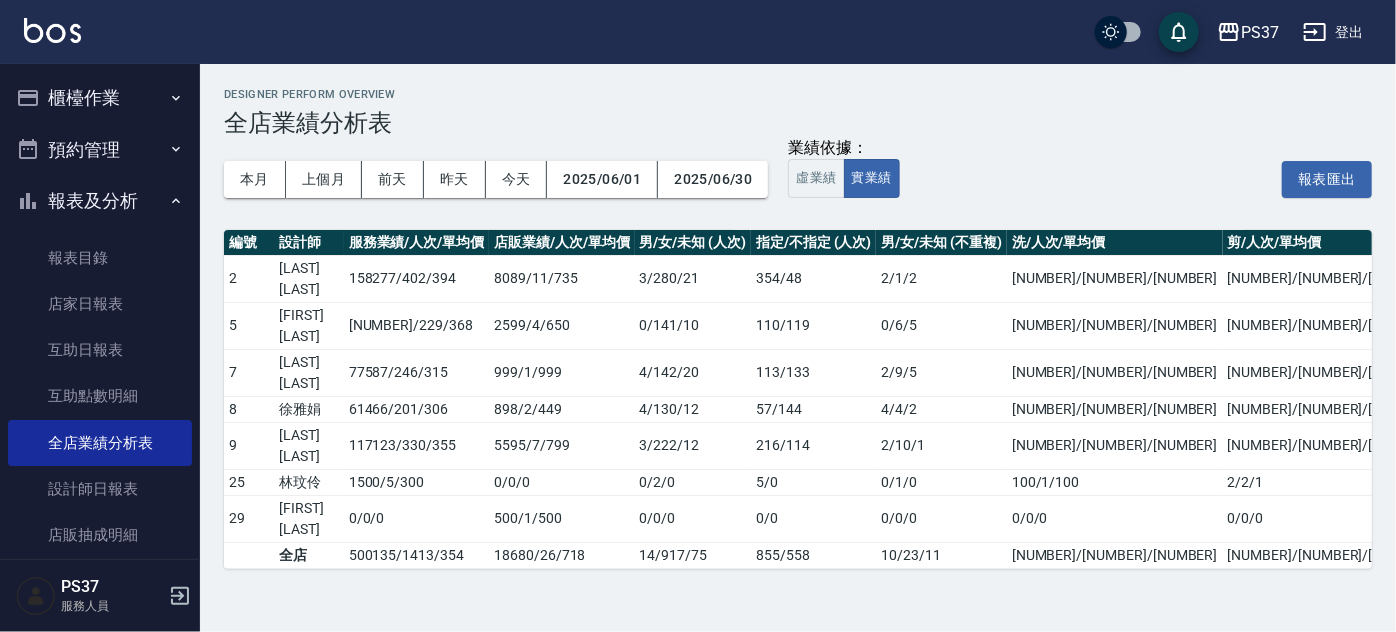 scroll, scrollTop: 0, scrollLeft: 557, axis: horizontal 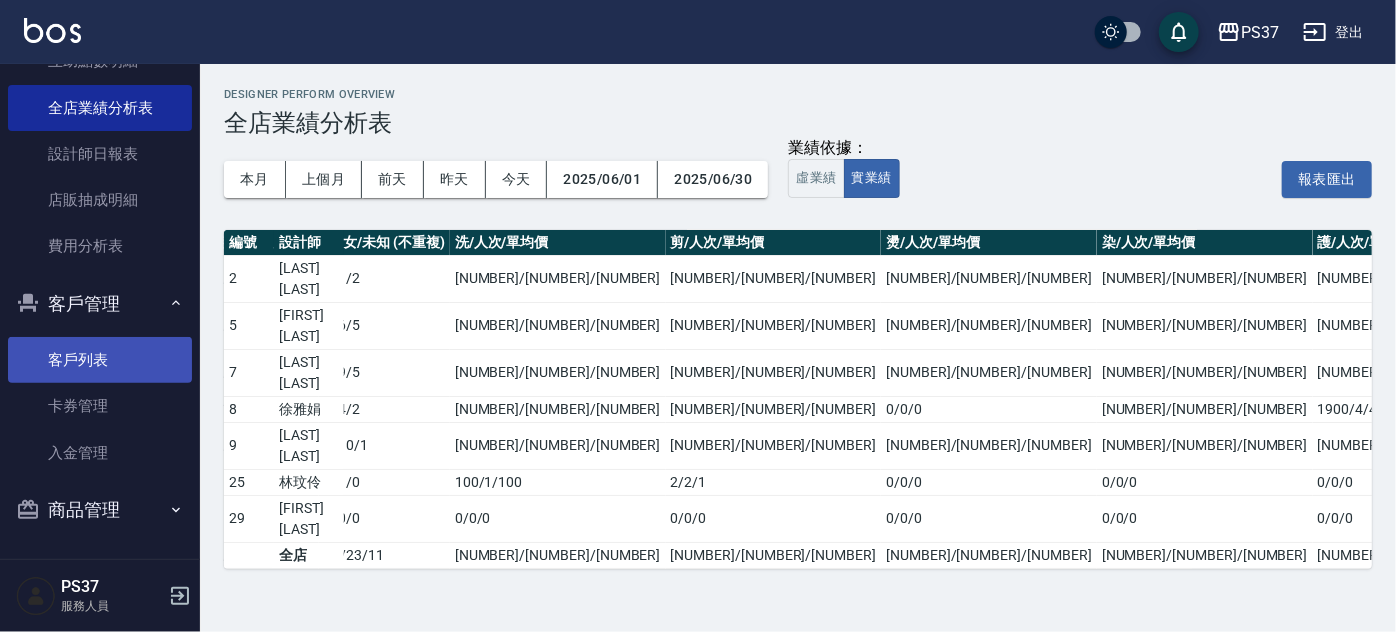 click on "客戶列表" at bounding box center [100, 360] 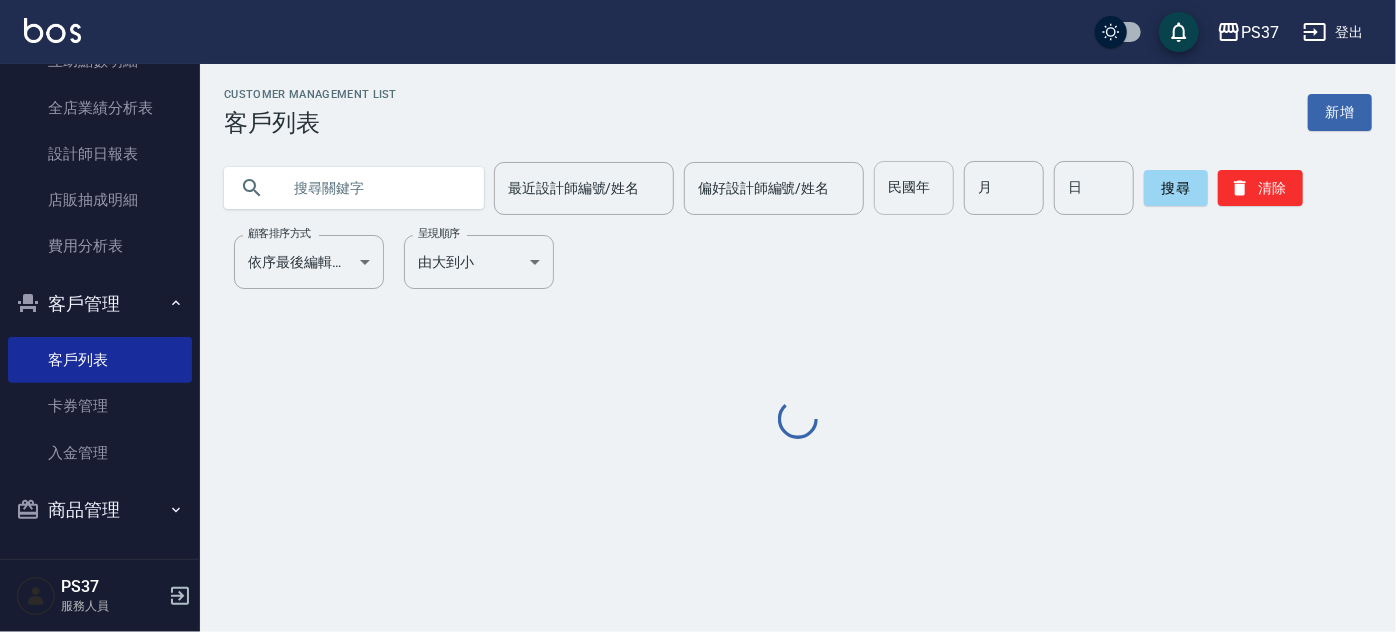 click on "民國年" at bounding box center [914, 188] 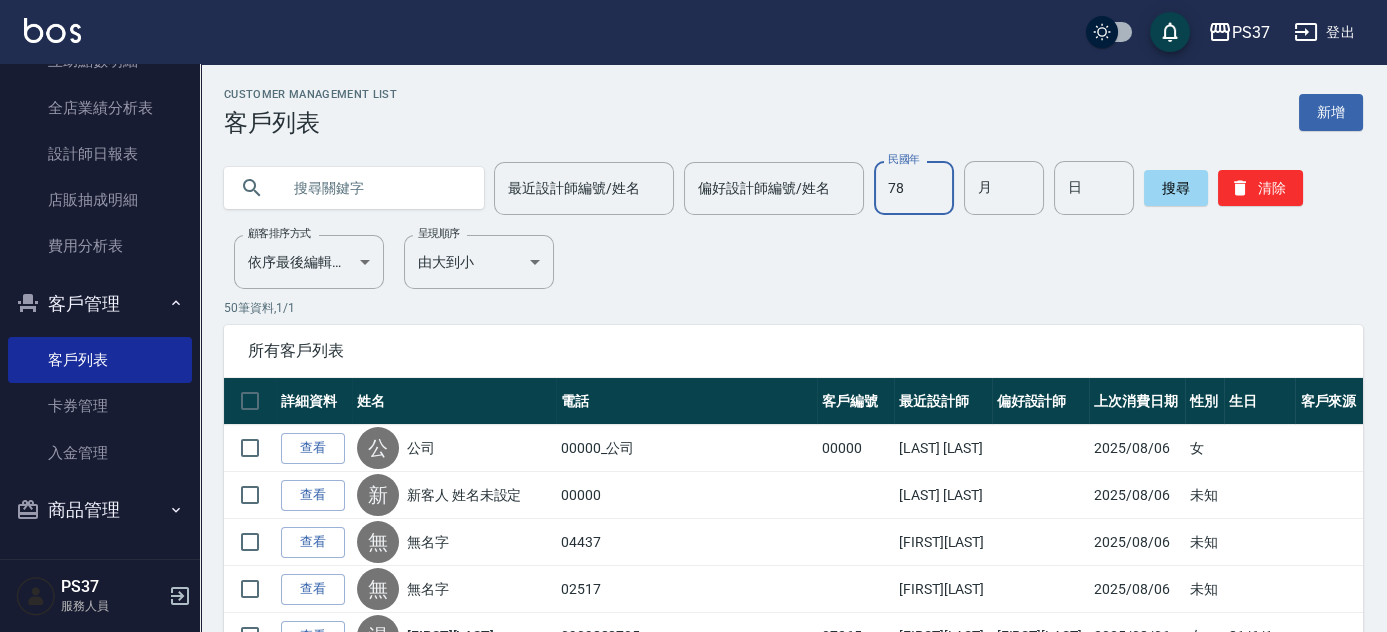 type on "78" 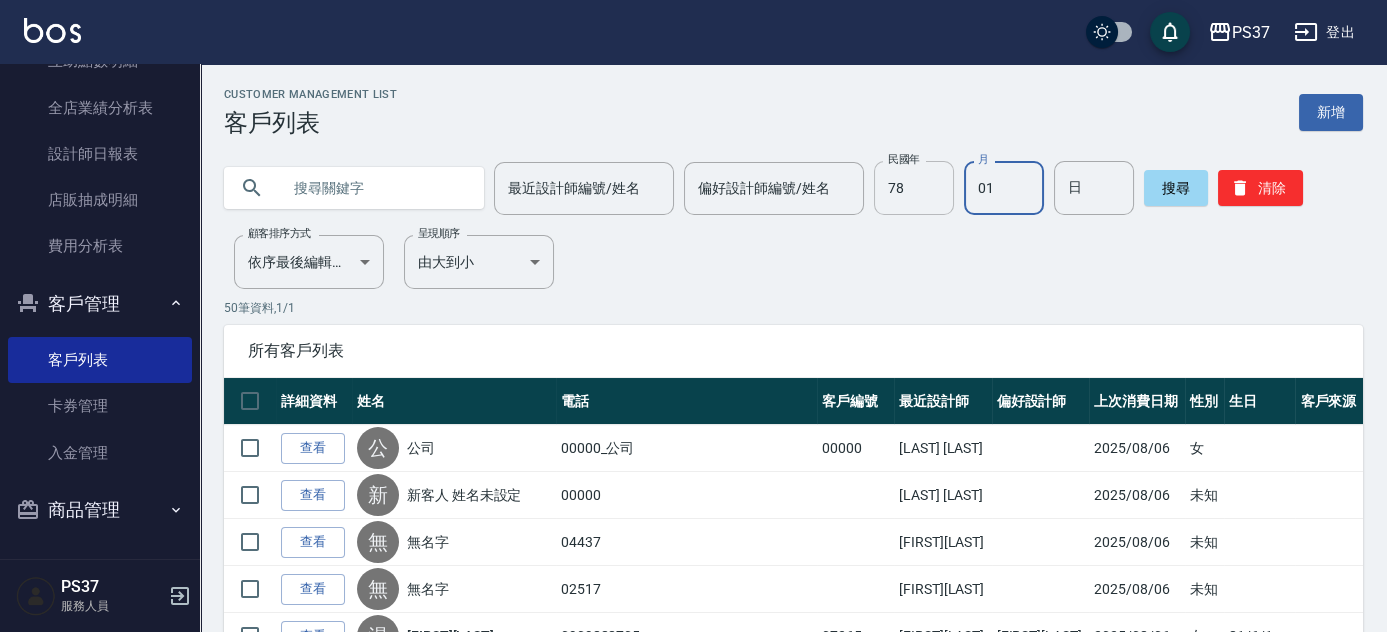 type on "01" 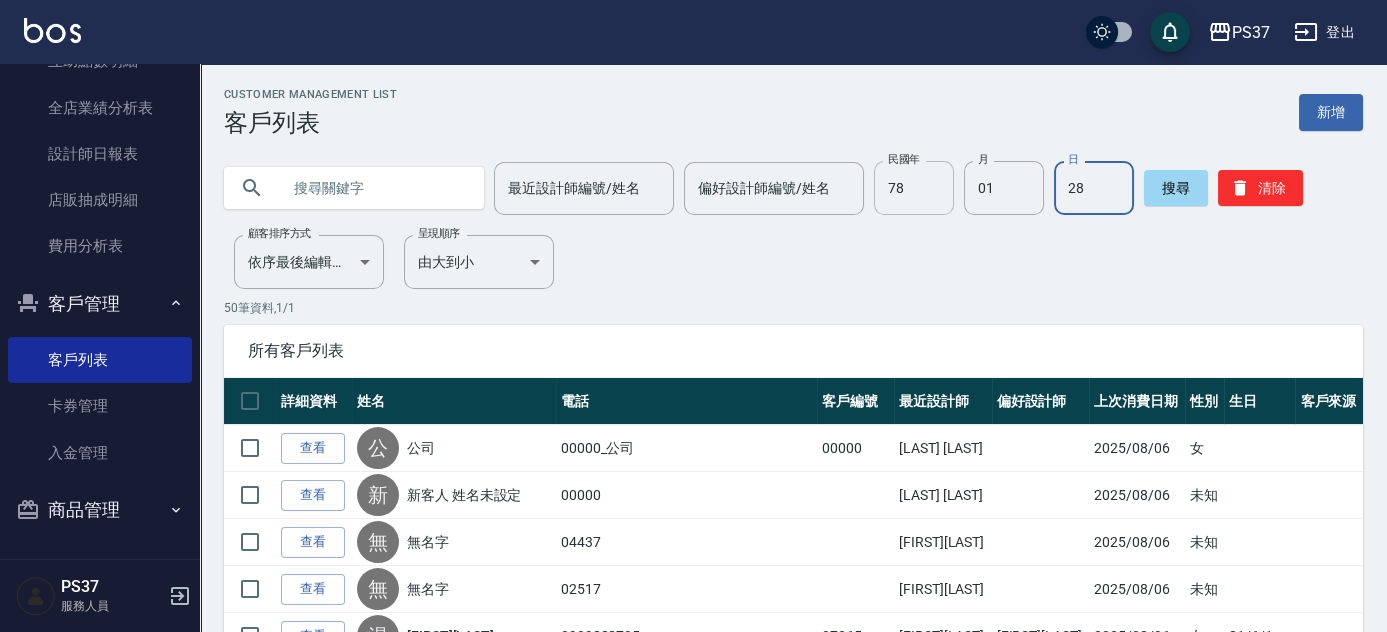 type on "28" 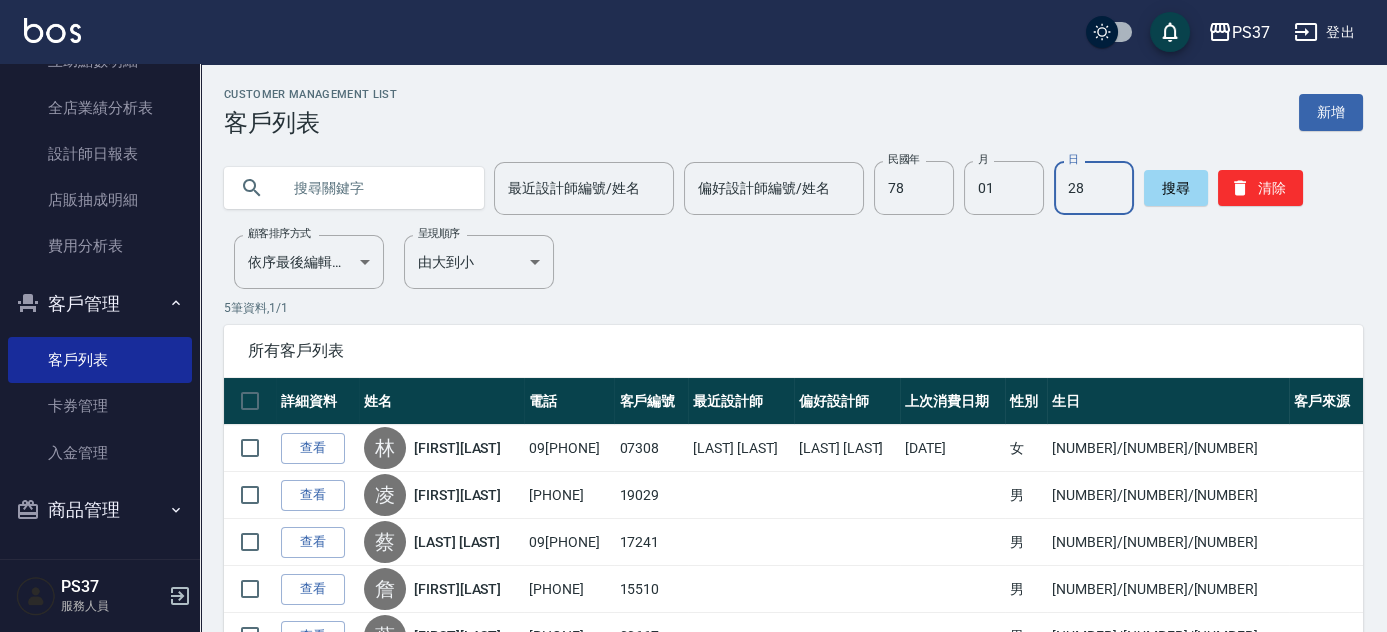 click on "Customer Management List 客戶列表 新增 最近設計師編號/姓名 最近設計師編號/姓名 偏好設計師編號/姓名 偏好設計師編號/姓名 民國年 [YEAR] 民國年 月 [MONTH] 月 日 [DATE] 日 搜尋 清除 顧客排序方式 依序最後編輯時間 UPDATEDAT 顧客排序方式 呈現順序 由大到小 DESC 呈現順序 [NUMBER]  筆資料,  [NUMBER] / [NUMBER] 所有客戶列表 詳細資料 姓名 電話 客戶編號 最近設計師 偏好設計師 上次消費日期 性別 生日 客戶來源 查看 林 [LAST] [PHONE] [NUMBER] [LAST] [LAST] [DATE] 女 [YEAR]/[MONTH]/[DATE] 查看 凌 [LAST] [PHONE] [NUMBER] [LAST] [LAST] [DATE] [GENDER] [YEAR]/[MONTH]/[DATE] 查看 蔡 [LAST] [PHONE] [NUMBER] [LAST] [LAST] [DATE] [GENDER] [YEAR]/[MONTH]/[DATE] 查看 詹 [LAST] [PHONE] [NUMBER] [LAST] [LAST] [DATE] [GENDER] [YEAR]/[MONTH]/[DATE] 查看 葉 [LAST] [PHONE] [NUMBER] [LAST] [LAST] [DATE] [GENDER] [YEAR]/[MONTH]/[DATE] 每頁顯示數量 [NUMBER] [NUMBER] 第 [NUMBER]–[NUMBER] 筆   共 [NUMBER] 筆 [NUMBER]  selected 刪除客人" at bounding box center (793, 409) 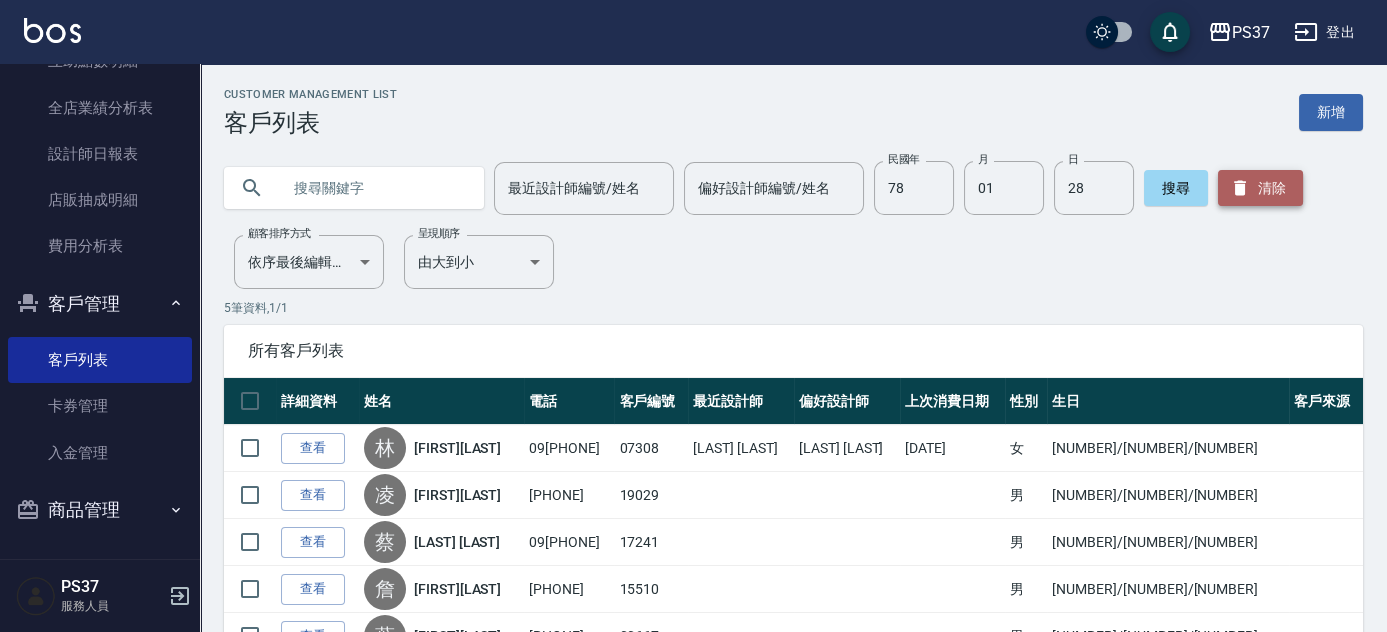 click on "清除" at bounding box center [1260, 188] 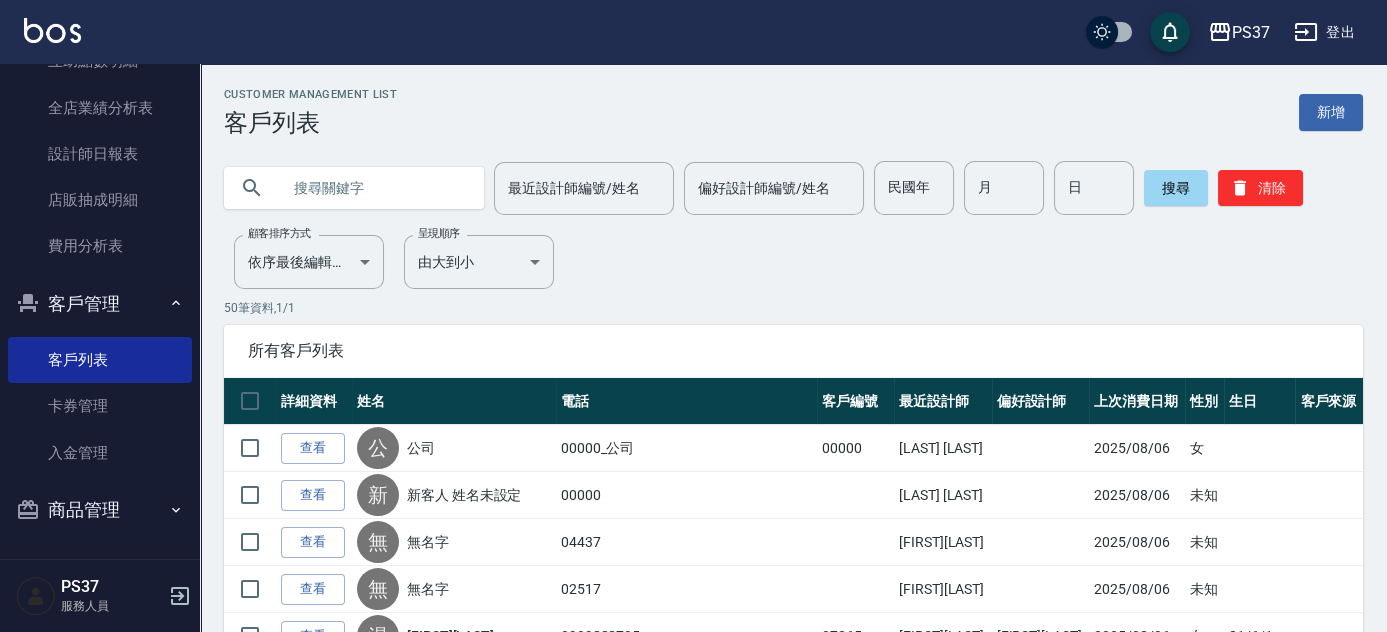 click on "50  筆資料,  1 / 1 所有客戶列表 詳細資料 姓名 電話 客戶編號 最近設計師 偏好設計師 上次消費日期 性別 生日 客戶來源 查看 公 公司 00000_公司 00000 [NAME] 2025/08/06 女 查看 新 新客人 姓名未設定 00000 [NAME] 2025/08/06 未知 查看 無 無名字 04437 [NAME] 2025/08/06 未知 查看 湯 湯[NAME] 09[PHONE] 07265 [NAME] [NAME] 2025/08/06 女 81/6/1 查看 黃 黃[NAME] 09[PHONE] 11869 [NAME] 2025/08/06 男 84/12/12 查看 無 無名字 06365 [NAME] 2025/08/06 未知 查看 劉 劉[NAME] 09[PHONE] 06502 [NAME] [NAME] 2025/07/31 女 73/10/22 查看 何 何[NAME](儲卡) 09[PHONE] 01174 [NAME] [NAME] 2025/07/31 男 92/1/1 查看 沈 沈[NAME](儲卡) 09[PHONE] 02551 [NAME] 2025/07/31 男 86/8/24 查看 盧 盧[NAME](儲卡) 09[PHONE] 03806 [NAME] 2025/07/31 女 68/3/19 查看 李 李[NAME] 09[PHONE] 07321 [NAME] [NAME] 2025/07/31 女 58/7/23 查看" at bounding box center [793, 1572] 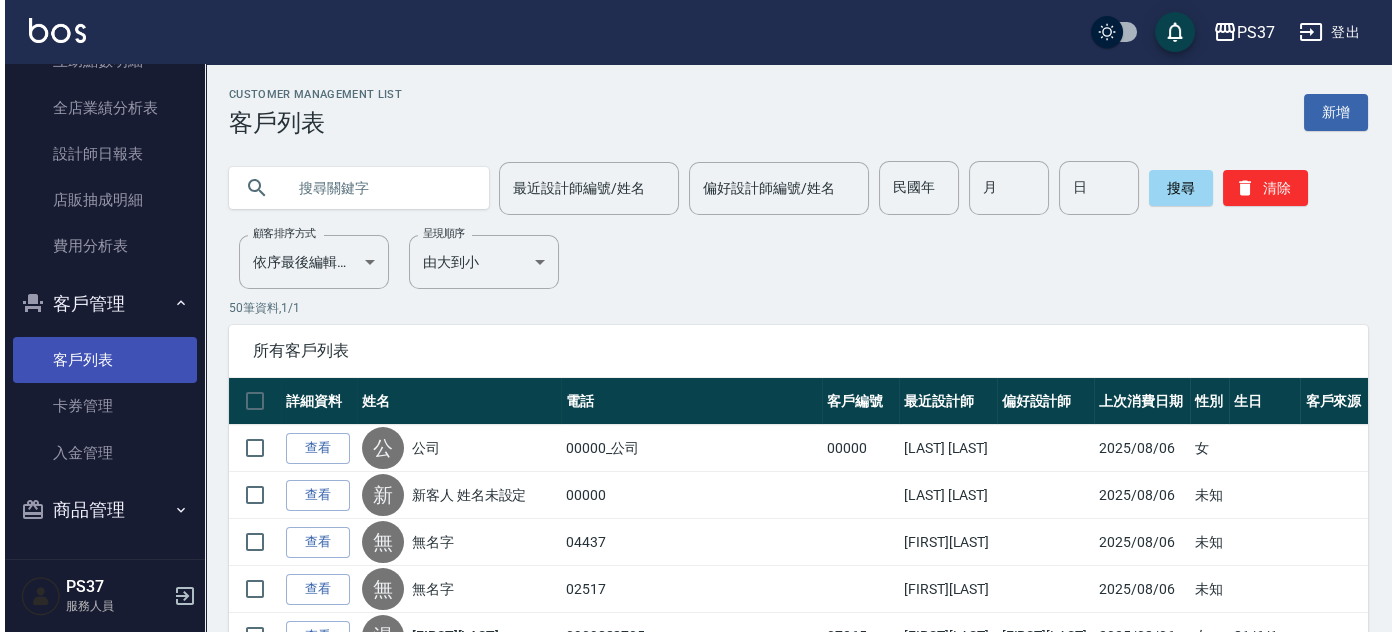 scroll, scrollTop: 0, scrollLeft: 0, axis: both 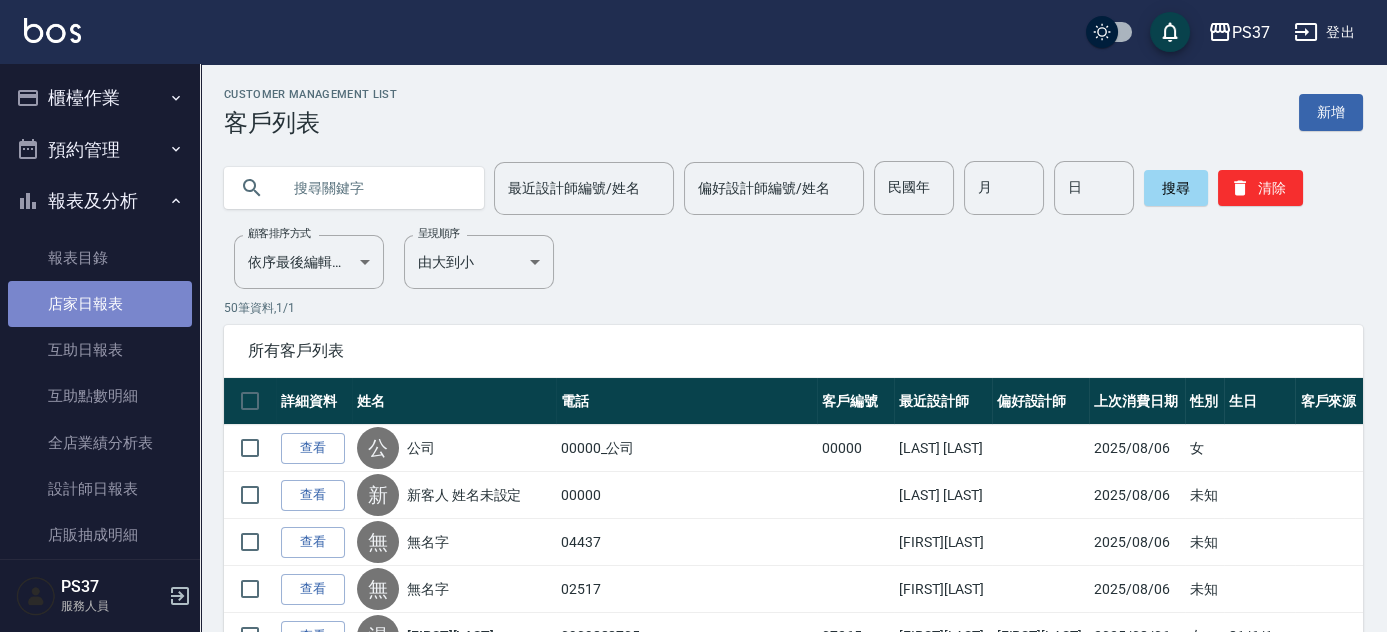 click on "店家日報表" at bounding box center (100, 304) 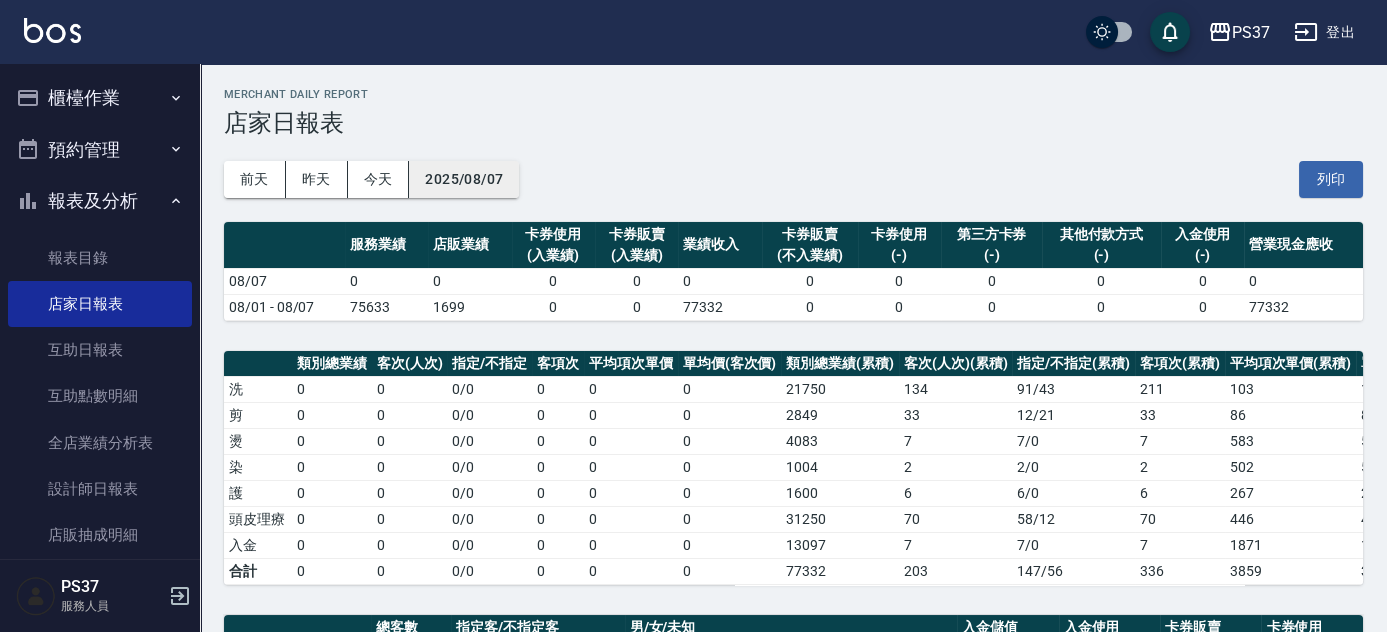 click on "2025/08/07" at bounding box center (464, 179) 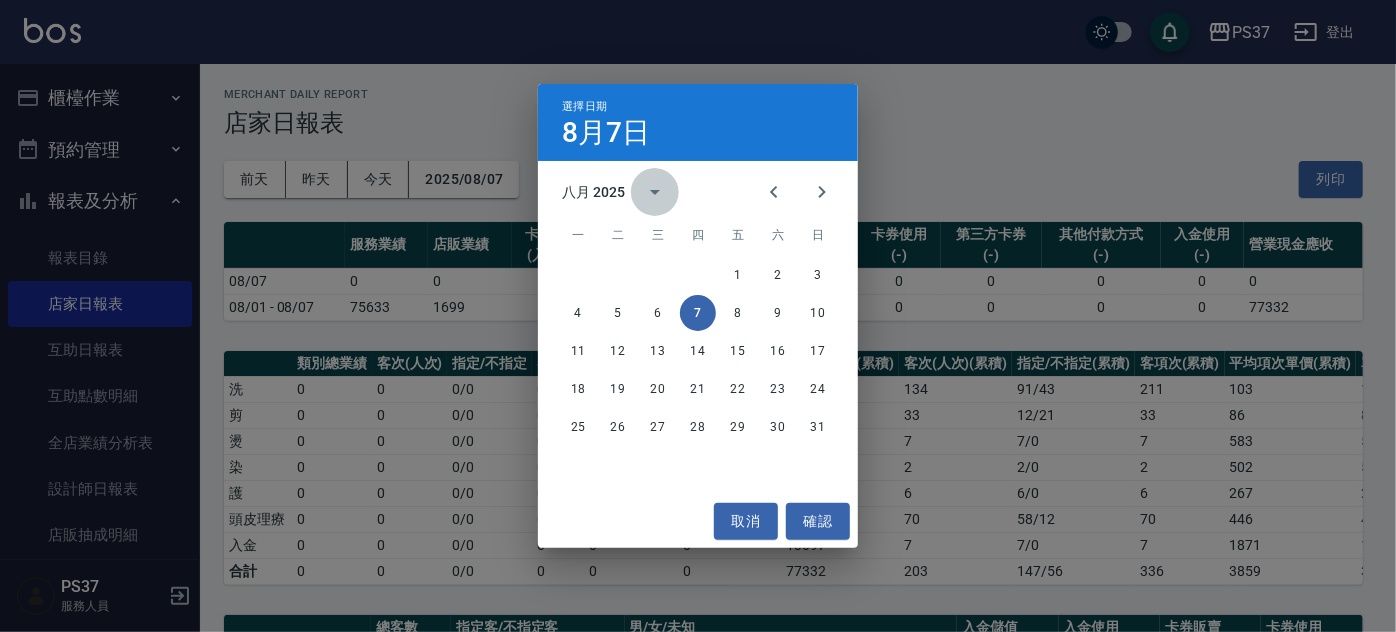 click at bounding box center (655, 192) 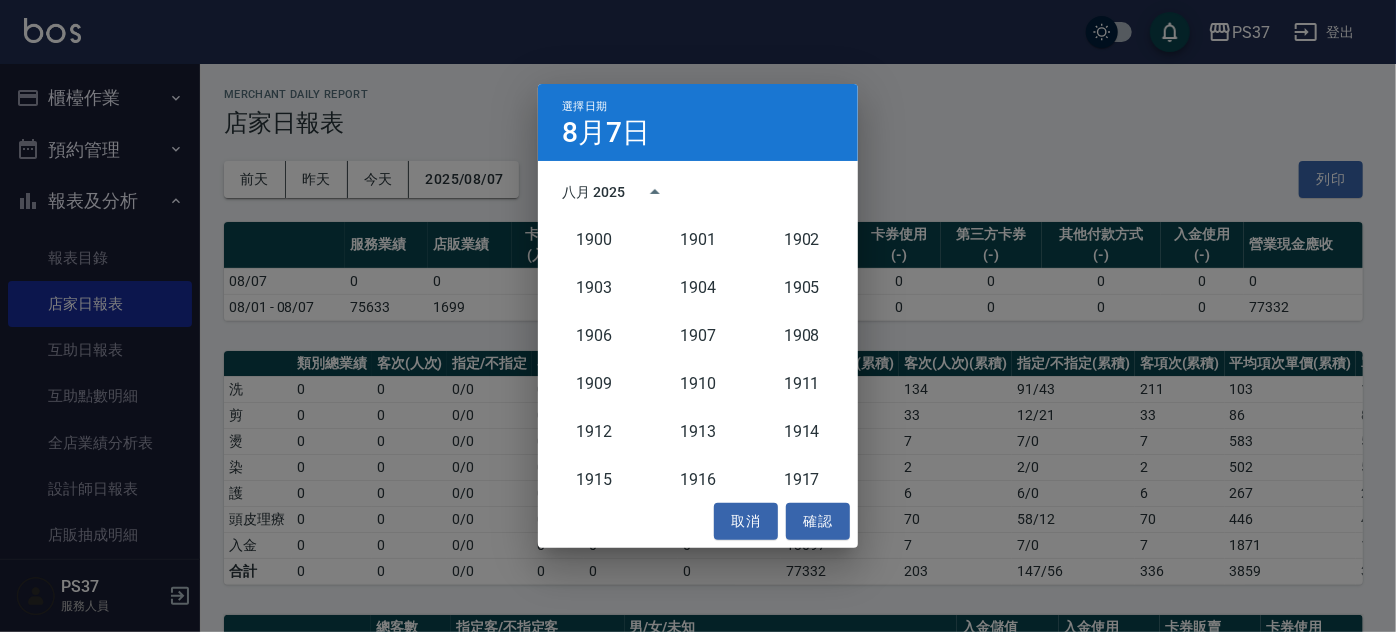 scroll, scrollTop: 1852, scrollLeft: 0, axis: vertical 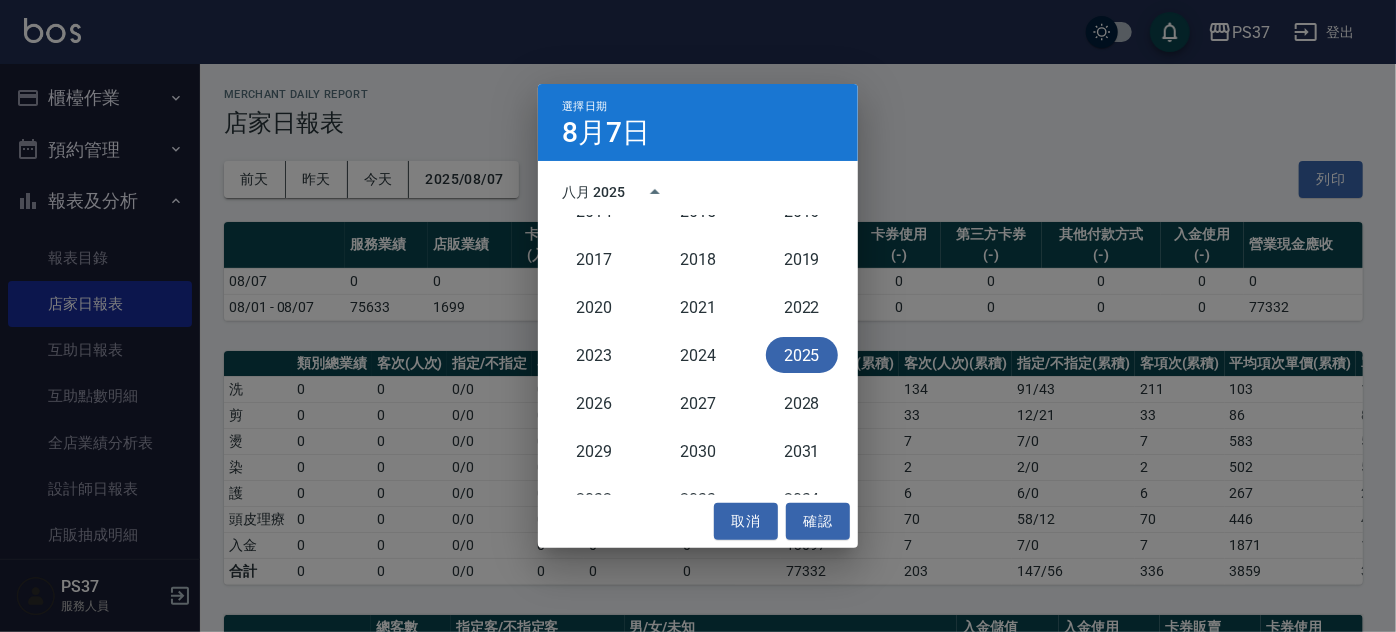 click on "選擇日期 8月7日 八月 2025 1900 1901 1902 1903 1904 1905 1906 1907 1908 1909 1910 1911 1912 1913 1914 1915 1916 1917 1918 1919 1920 1921 1922 1923 1924 1925 1926 1927 1928 1929 1930 1931 1932 1933 1934 1935 1936 1937 1938 1939 1940 1941 1942 1943 1944 1945 1946 1947 1948 1949 1950 1951 1952 1953 1954 1955 1956 1957 1958 1959 1960 1961 1962 1963 1964 1965 1966 1967 1968 1969 1970 1971 1972 1973 1974 1975 1976 1977 1978 1979 1980 1981 1982 1983 1984 1985 1986 1987 1988 1989 1990 1991 1992 1993 1994 1995 1996 1997 1998 1999 2000 2001 2002 2003 2004 2005 2006 2007 2008 2009 2010 2011 2012 2013 2014 2015 2016 2017 2018 2019 2020 2021 2022 2023 2024 2025 2026 2027 2028 2029 2030 2031 2032 2033 2034 2035 2036 2037 2038 2039 2040 2041 2042 2043 2044 2045 2046 2047 2048 2049 2050 2051 2052 2053 2054 2055 2056 2057 2058 2059 2060 2061 2062 2063 2064 2065 2066 2067 2068 2069 2070 2071 2072 2073 2074 2075 2076 2077 2078 2079 2080 2081 2082 2083 2084 2085 2086 2087 2088 2089 2090 2091 2092 2093 2094 2095 2096 2097" at bounding box center [698, 316] 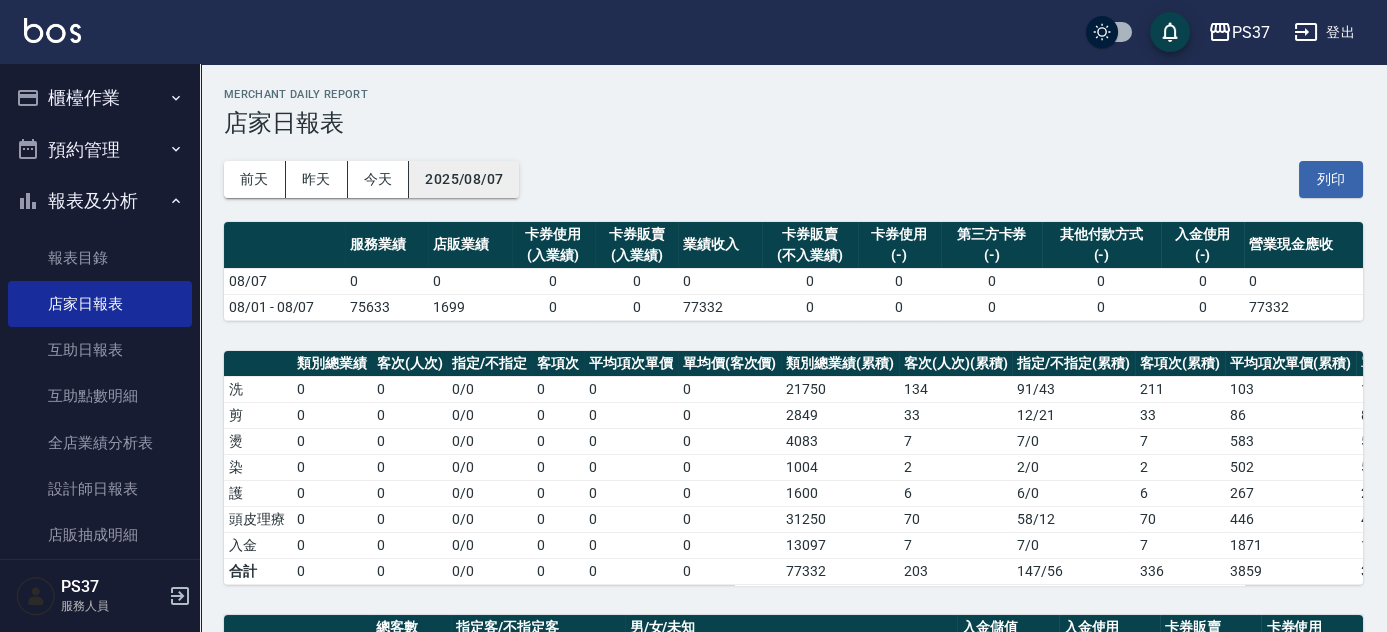 click on "2025/08/07" at bounding box center [464, 179] 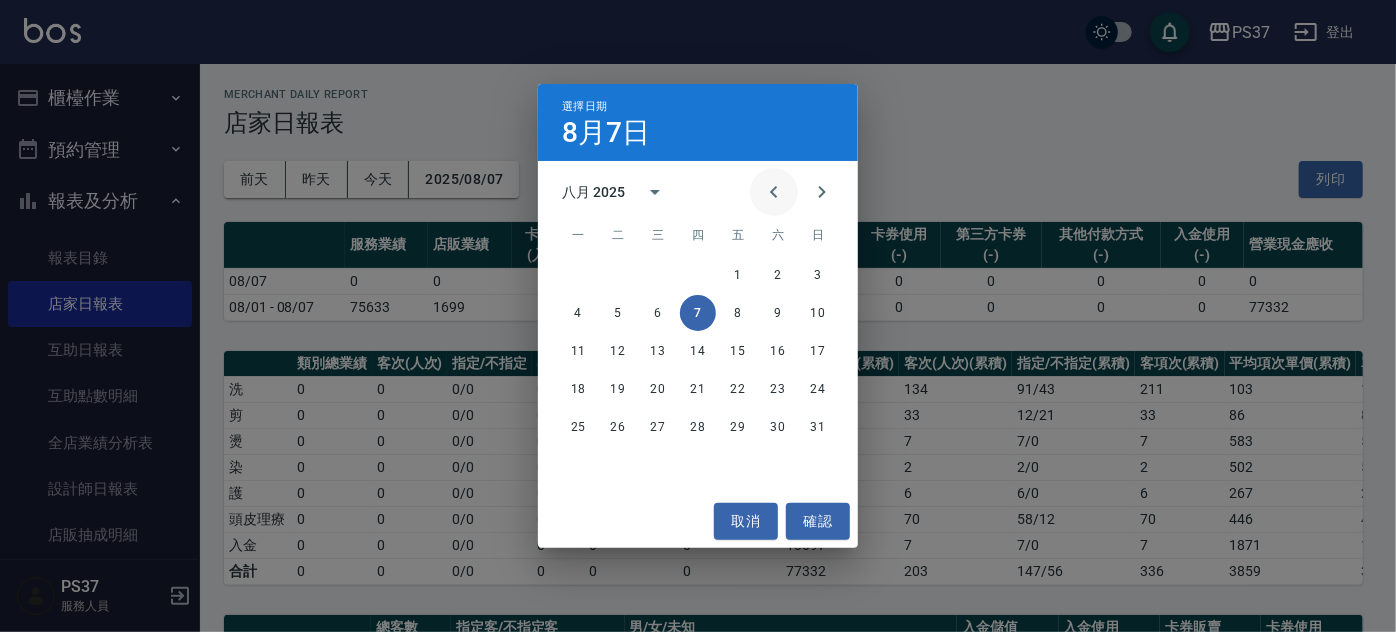 click 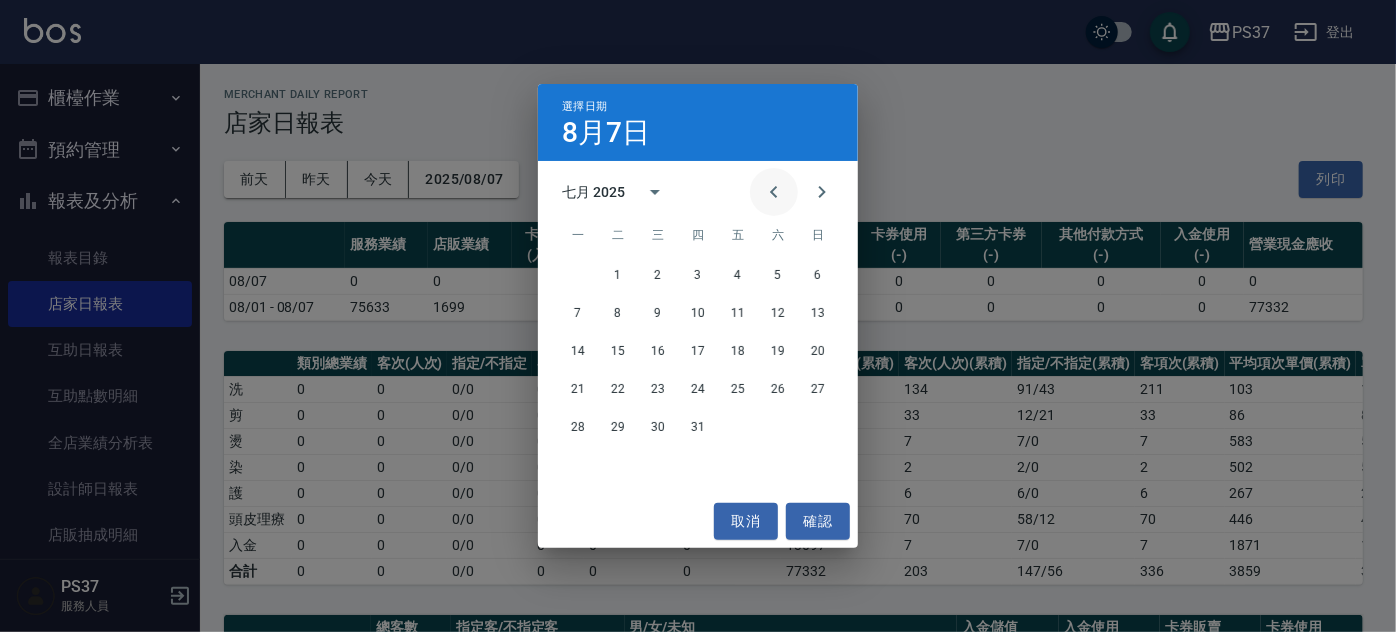 click 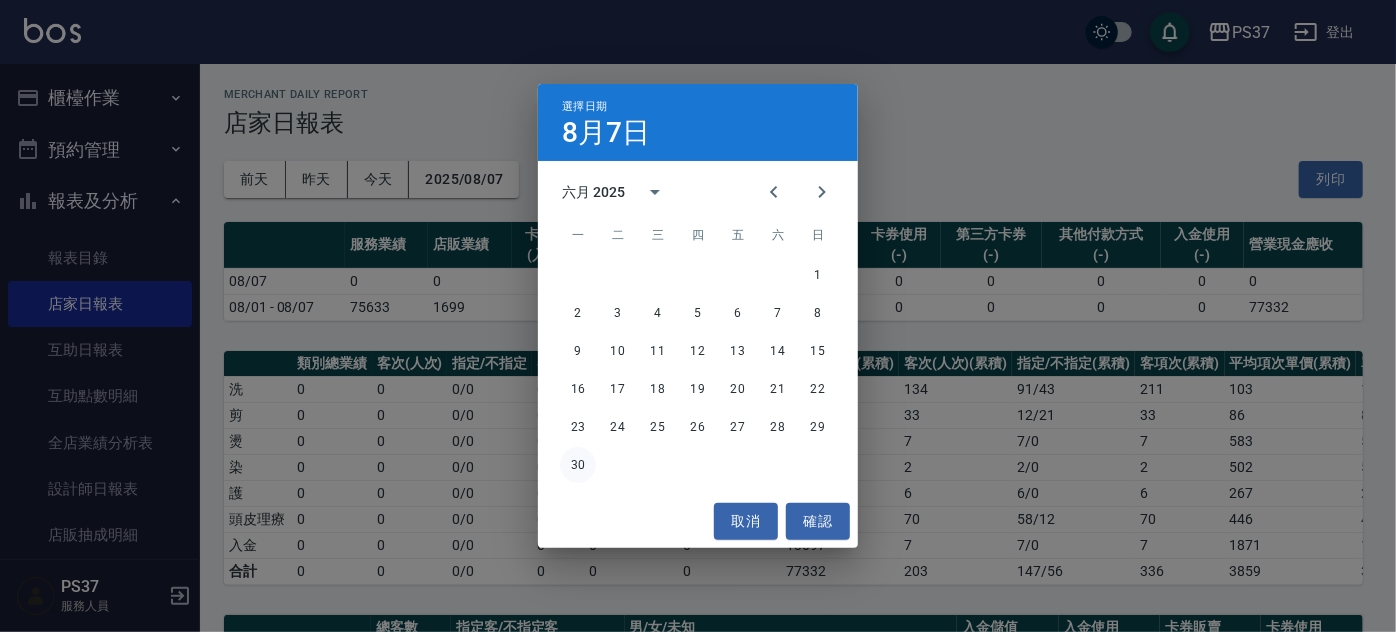 click on "30" at bounding box center [578, 465] 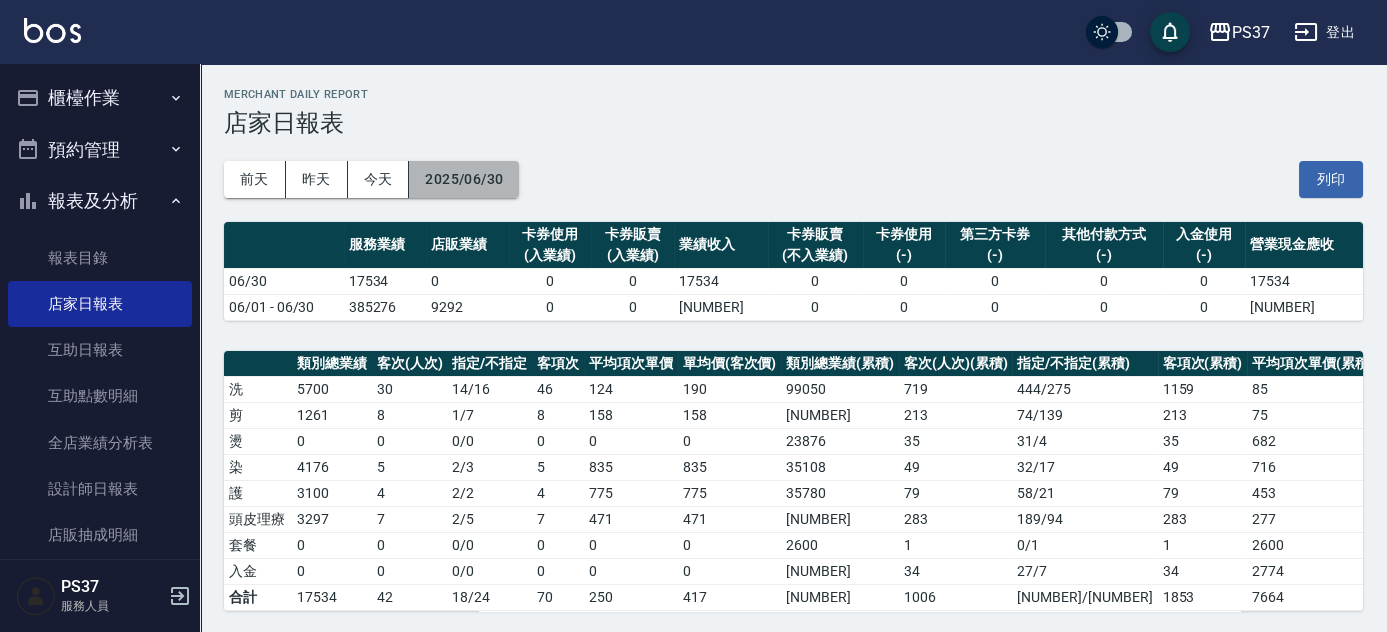 click on "2025/06/30" at bounding box center [464, 179] 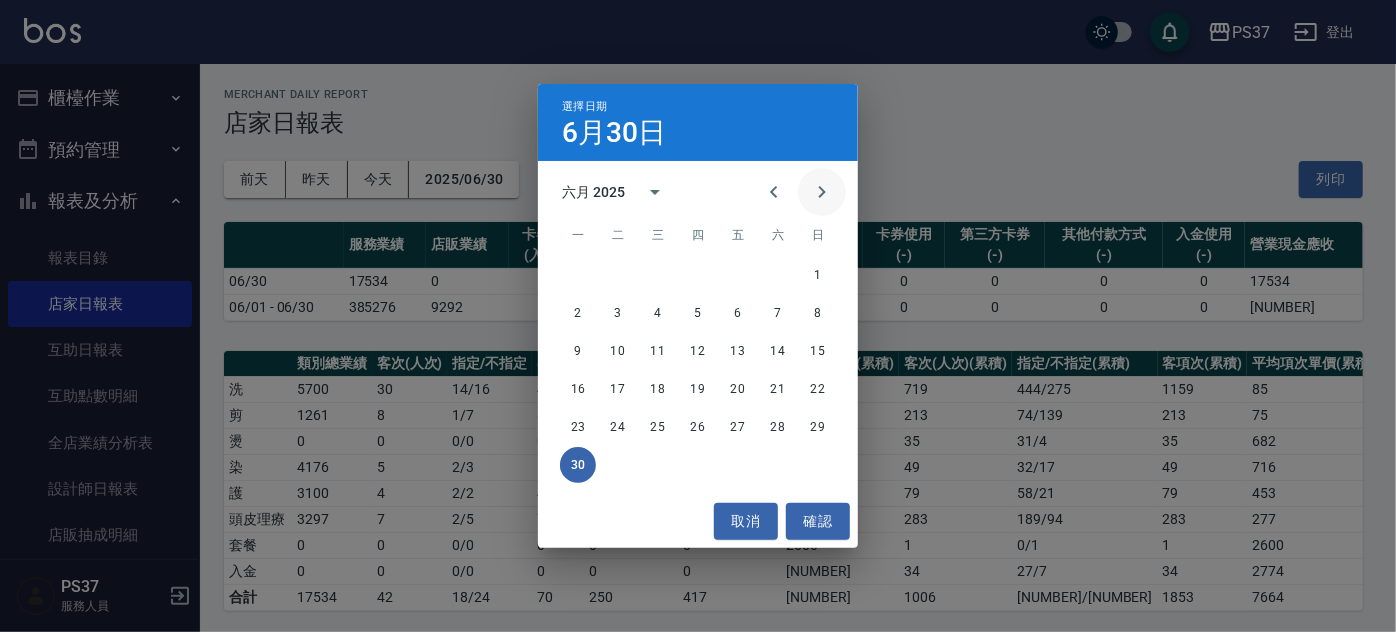 click 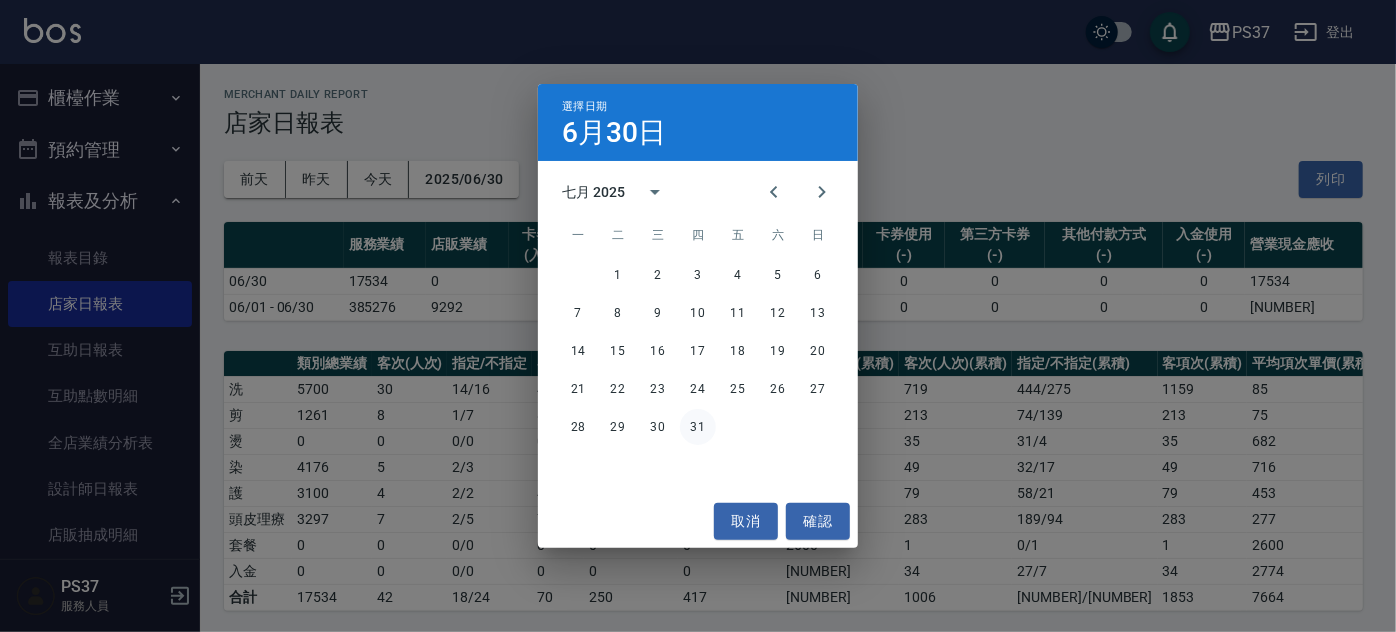 click on "31" at bounding box center (698, 427) 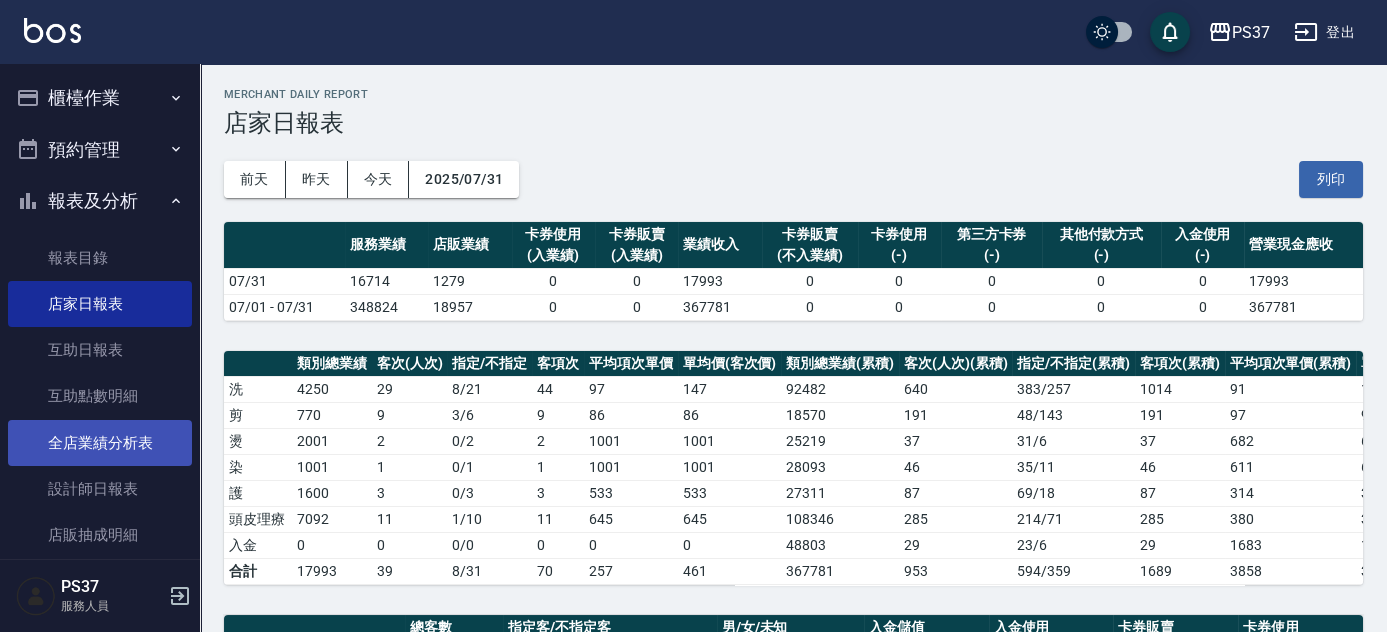 click on "全店業績分析表" at bounding box center [100, 443] 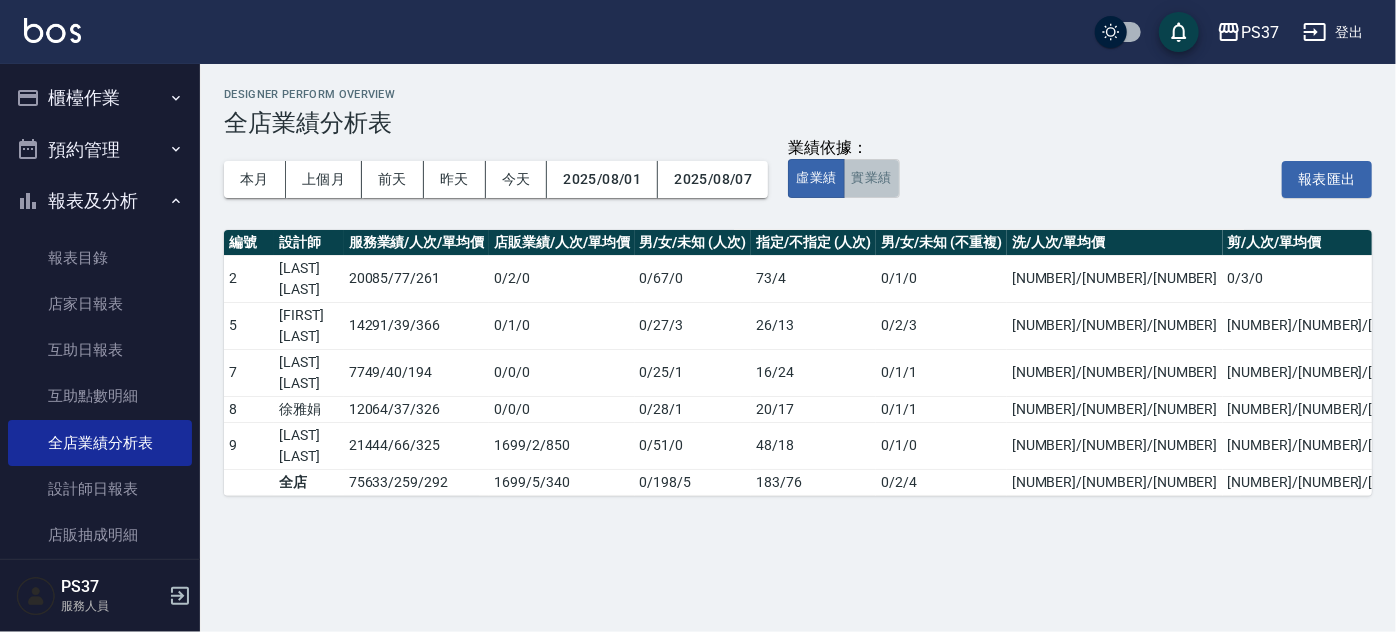 click on "實業績" at bounding box center [872, 178] 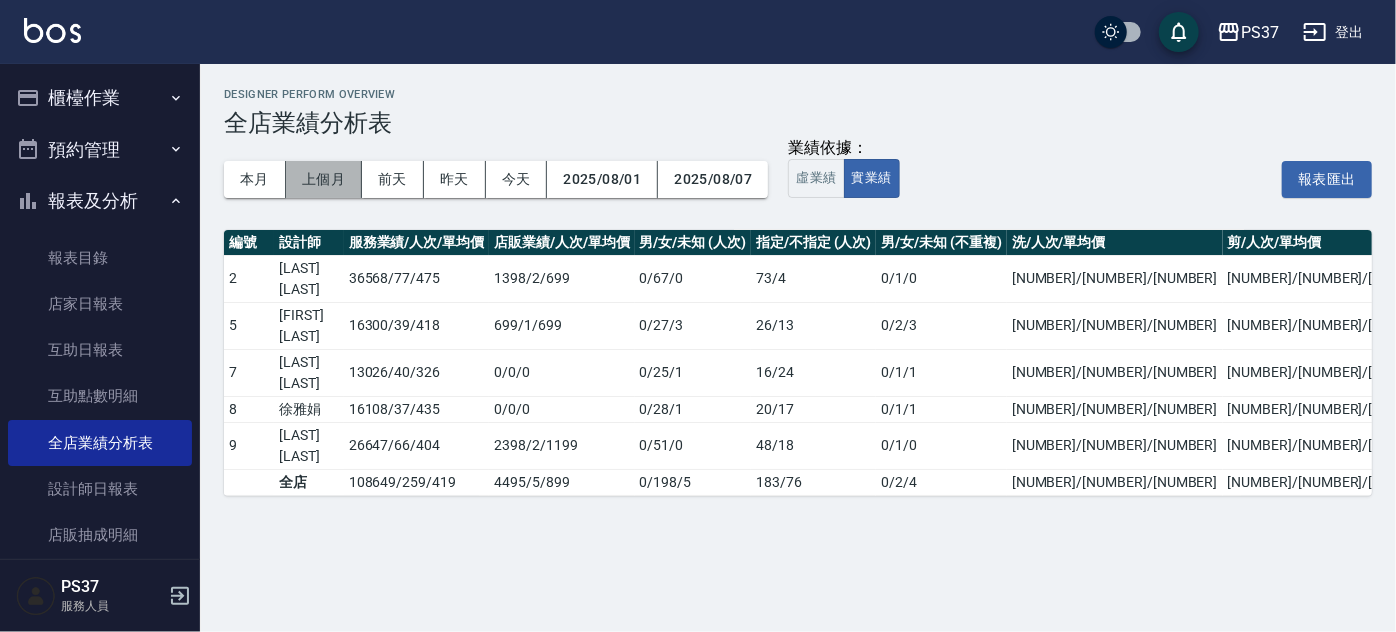 click on "上個月" at bounding box center (324, 179) 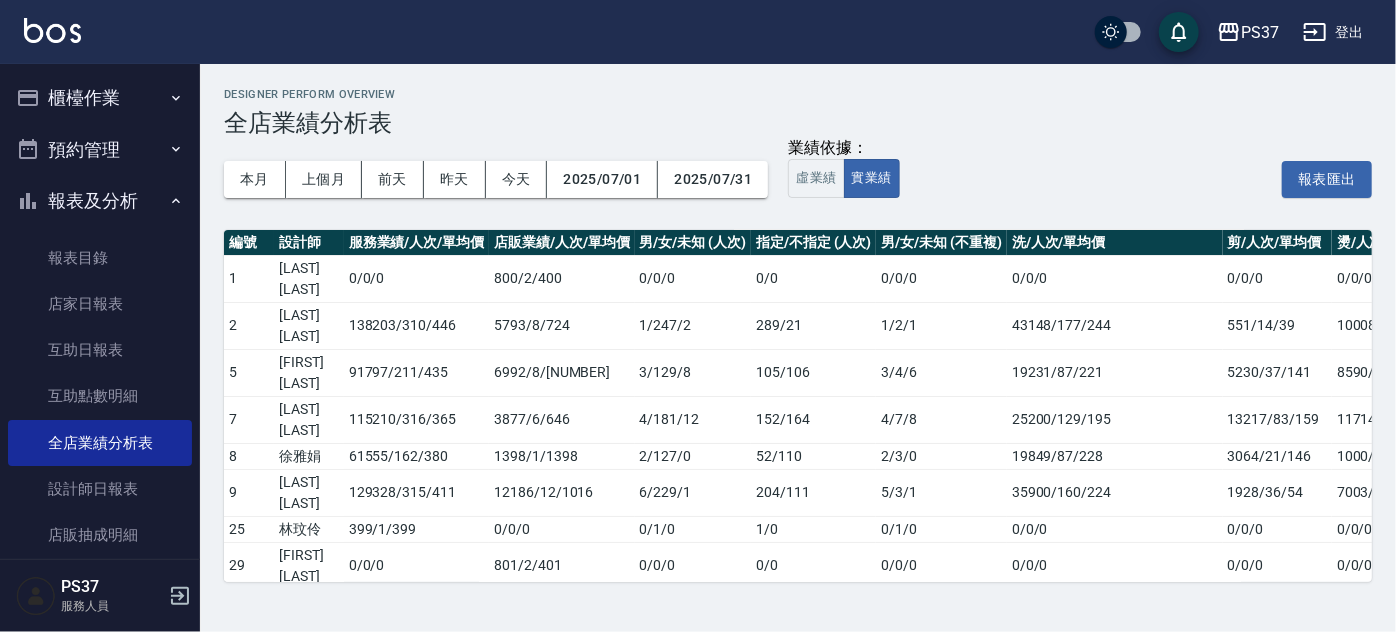 click on "Designer Perform Overview 全店業績分析表 本月 上個月 前天 昨天 今天 [DATE] [DATE] 業績依據： 虛業績 實業績 報表匯出 編號 設計師 服務業績/人次/單均價 店販業績/人次/單均價 男/女/未知 (人次) 指定/不指定 (人次) 男/女/未知 (不重複) 洗/人次/單均價 剪/人次/單均價 燙/人次/單均價 染/人次/單均價 護/人次/單均價 頭皮理療/人次/單均價 入金/人次/單均價 1 [LAST] [LAST] [NUMBER] / [NUMBER] / [NUMBER] [NUMBER] / [NUMBER] / [NUMBER] [NUMBER] / [NUMBER] / [NUMBER] [NUMBER] / [NUMBER] [NUMBER] / [NUMBER] / [NUMBER] [NUMBER]/[NUMBER]/[NUMBER] [NUMBER]/[NUMBER]/[NUMBER] [NUMBER]/[NUMBER]/[NUMBER] [NUMBER]/[NUMBER]/[NUMBER] [NUMBER]/[NUMBER]/[NUMBER] [NUMBER]/[NUMBER]/[NUMBER] [NUMBER]/[NUMBER]/[NUMBER] 2 [LAST] [LAST] [NUMBER] / [NUMBER] / [NUMBER] [NUMBER] / [NUMBER] / [NUMBER] [NUMBER] / [NUMBER] / [NUMBER] [NUMBER] / [NUMBER] [NUMBER] / [NUMBER] / [NUMBER] [NUMBER]/[NUMBER]/[NUMBER] [NUMBER]/[NUMBER]/[NUMBER] [NUMBER]/[NUMBER]/[NUMBER] [NUMBER]/[NUMBER]/[NUMBER] [NUMBER]/[NUMBER]/[NUMBER] [NUMBER]/[NUMBER]/[NUMBER] [NUMBER]/[NUMBER]/[NUMBER] 5 [LAST] [LAST] [NUMBER] / [NUMBER] / [NUMBER] [NUMBER] / [NUMBER] / [NUMBER] [NUMBER] / [NUMBER] / [NUMBER] [NUMBER] / [NUMBER] [NUMBER] / [NUMBER] / [NUMBER] [NUMBER]/[NUMBER]/[NUMBER] [NUMBER]/[NUMBER]/[NUMBER] [NUMBER]/[NUMBER]/[NUMBER] [NUMBER]/[NUMBER]/[NUMBER] [NUMBER]/[NUMBER]/[NUMBER] [NUMBER]/[NUMBER]/[NUMBER] [NUMBER]/[NUMBER]/[NUMBER] 7 [LAST] [LAST] [NUMBER] / [NUMBER] / [NUMBER] [NUMBER] / [NUMBER] / [NUMBER] [NUMBER] / [NUMBER] / [NUMBER] [NUMBER] / [NUMBER] [NUMBER] / [NUMBER] / [NUMBER] [NUMBER]/[NUMBER]/[NUMBER] [NUMBER]/[NUMBER]/[NUMBER] [NUMBER]/[NUMBER]/[NUMBER] [NUMBER]/[NUMBER]/[NUMBER] [NUMBER]/[NUMBER]/[NUMBER] [NUMBER]/[NUMBER]/[NUMBER] [NUMBER]/[NUMBER]/[NUMBER] 8 /" at bounding box center [798, 335] 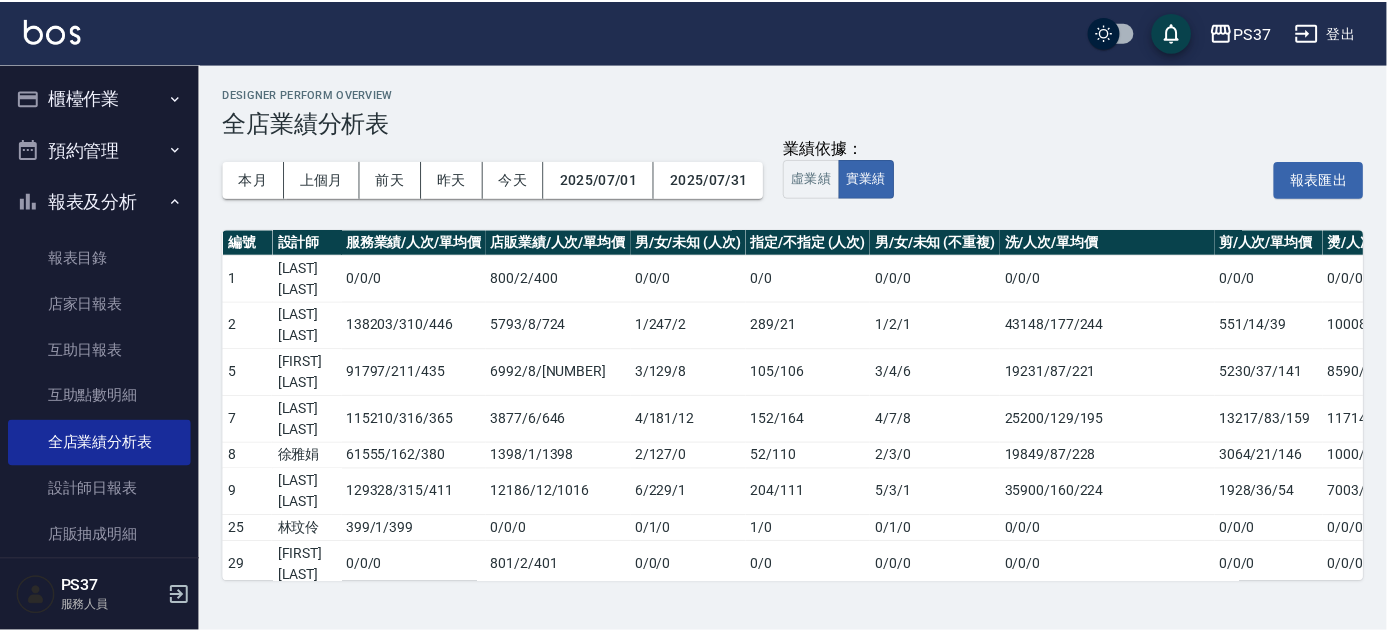 scroll, scrollTop: 0, scrollLeft: 440, axis: horizontal 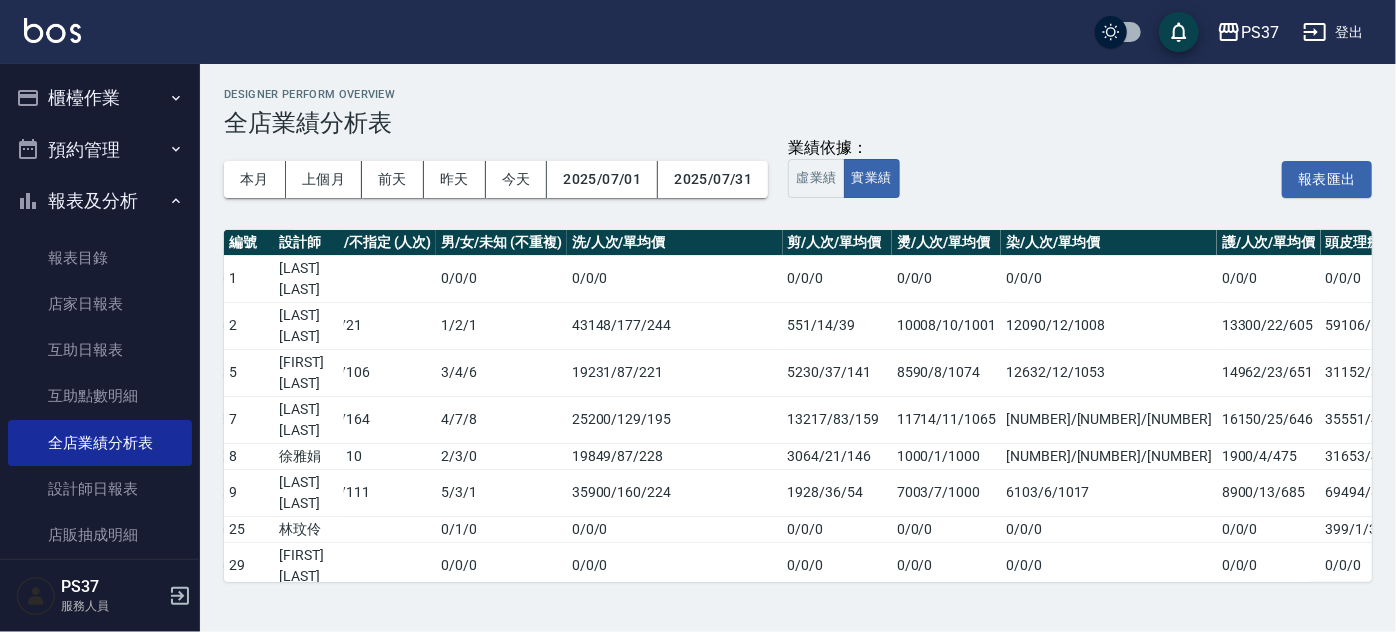 click on "報表及分析" at bounding box center (100, 201) 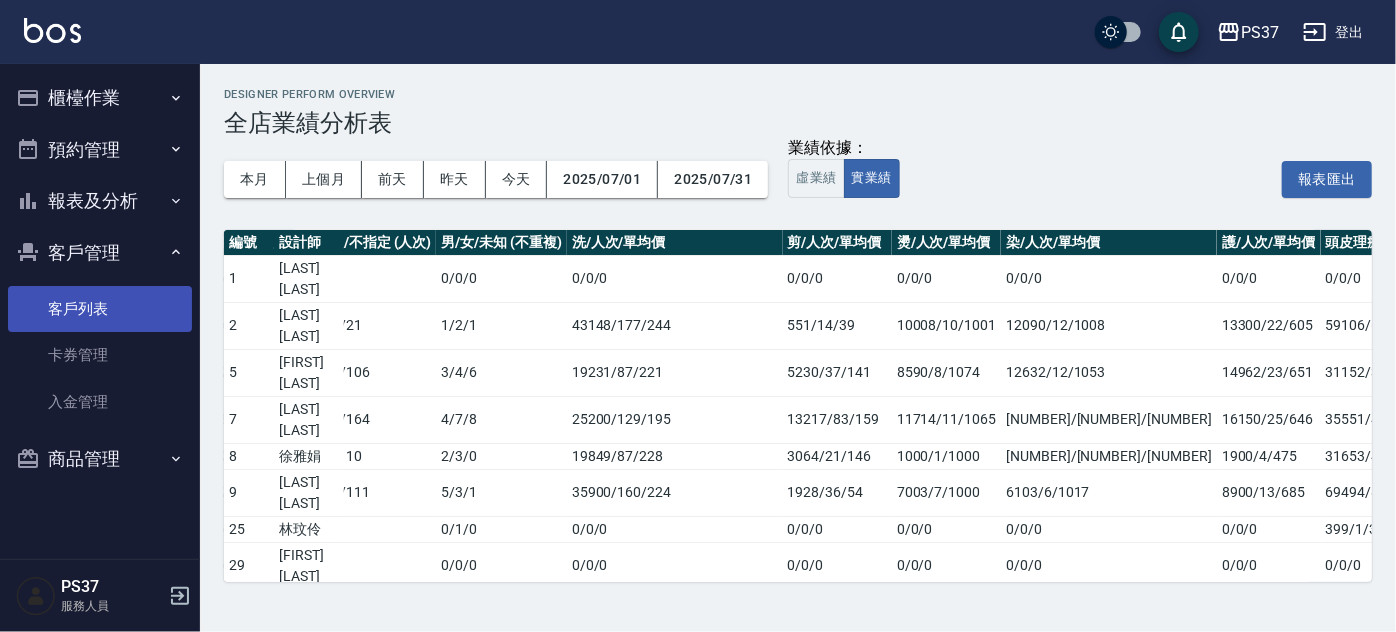 click on "客戶列表" at bounding box center (100, 309) 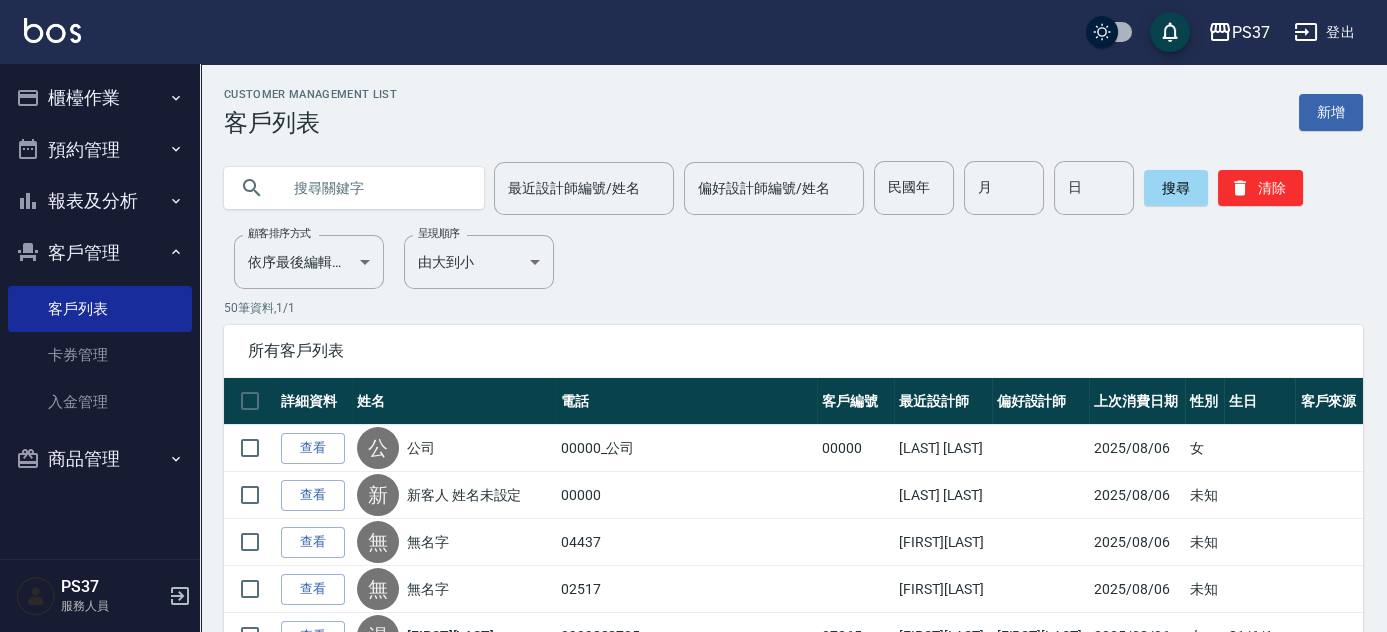 click on "報表及分析" at bounding box center (100, 201) 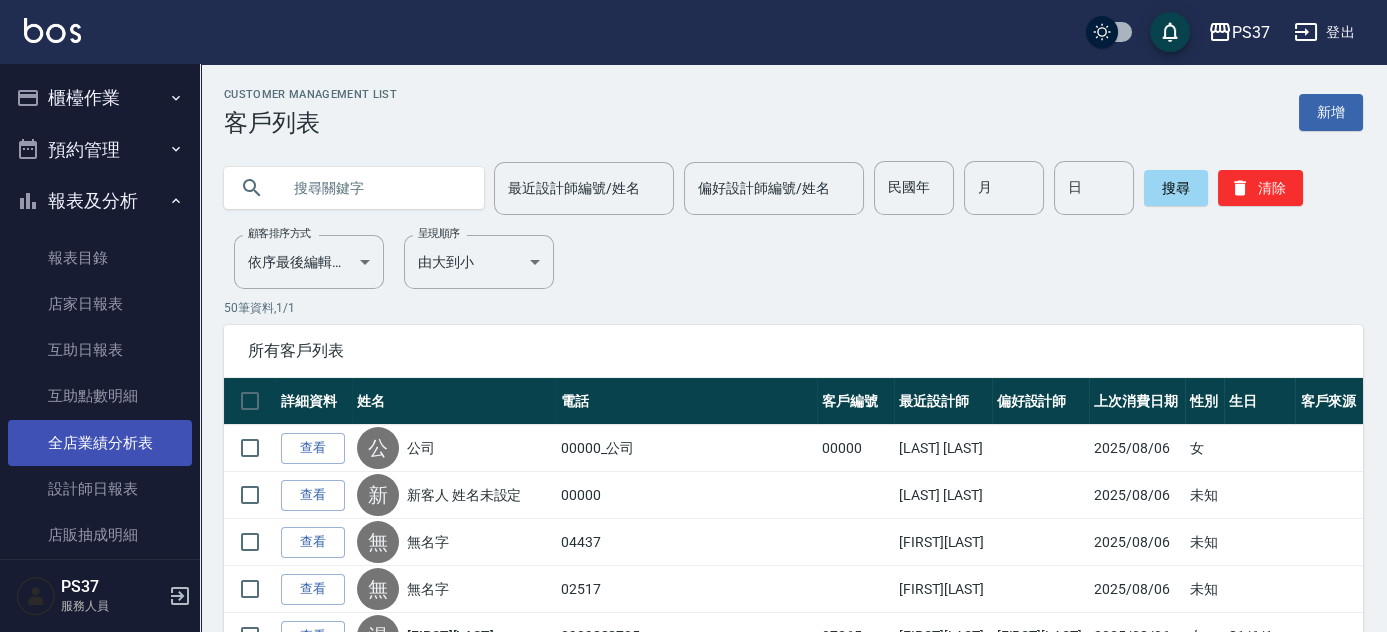 click on "全店業績分析表" at bounding box center [100, 443] 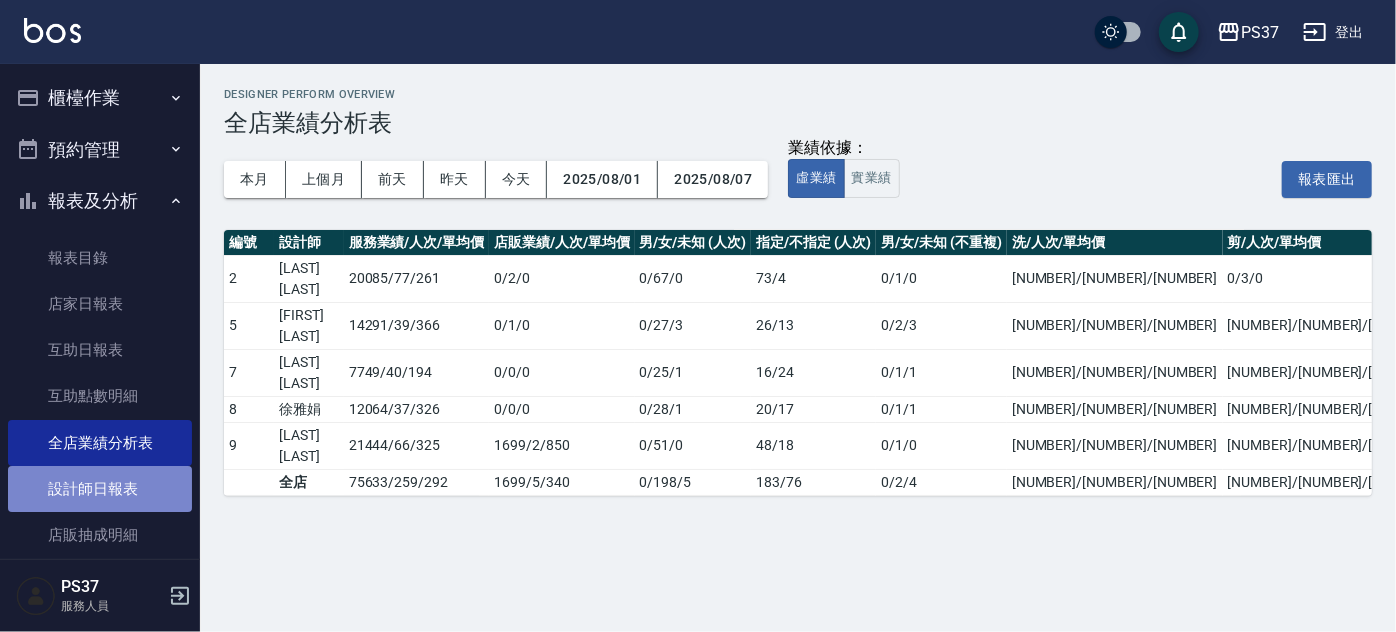 click on "設計師日報表" at bounding box center (100, 489) 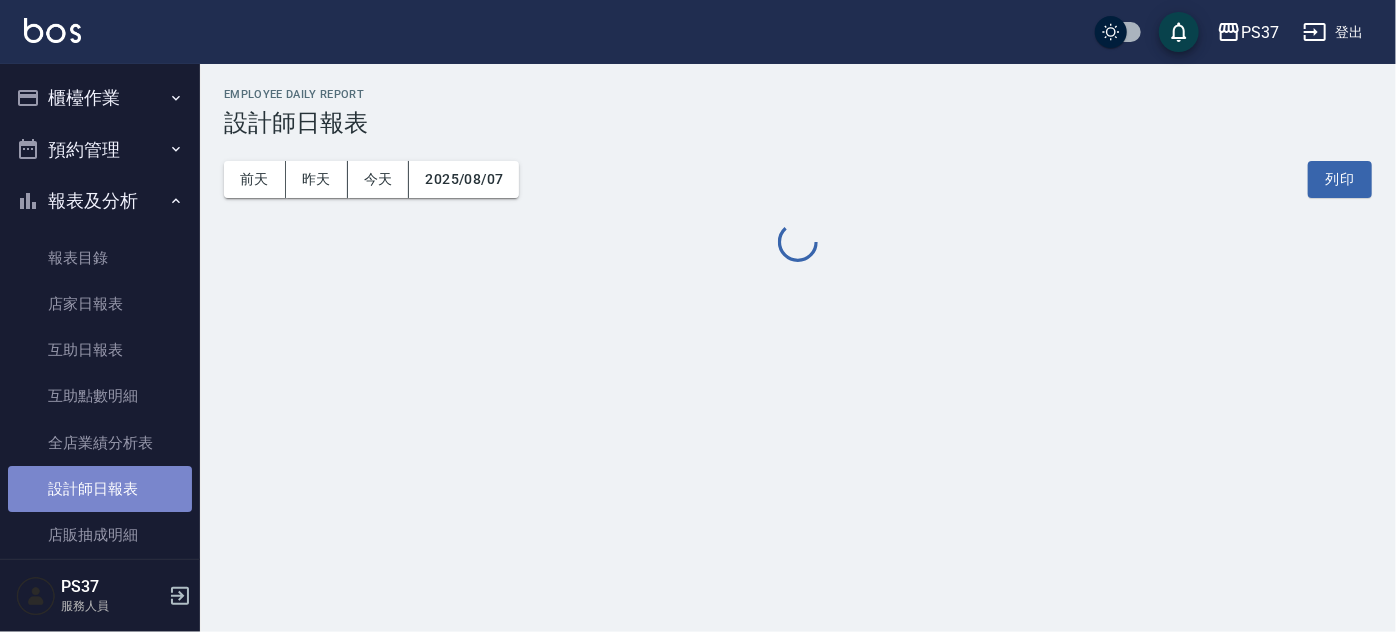 click on "設計師日報表" at bounding box center (100, 489) 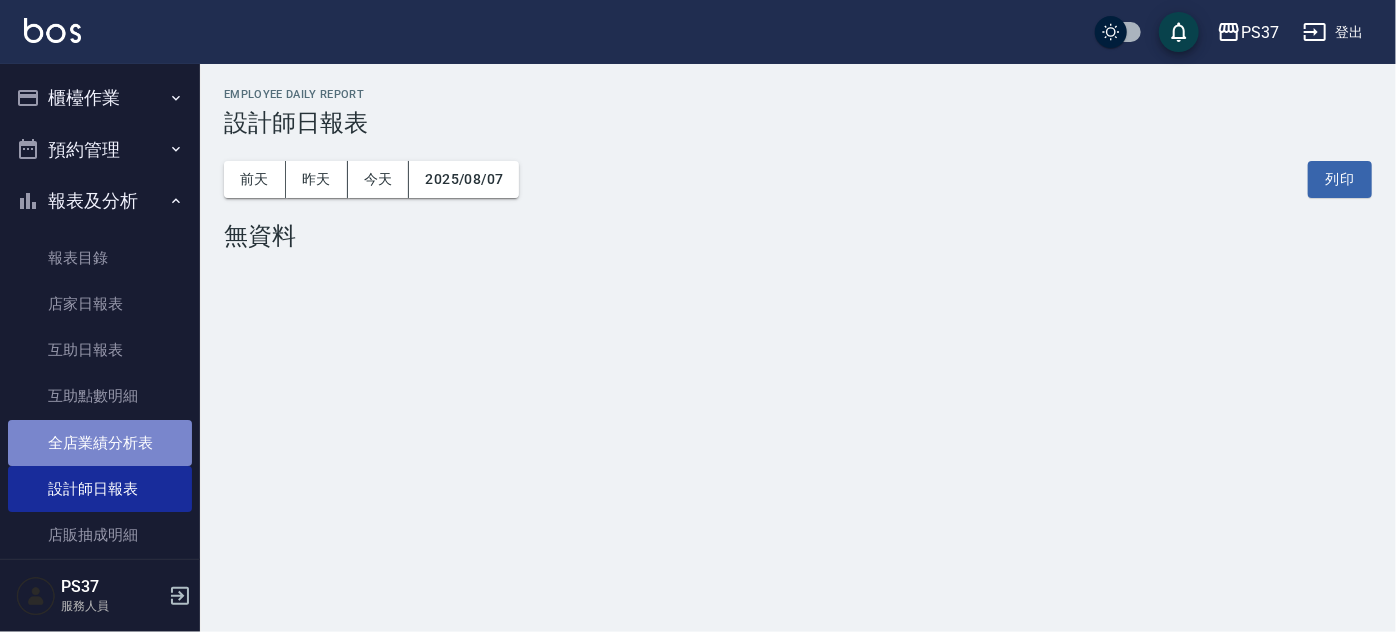 click on "全店業績分析表" at bounding box center [100, 443] 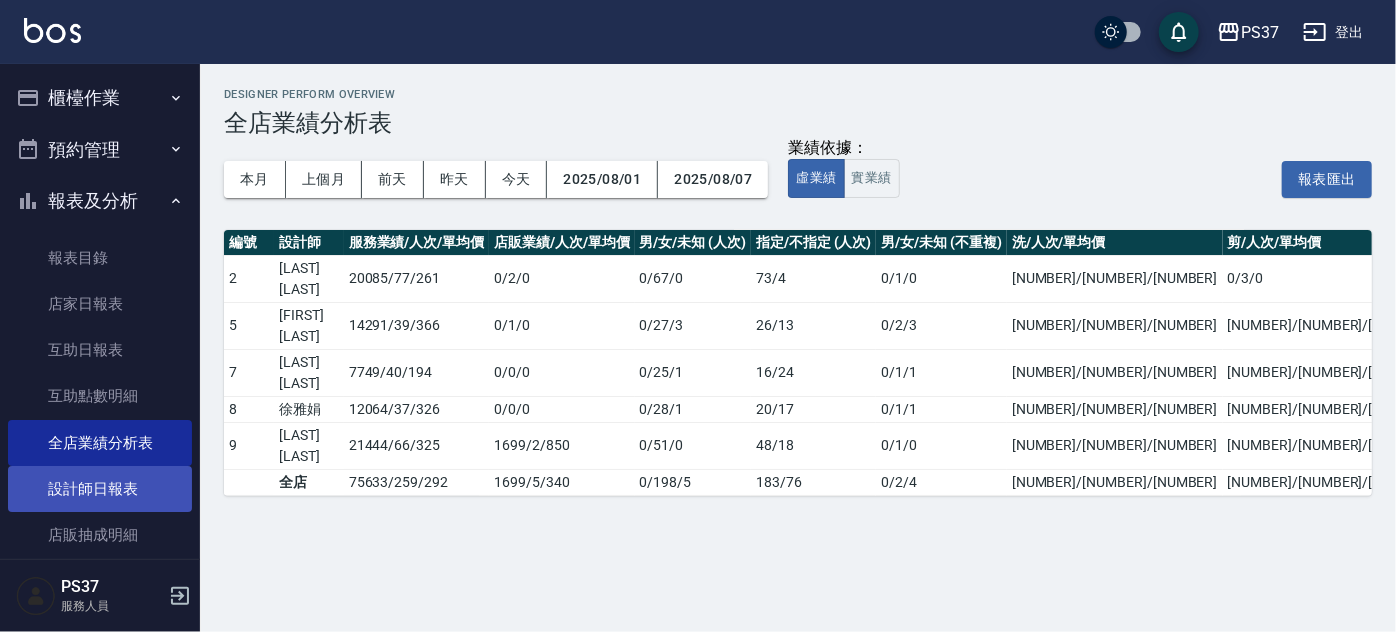 click on "設計師日報表" at bounding box center (100, 489) 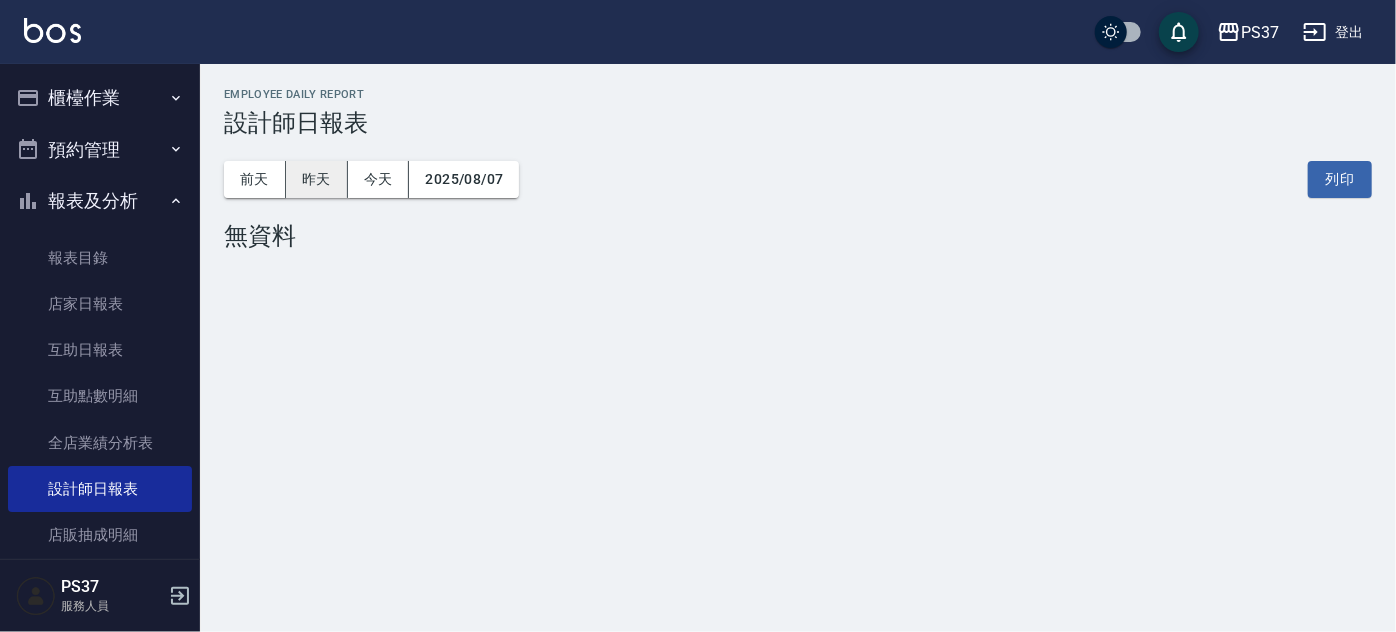 click on "昨天" at bounding box center (317, 179) 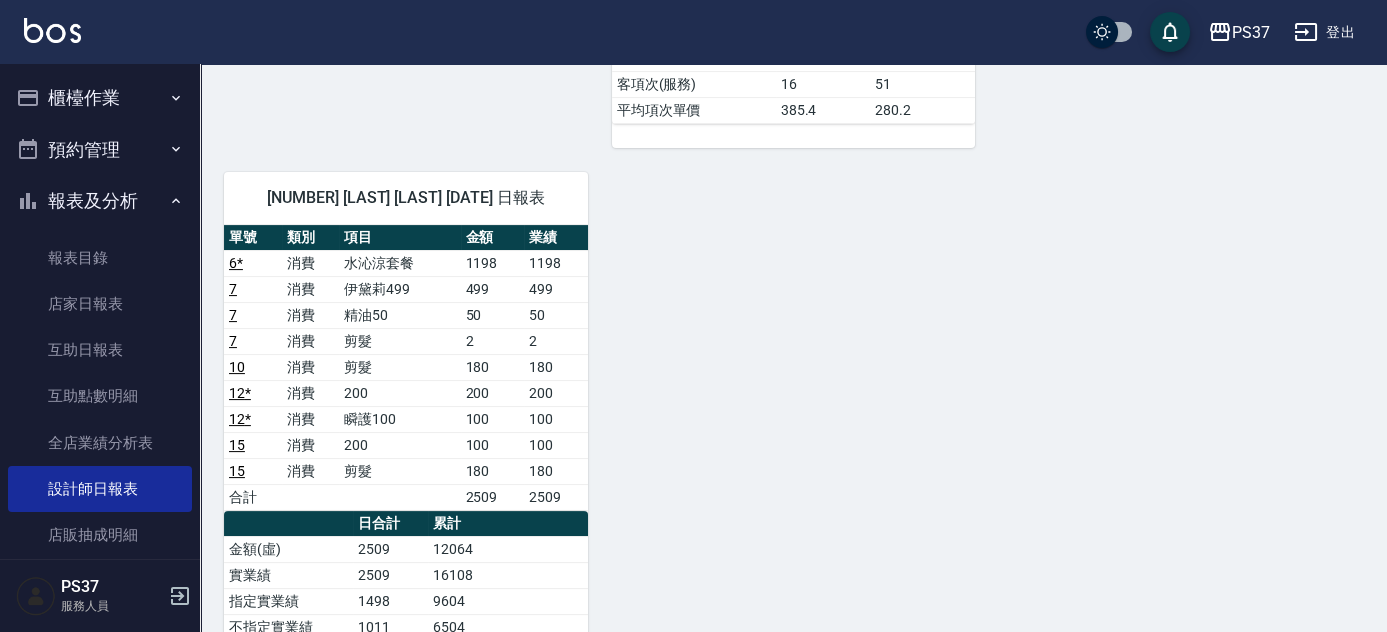 scroll, scrollTop: 1090, scrollLeft: 0, axis: vertical 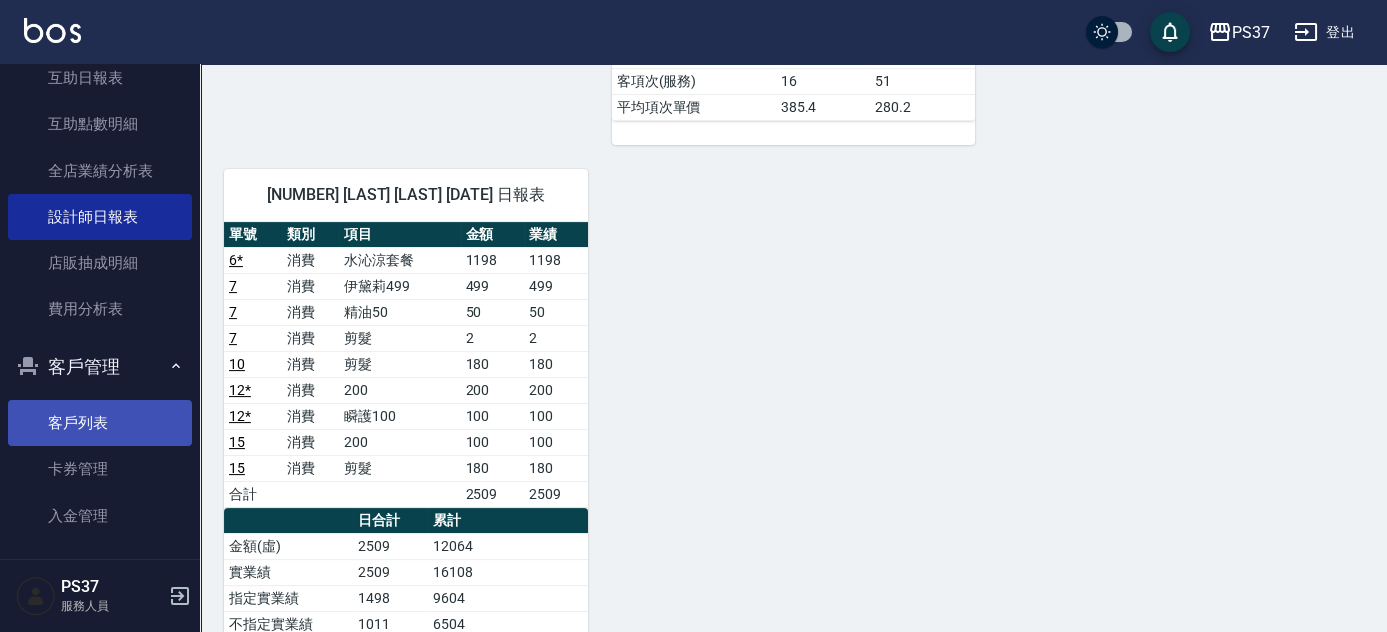 click on "客戶列表" at bounding box center [100, 423] 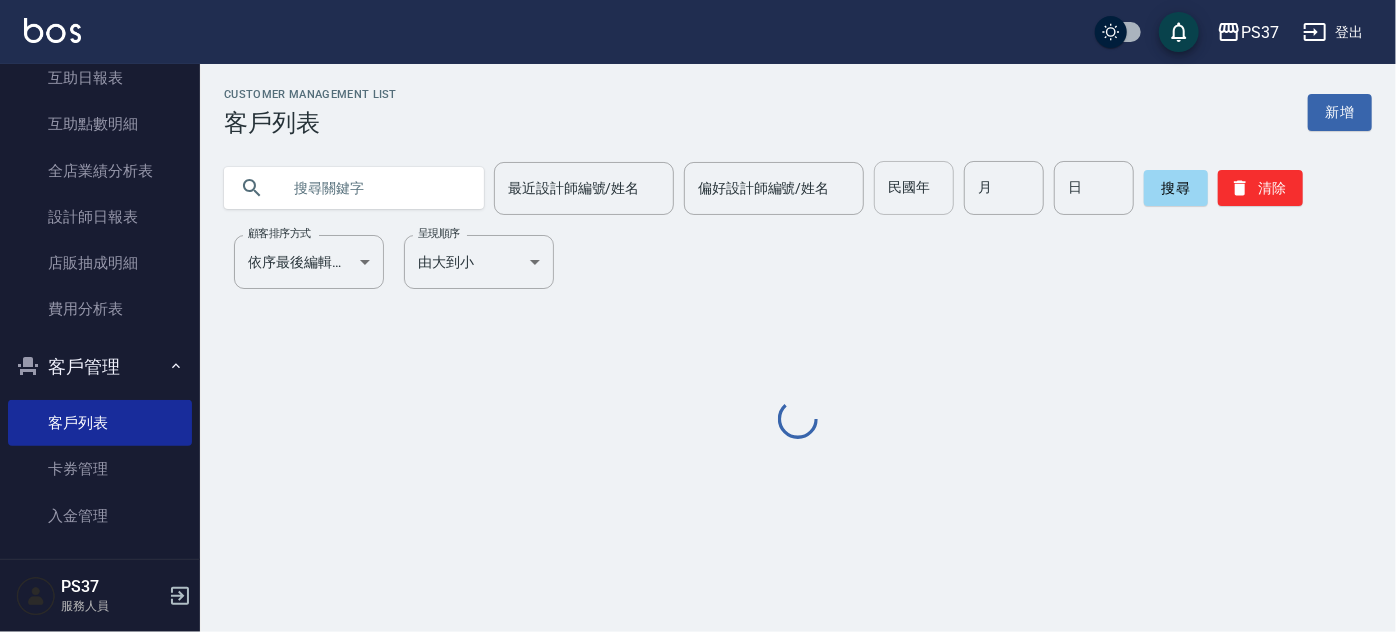 click on "民國年" at bounding box center [914, 188] 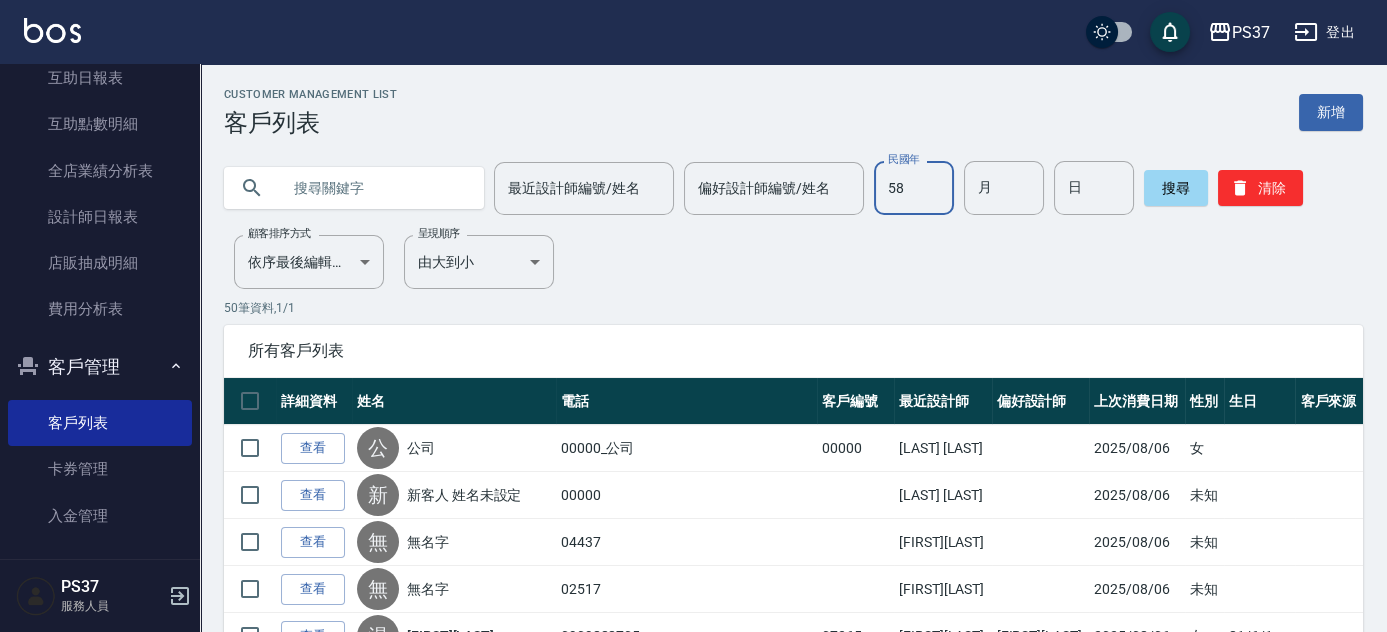 type on "58" 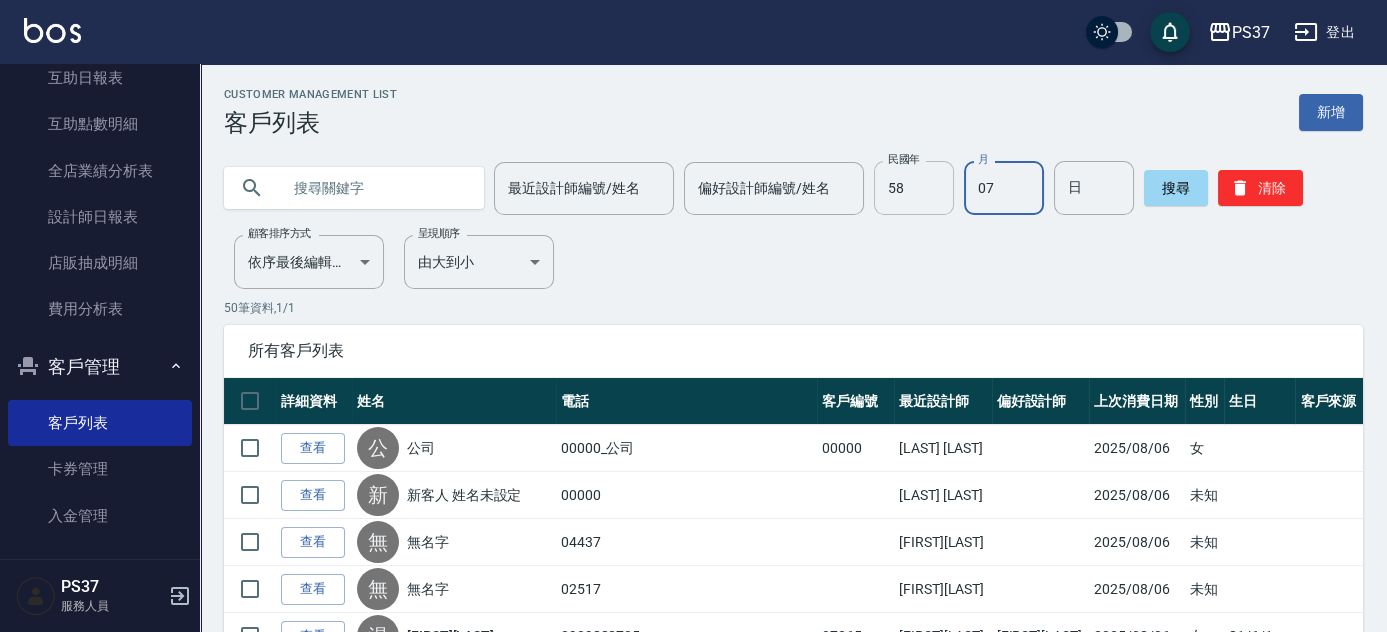type on "07" 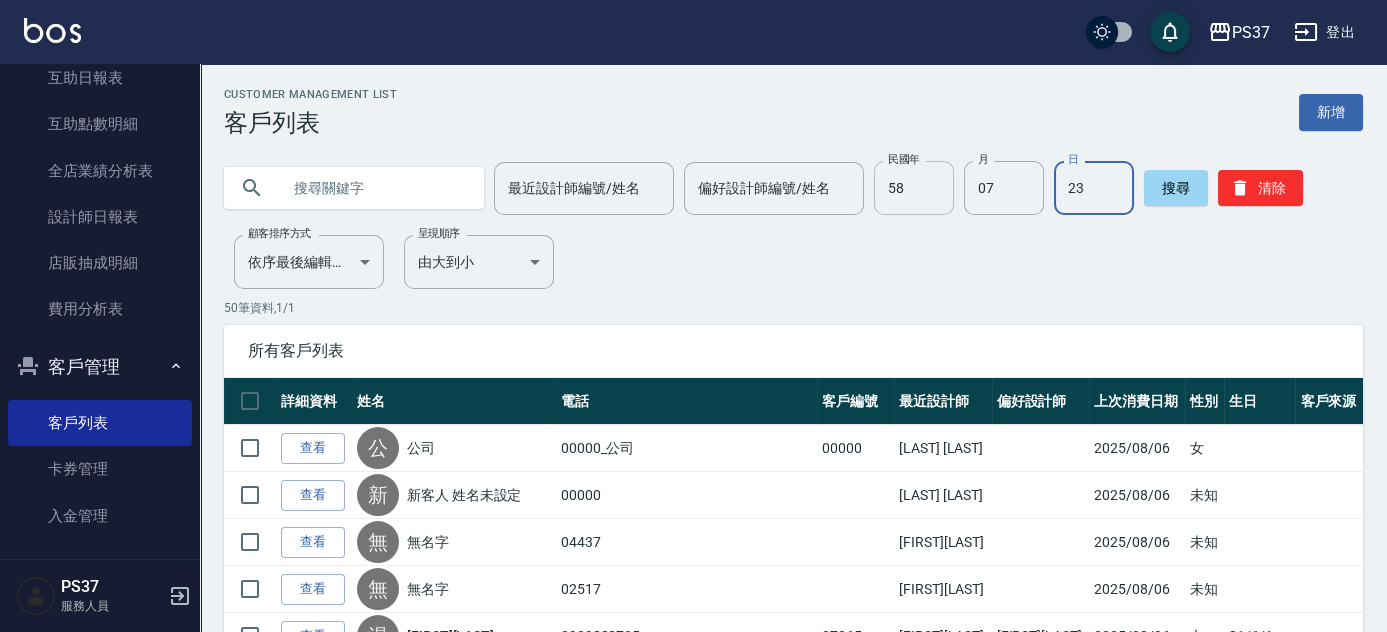 type on "23" 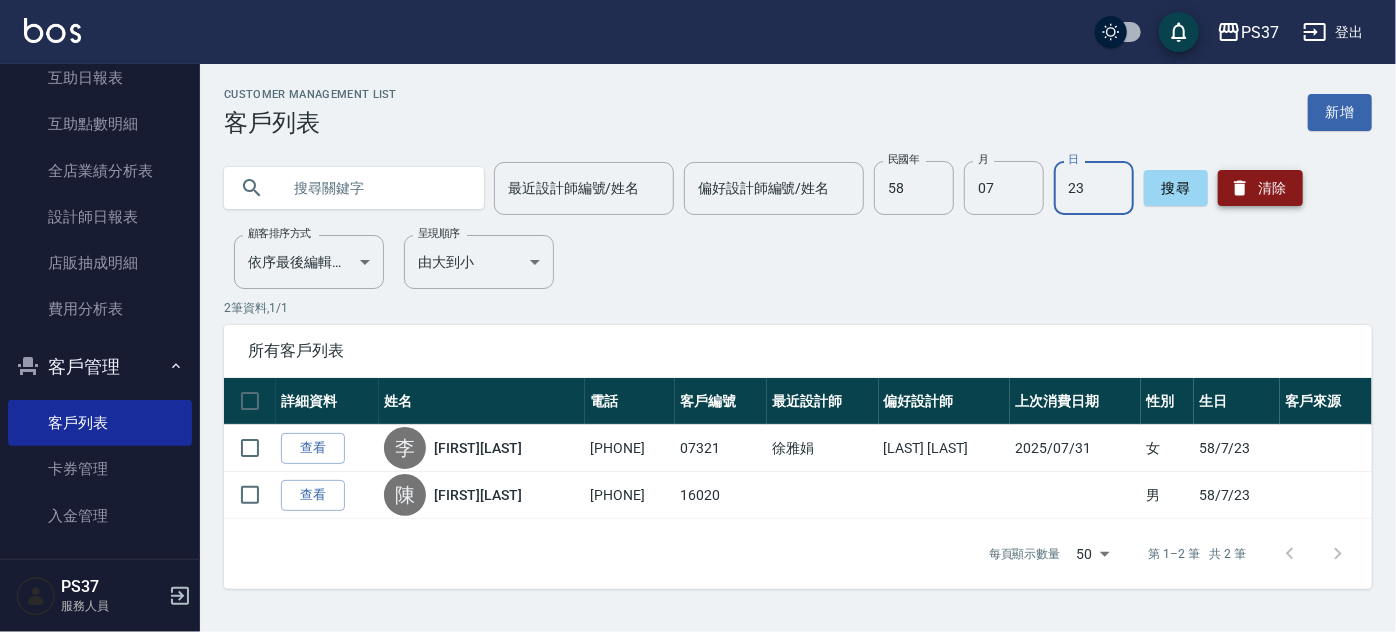 click on "清除" at bounding box center (1260, 188) 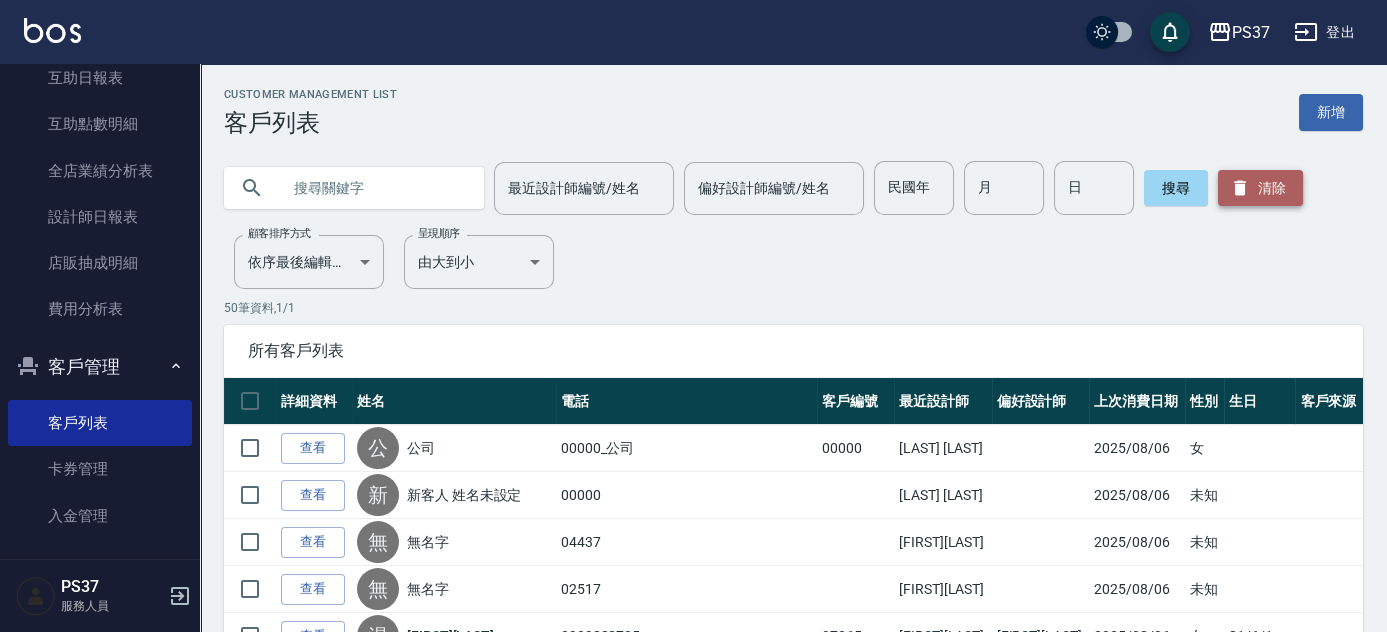 click on "清除" at bounding box center [1260, 188] 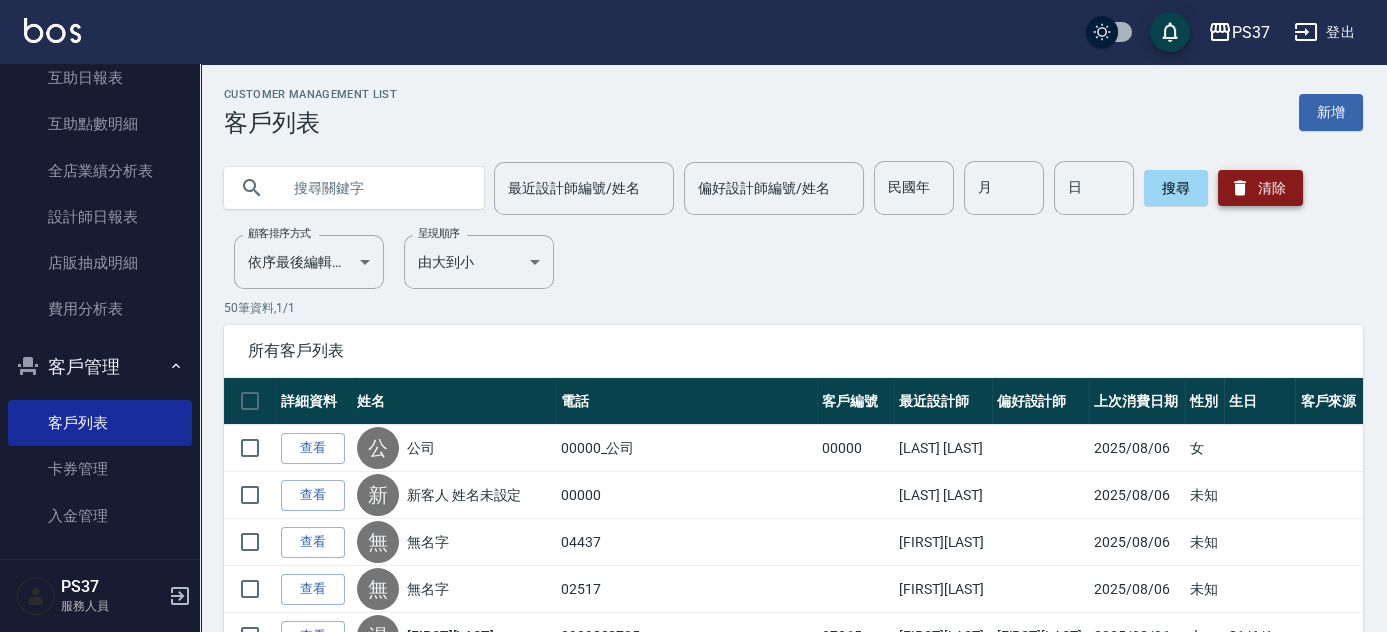 click 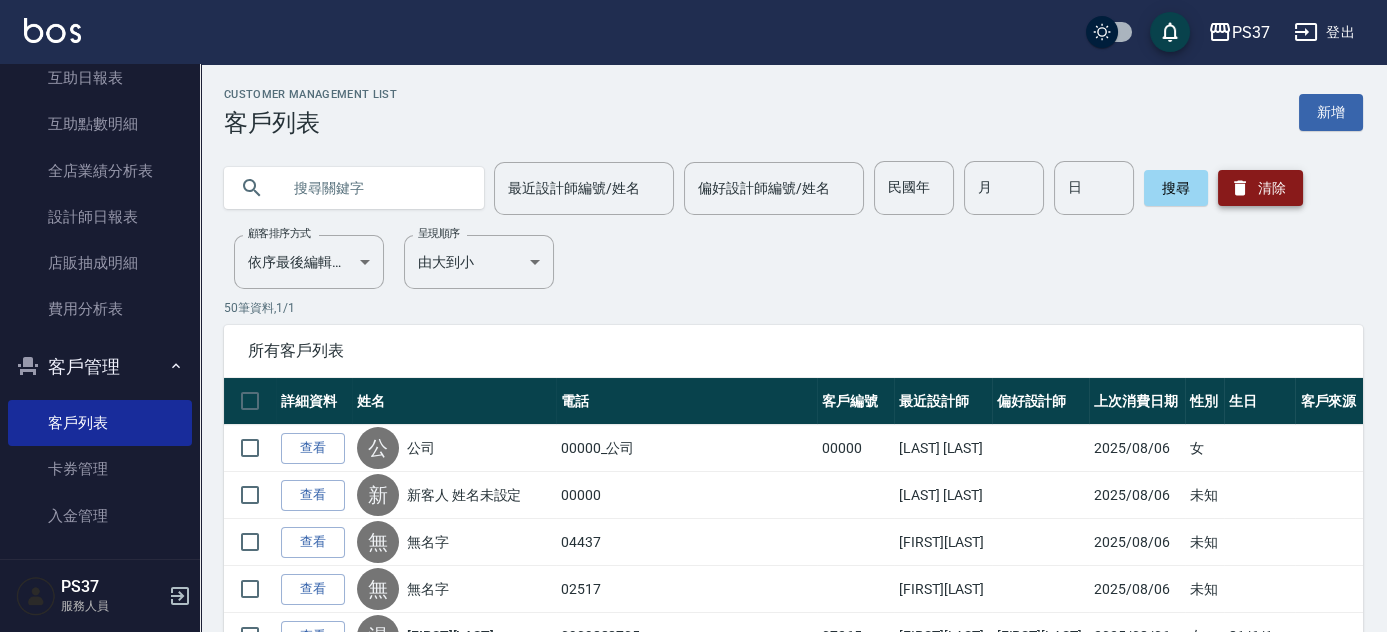 type 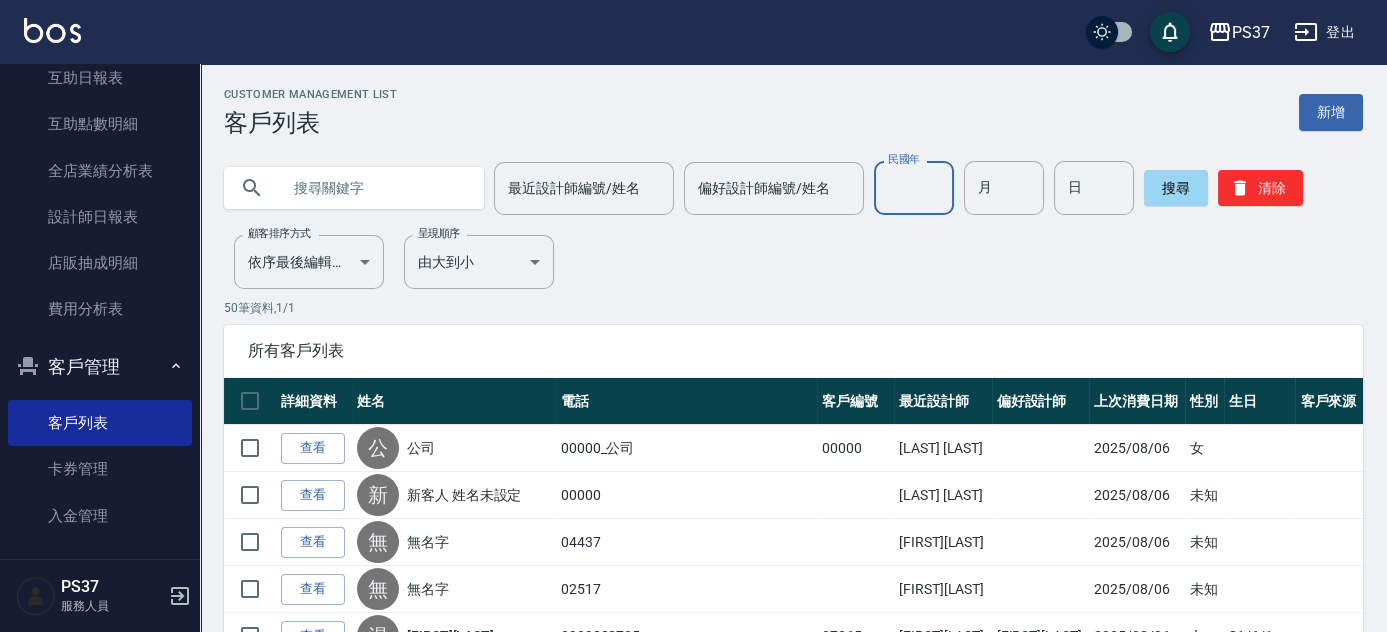 click on "民國年" at bounding box center (914, 188) 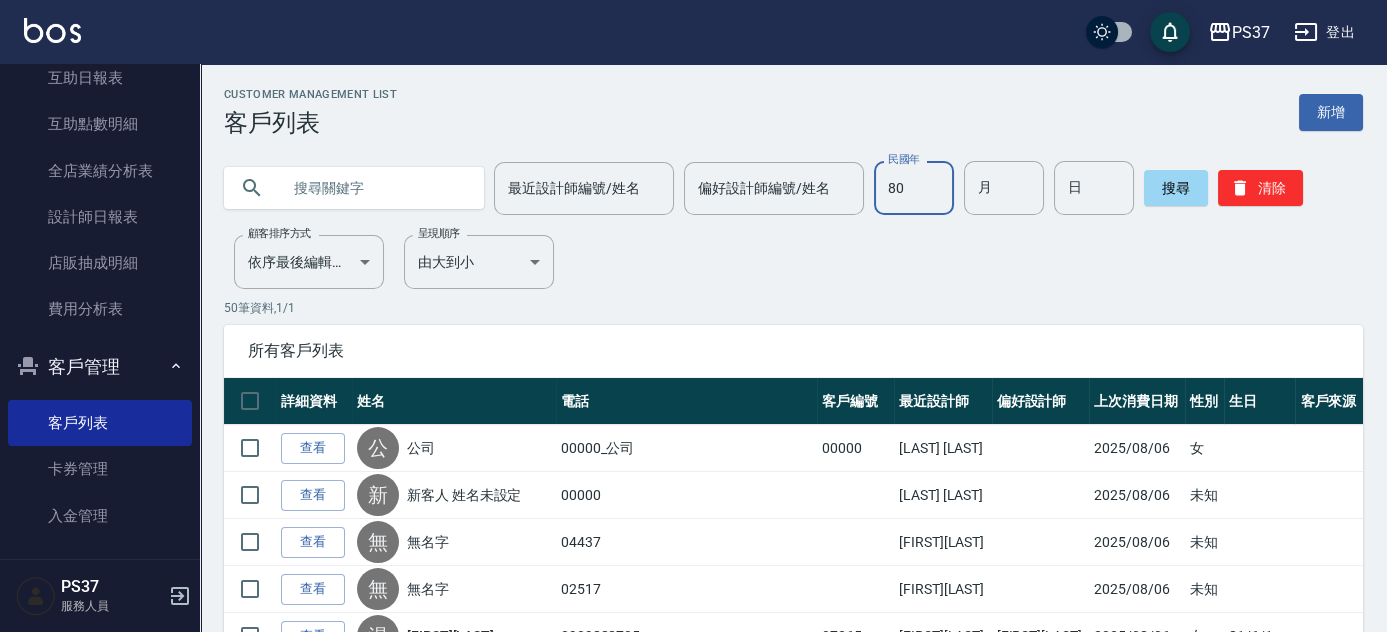 type on "80" 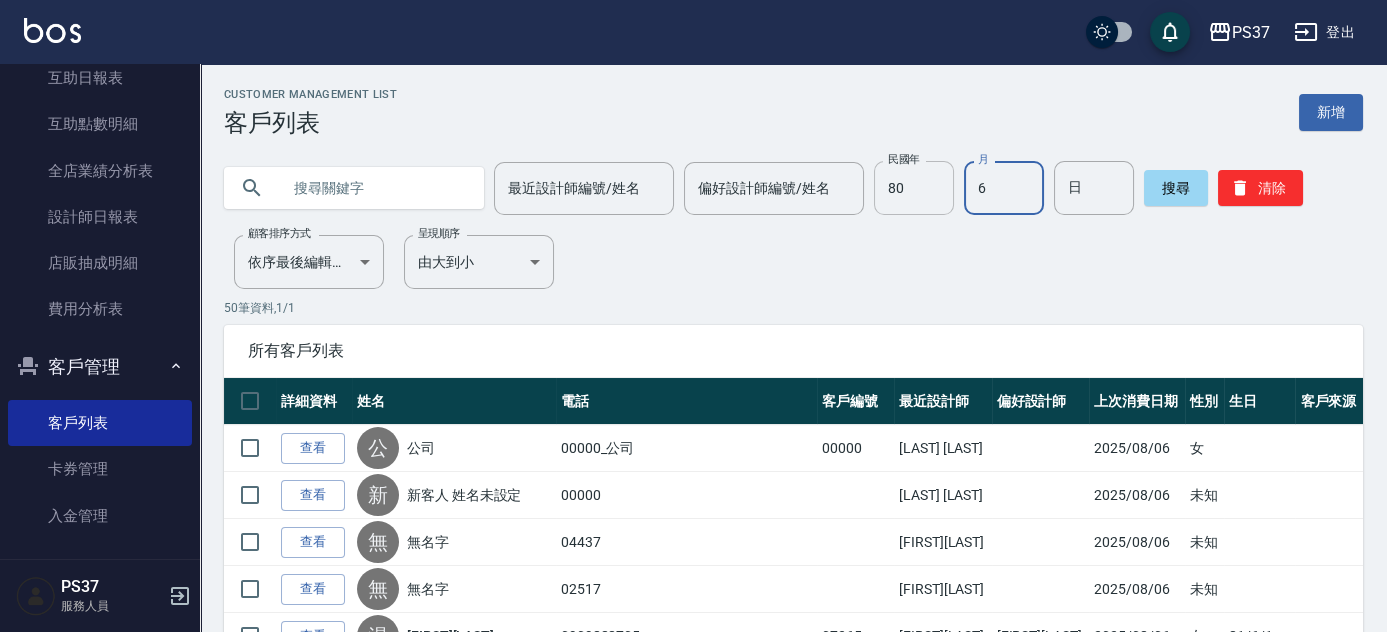 type on "6" 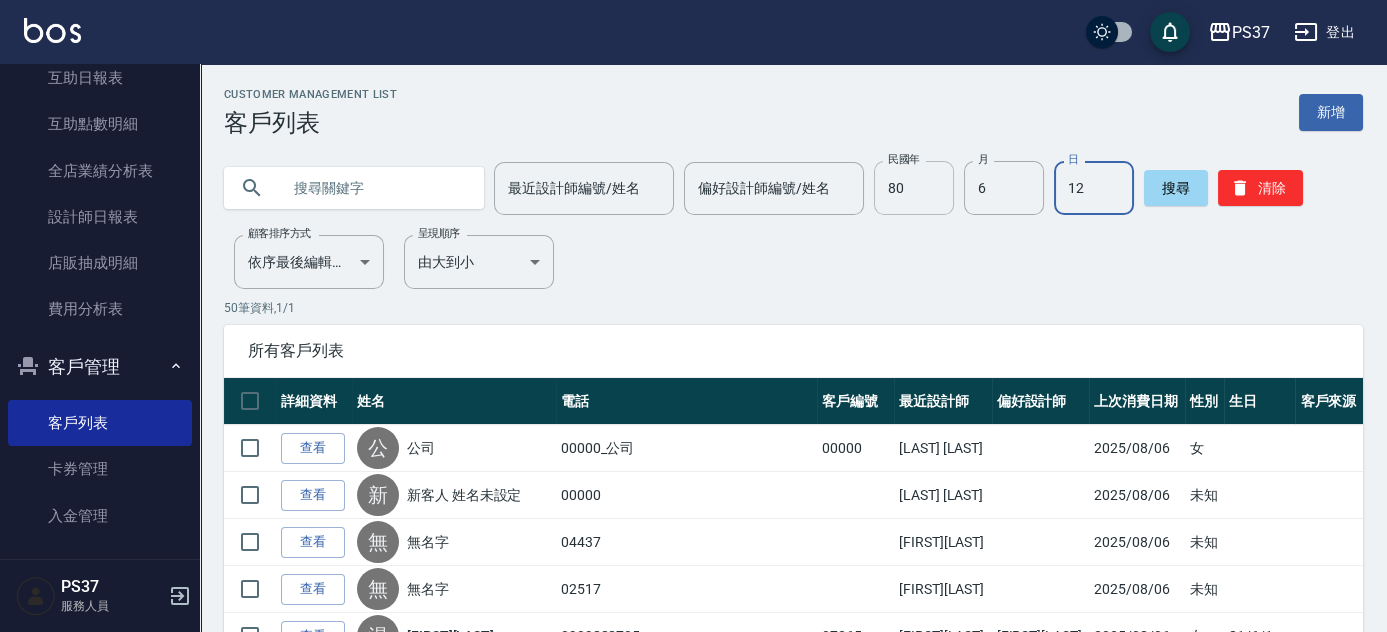 type on "12" 